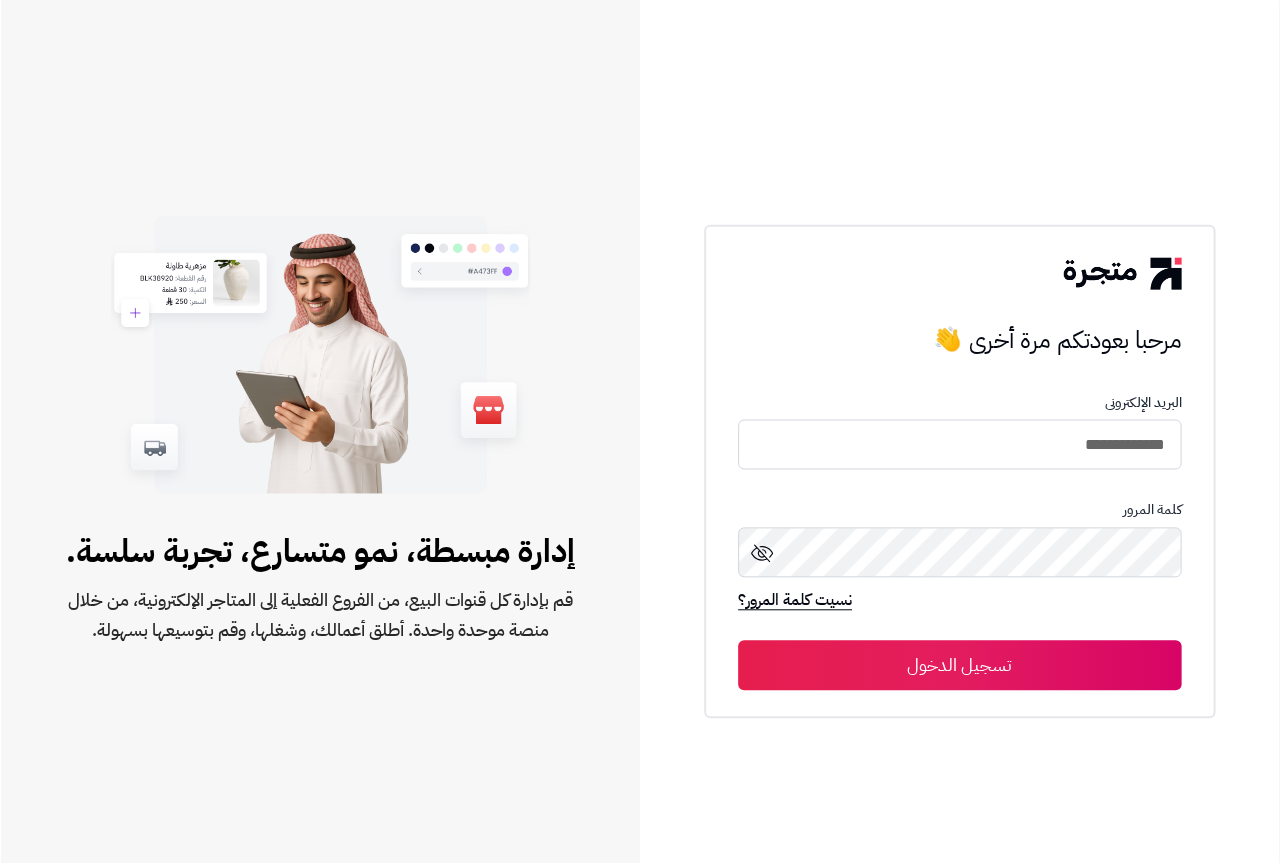 scroll, scrollTop: 0, scrollLeft: 0, axis: both 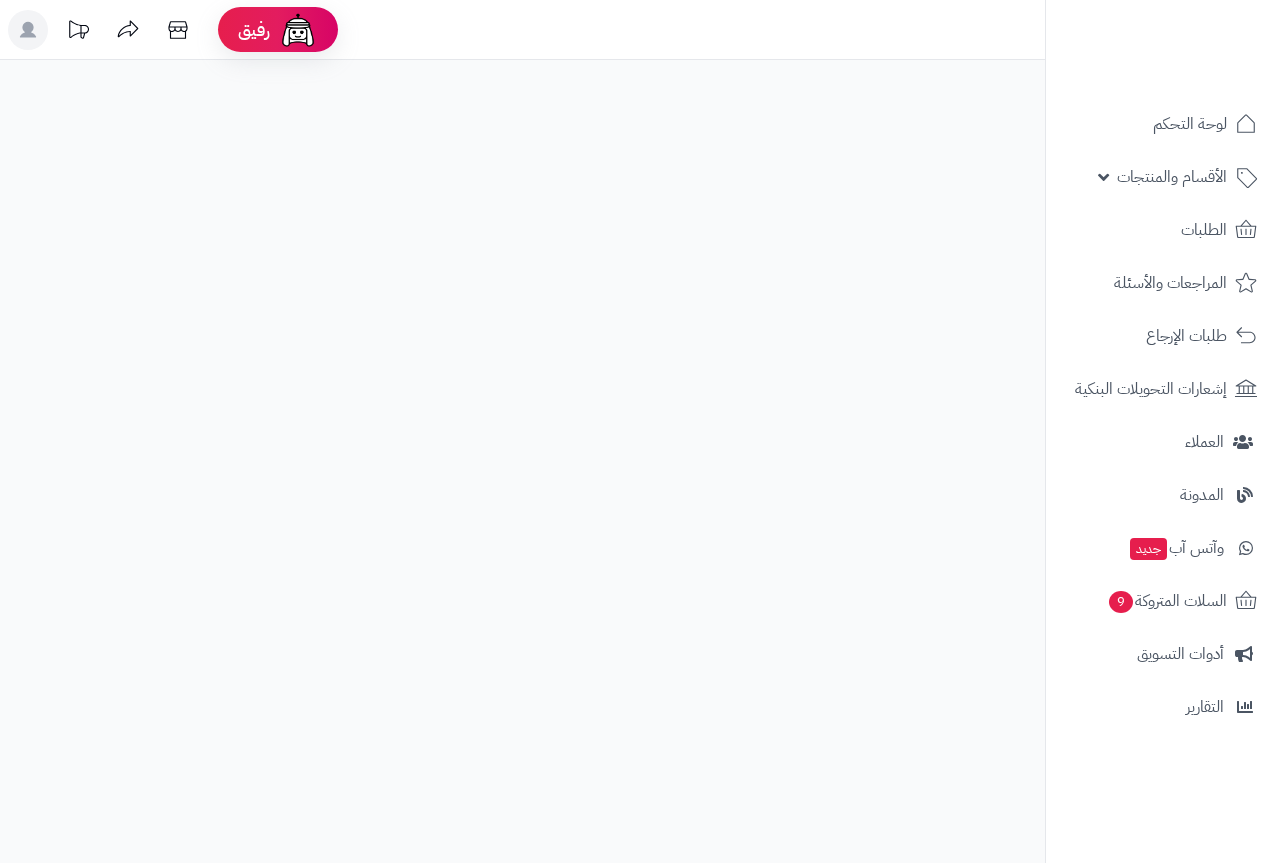 select 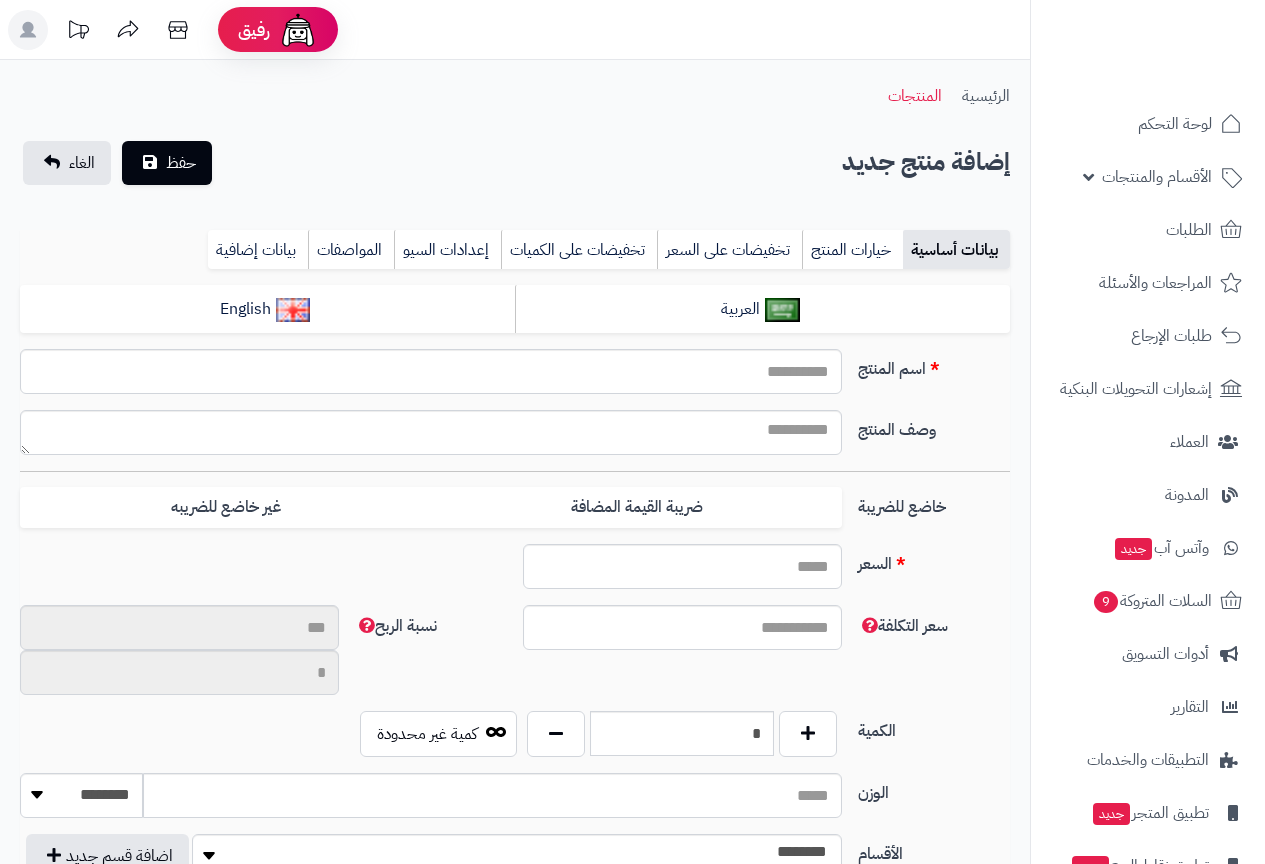 type on "*****" 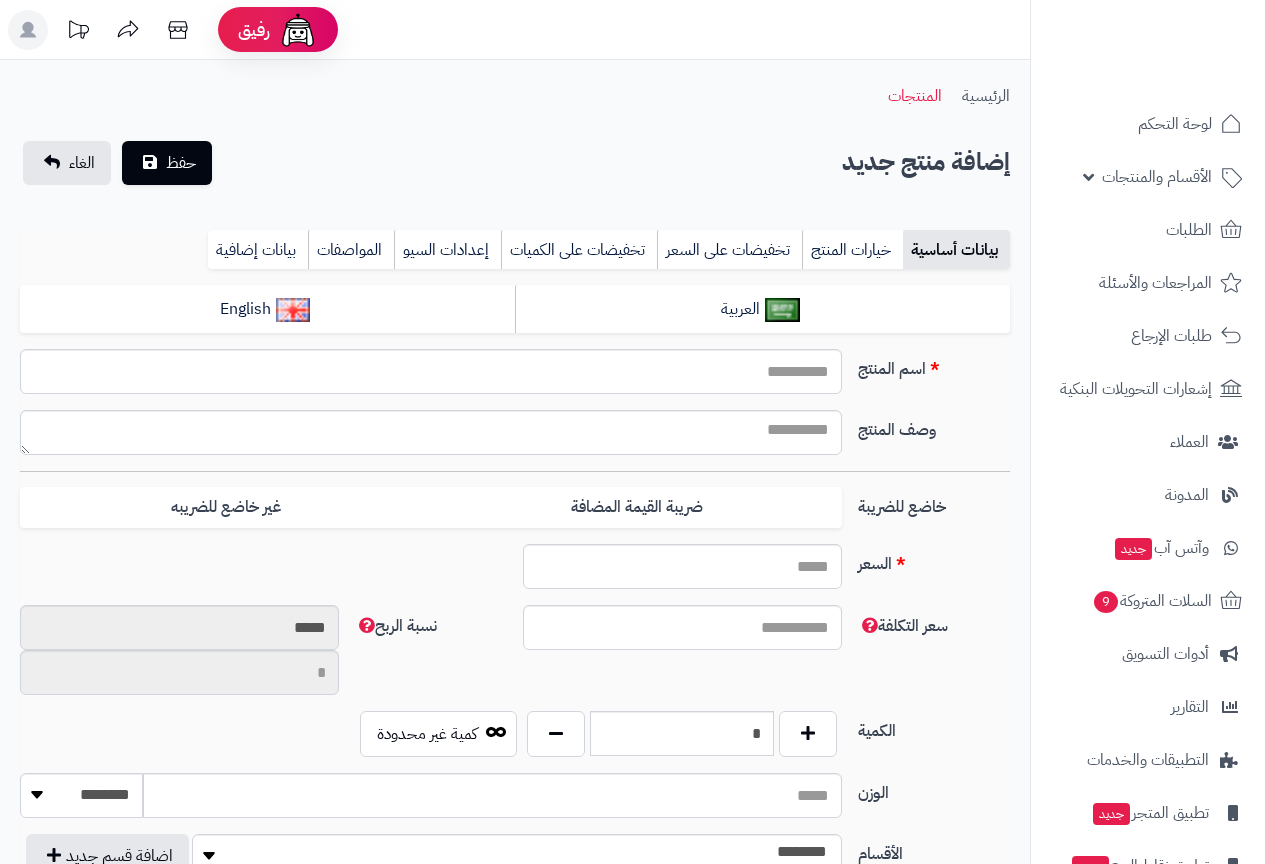 type on "********" 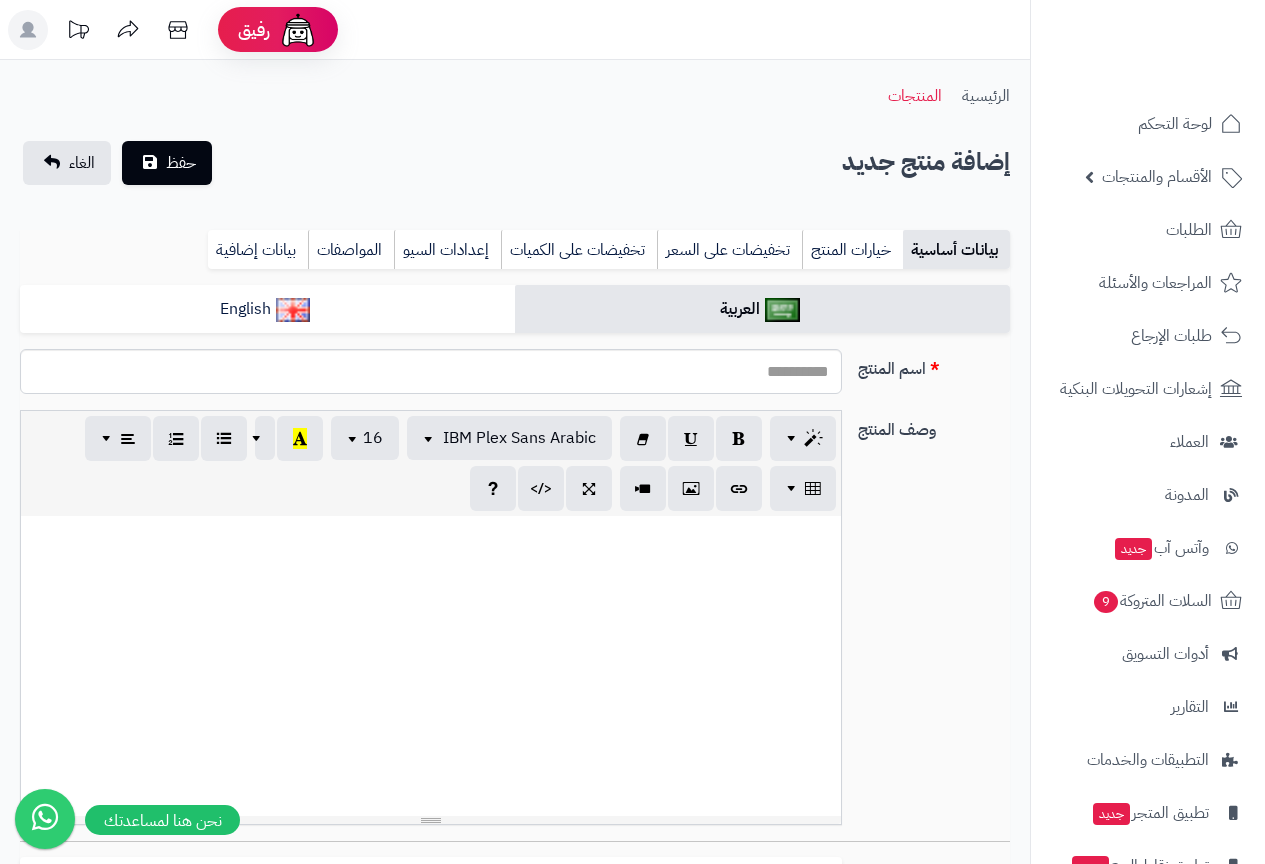 type on "****" 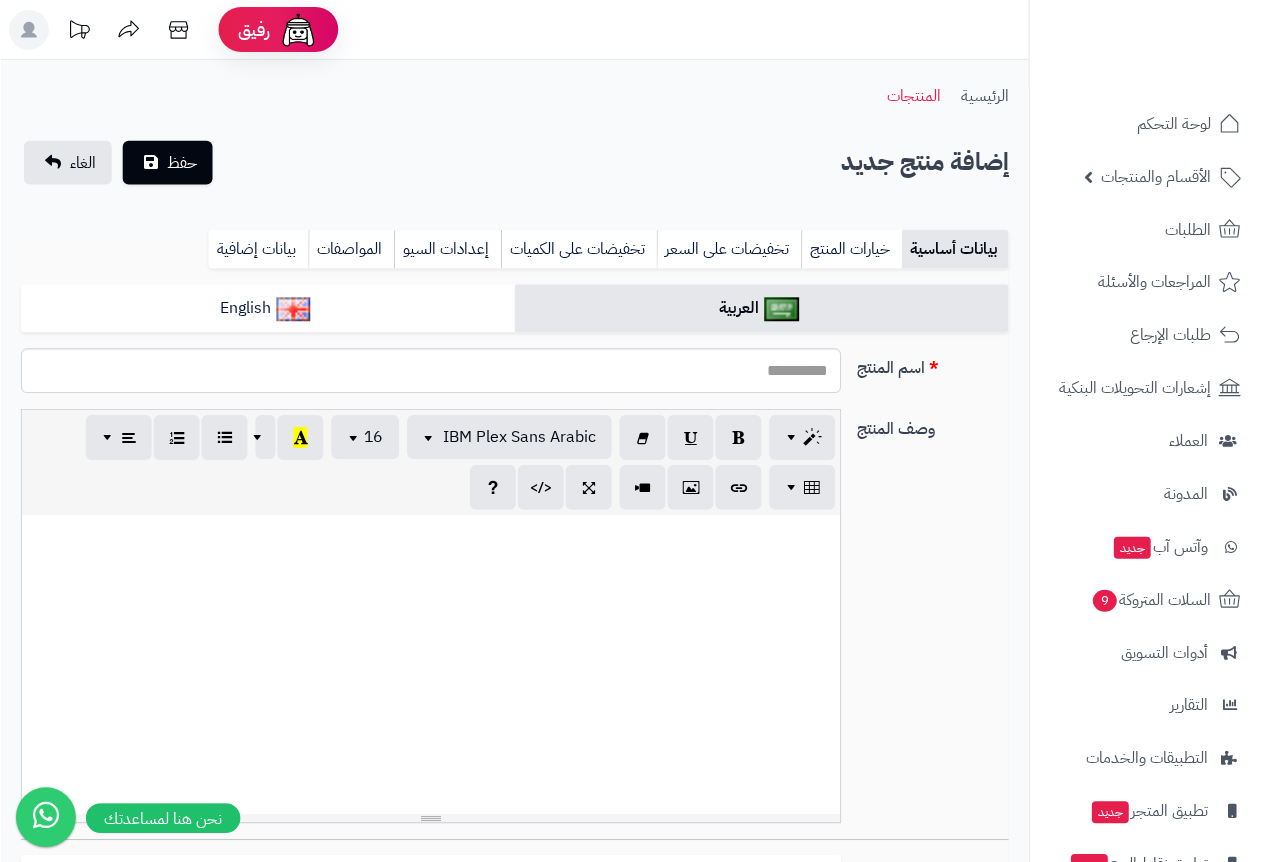 scroll, scrollTop: 0, scrollLeft: 15, axis: horizontal 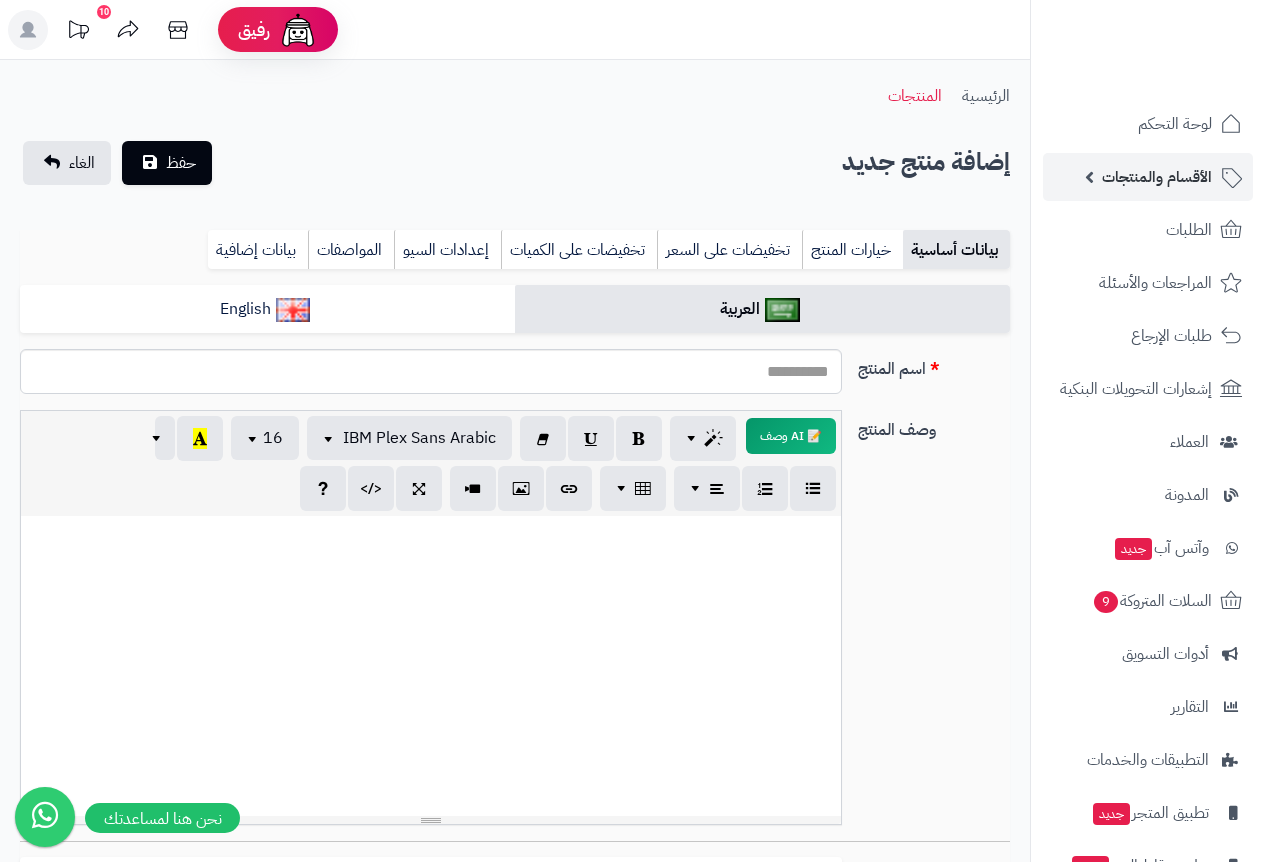 click on "الأقسام والمنتجات" at bounding box center (1157, 177) 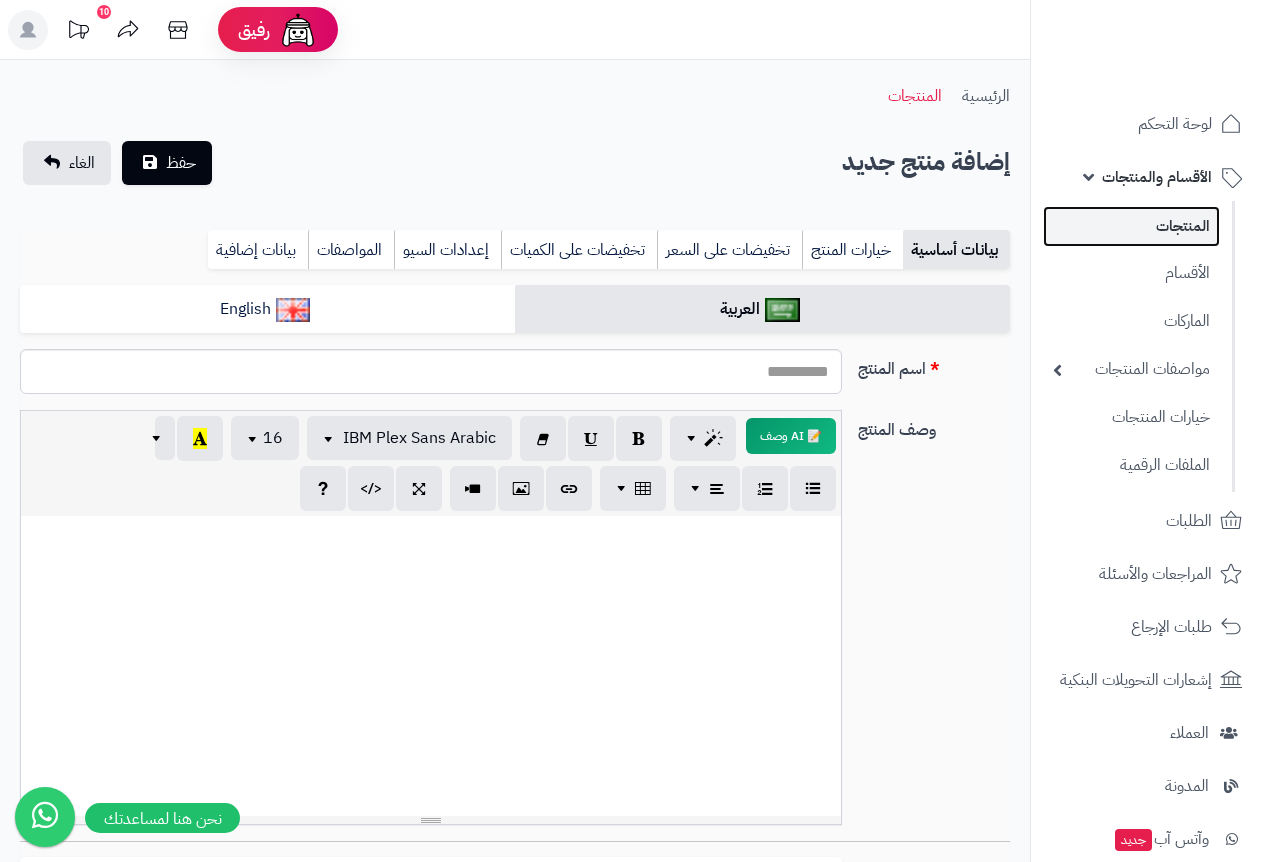 click on "المنتجات" at bounding box center [1131, 226] 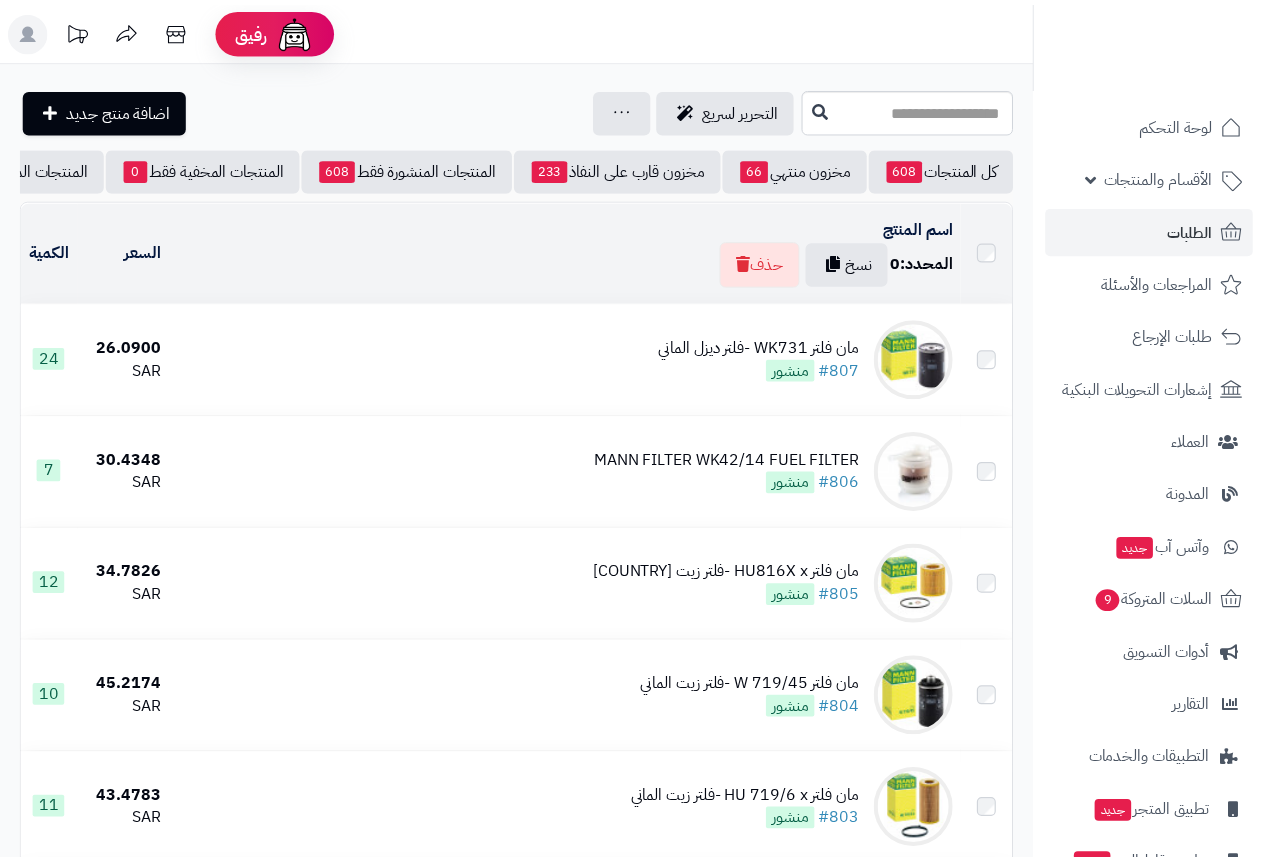 scroll, scrollTop: 0, scrollLeft: 0, axis: both 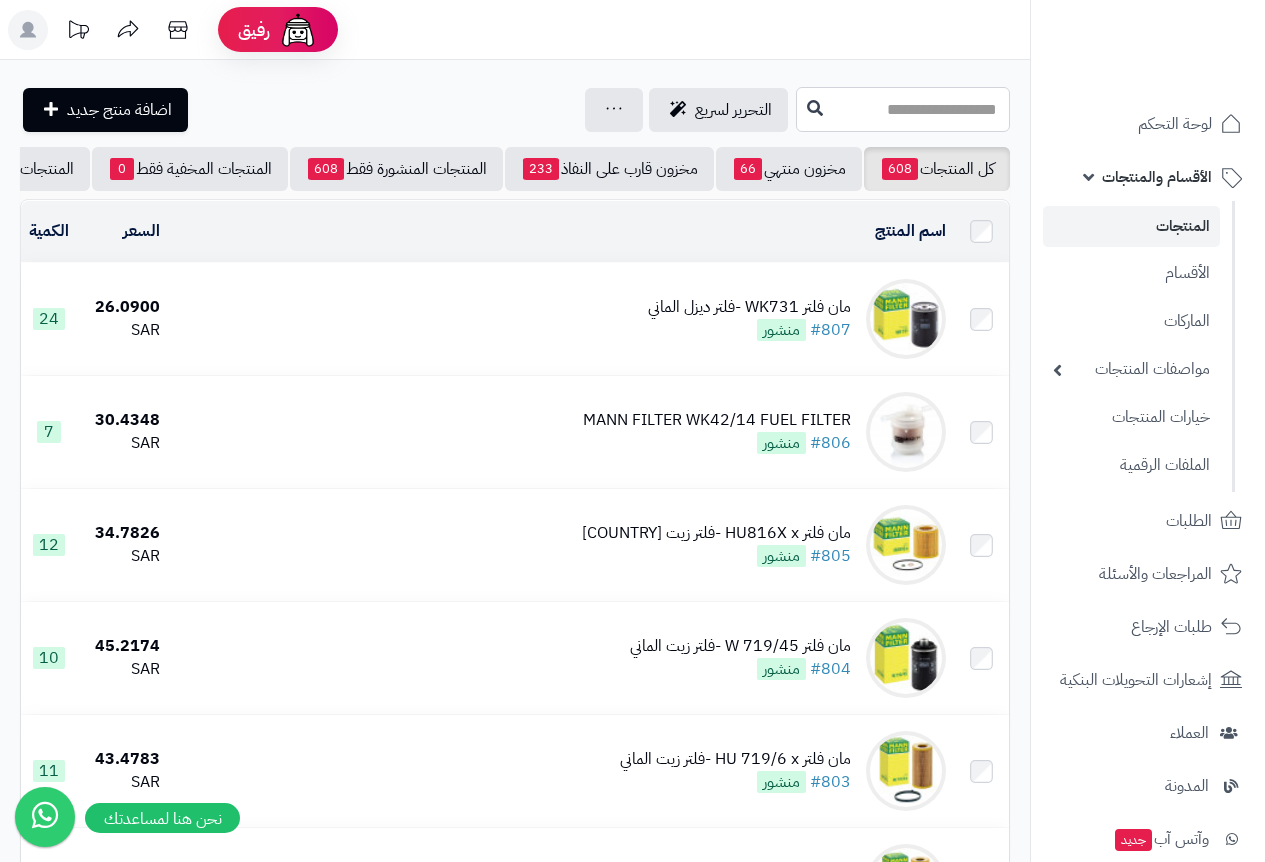 drag, startPoint x: 741, startPoint y: 95, endPoint x: 747, endPoint y: 108, distance: 14.3178215 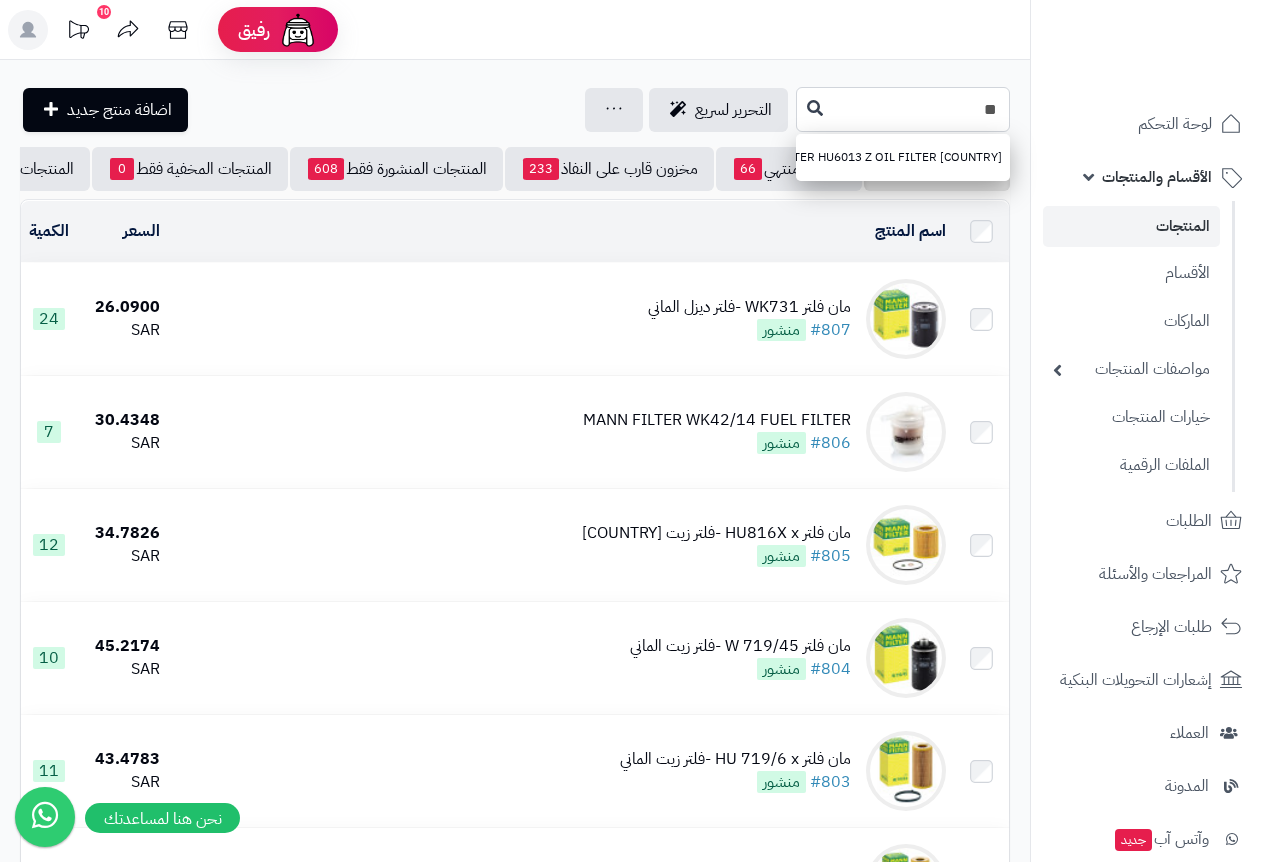 type on "*" 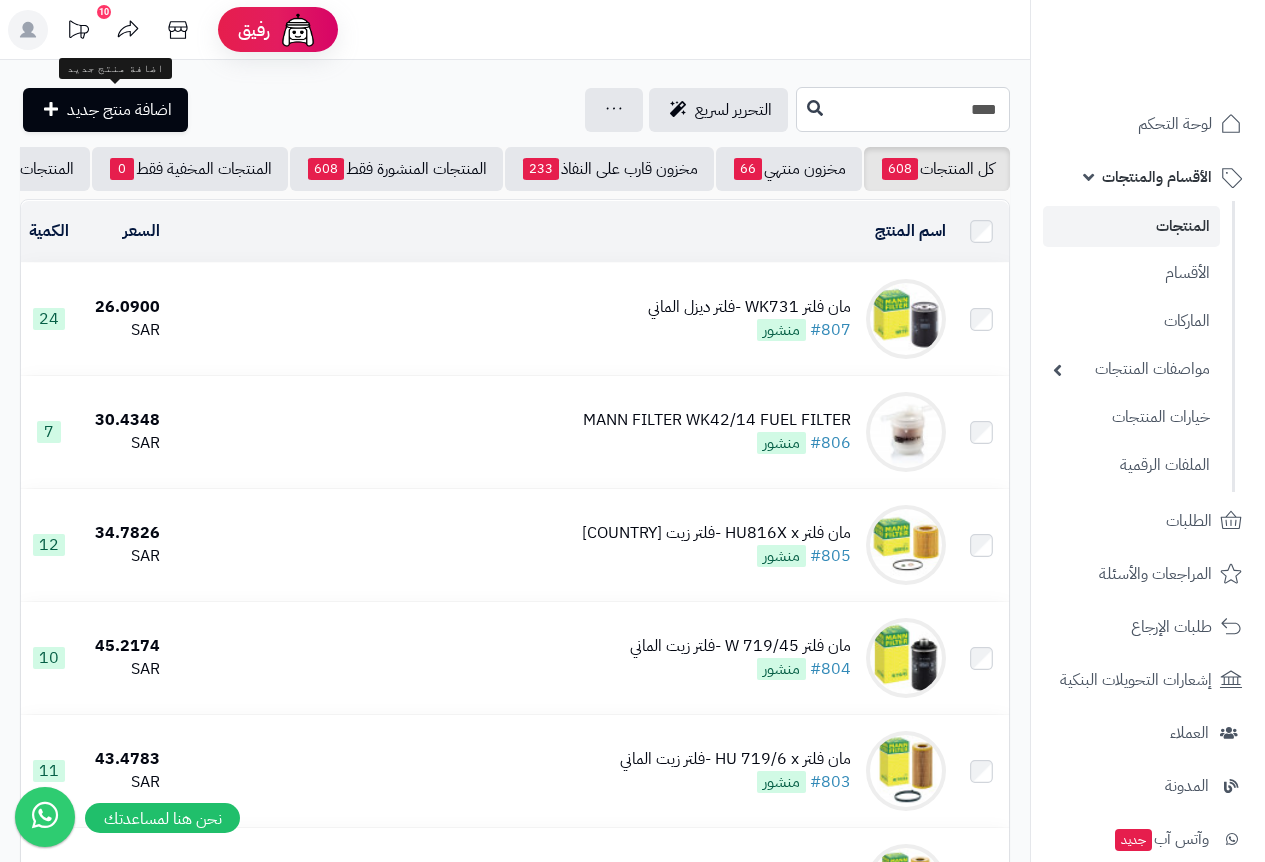 type on "****" 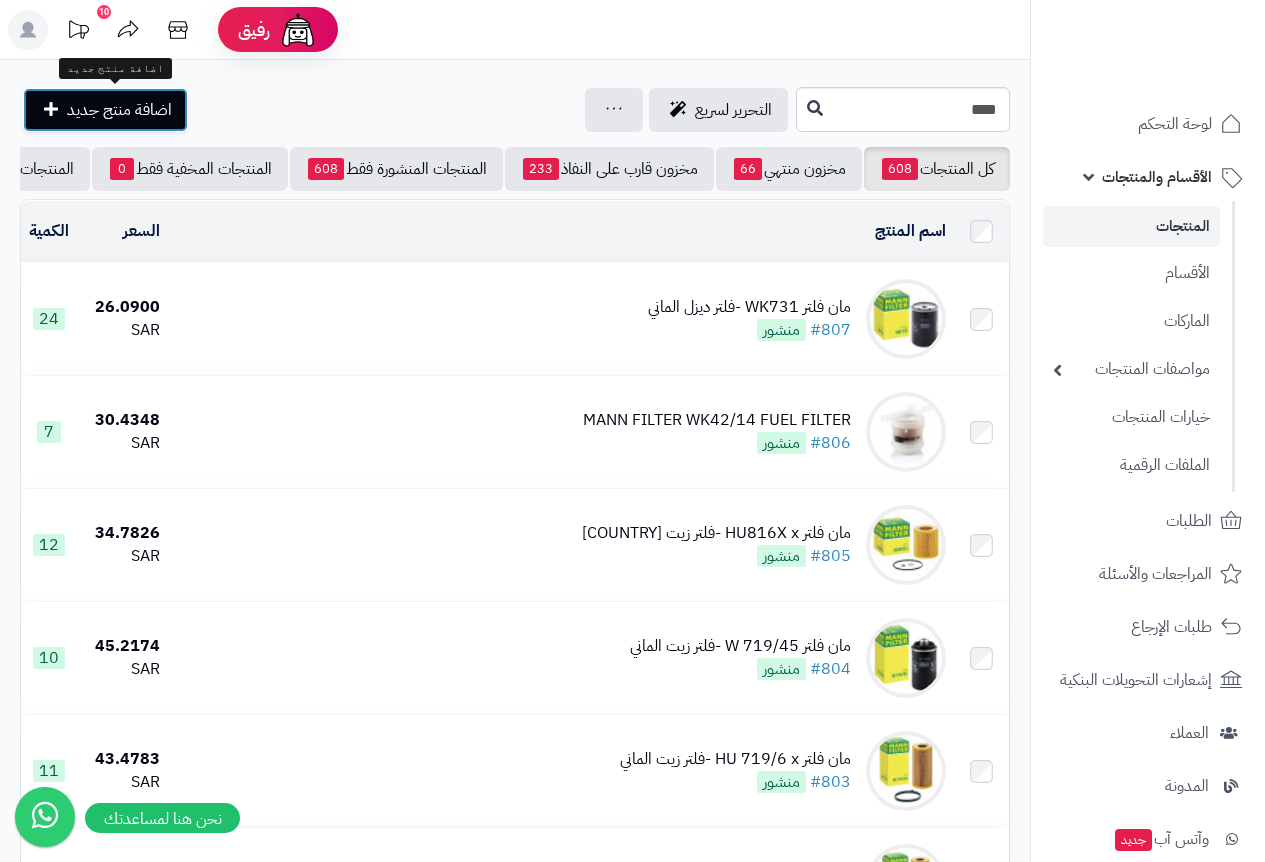 click on "اضافة منتج جديد" at bounding box center (119, 110) 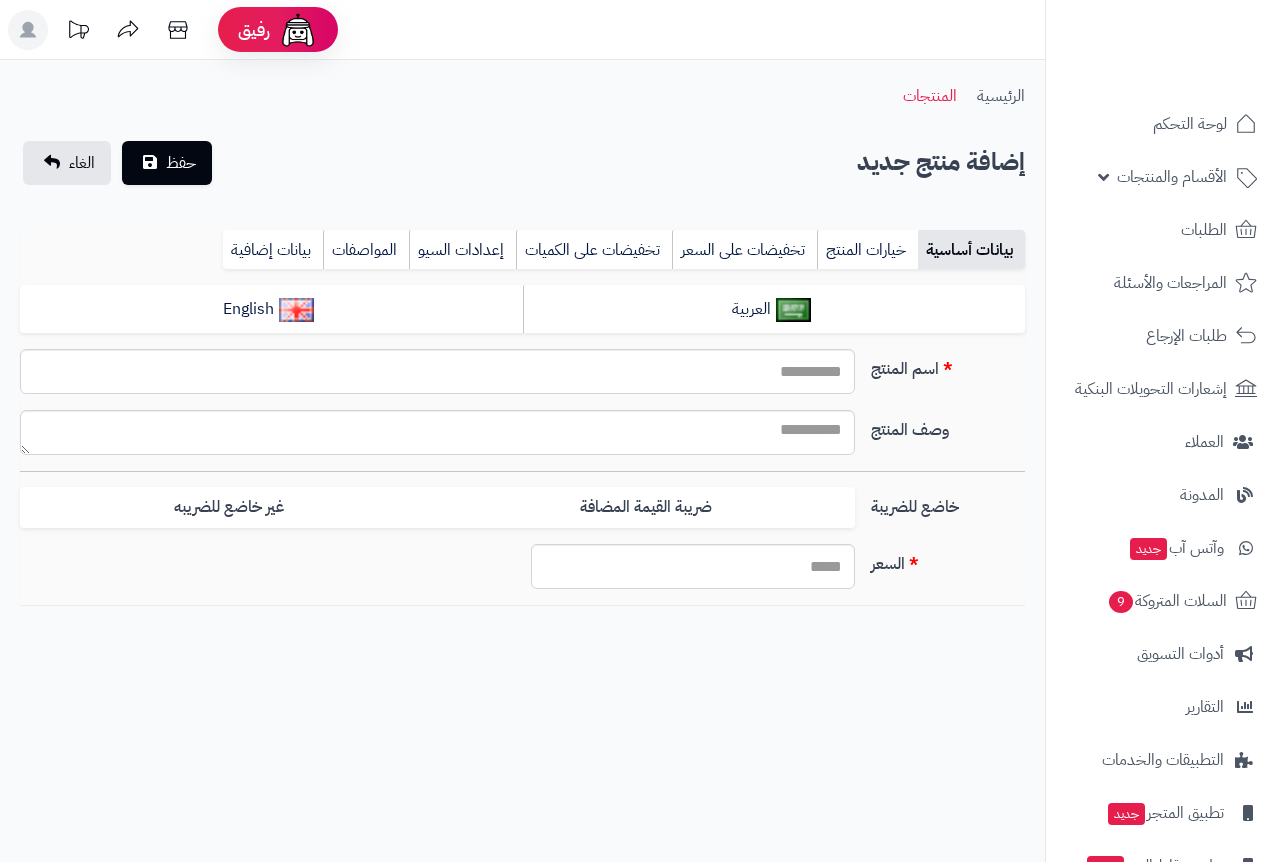 select 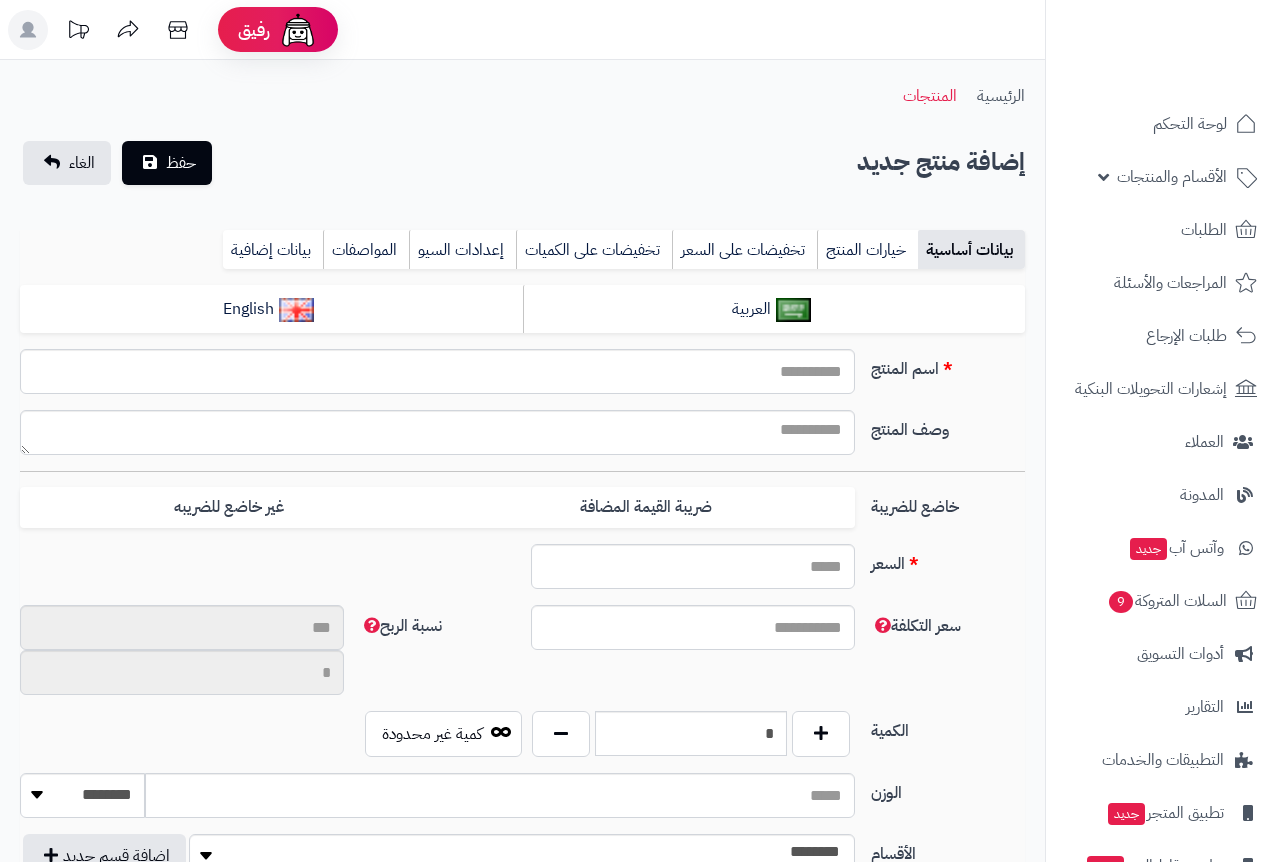 type on "*****" 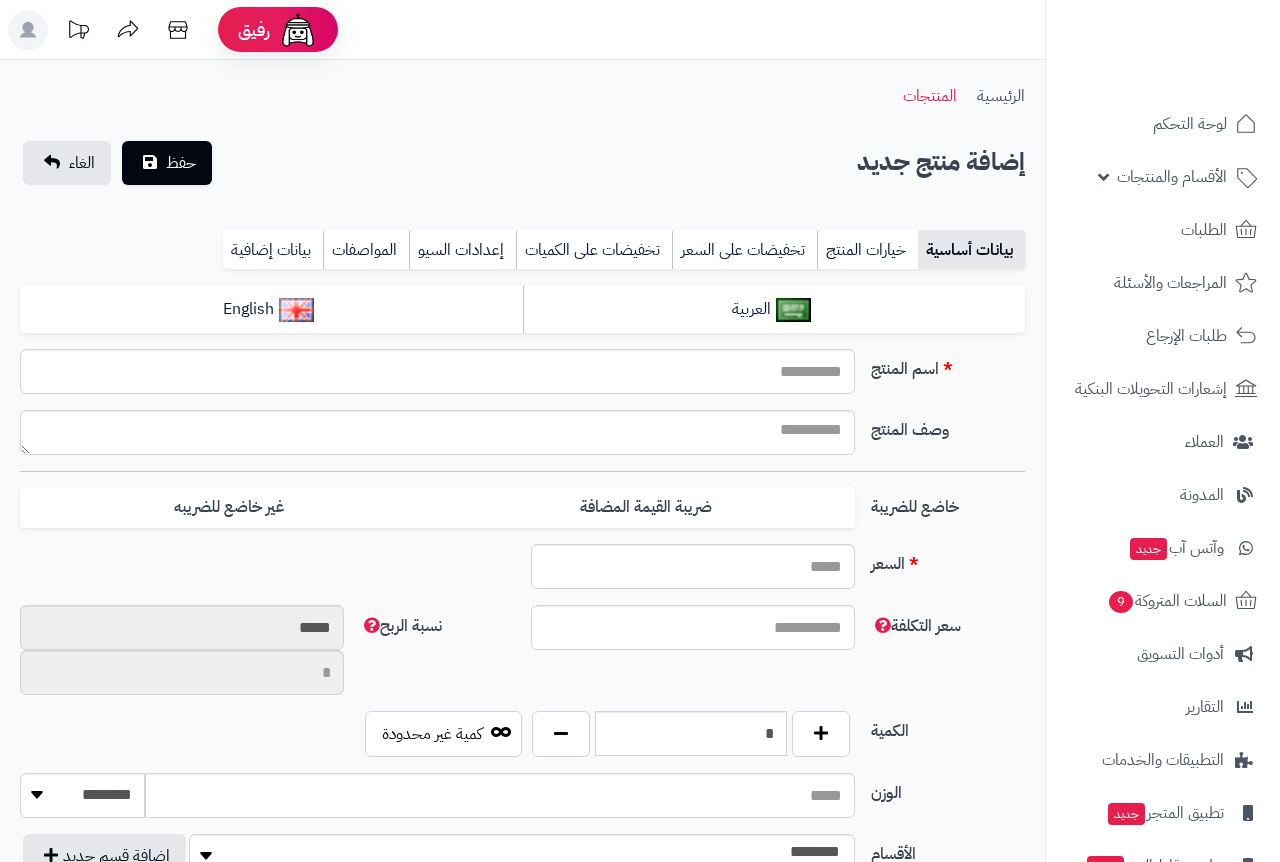 type on "********" 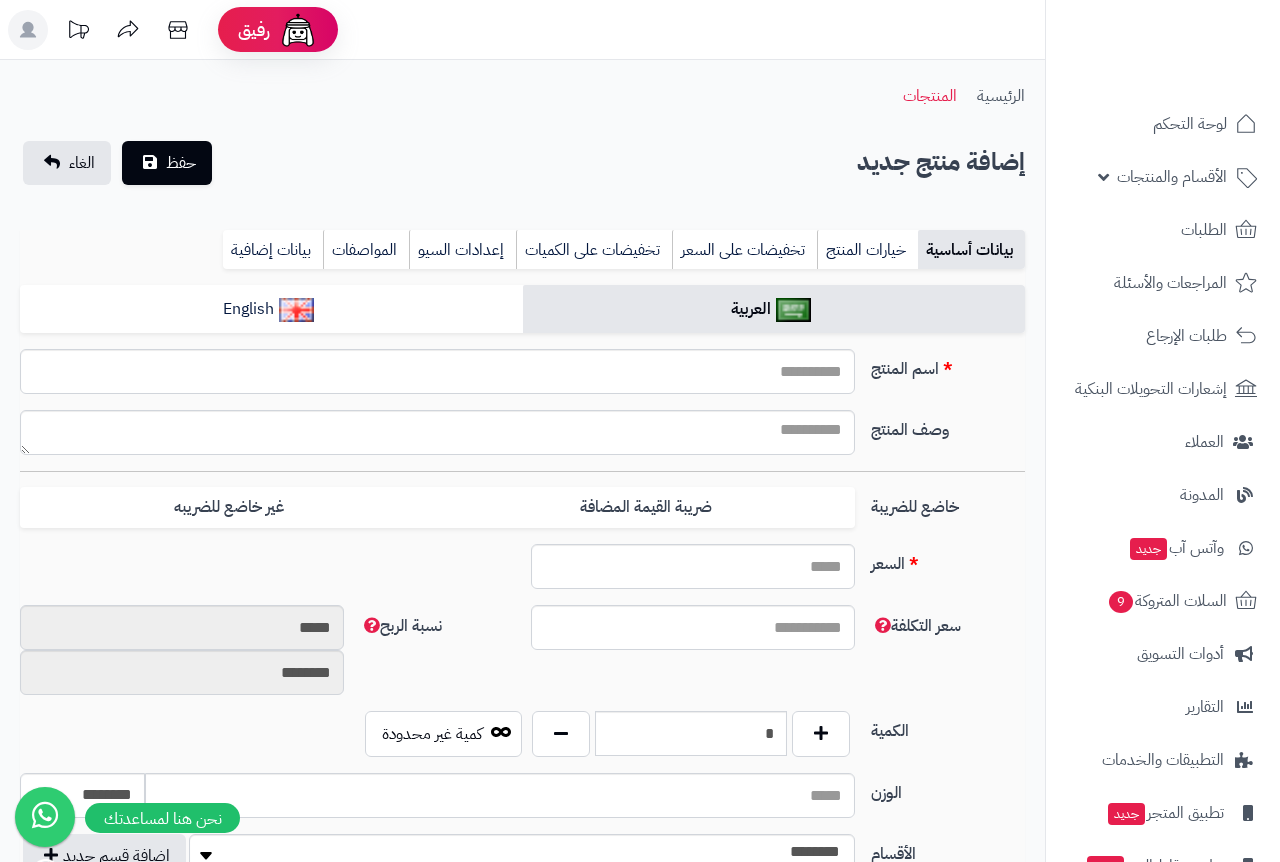 type on "****" 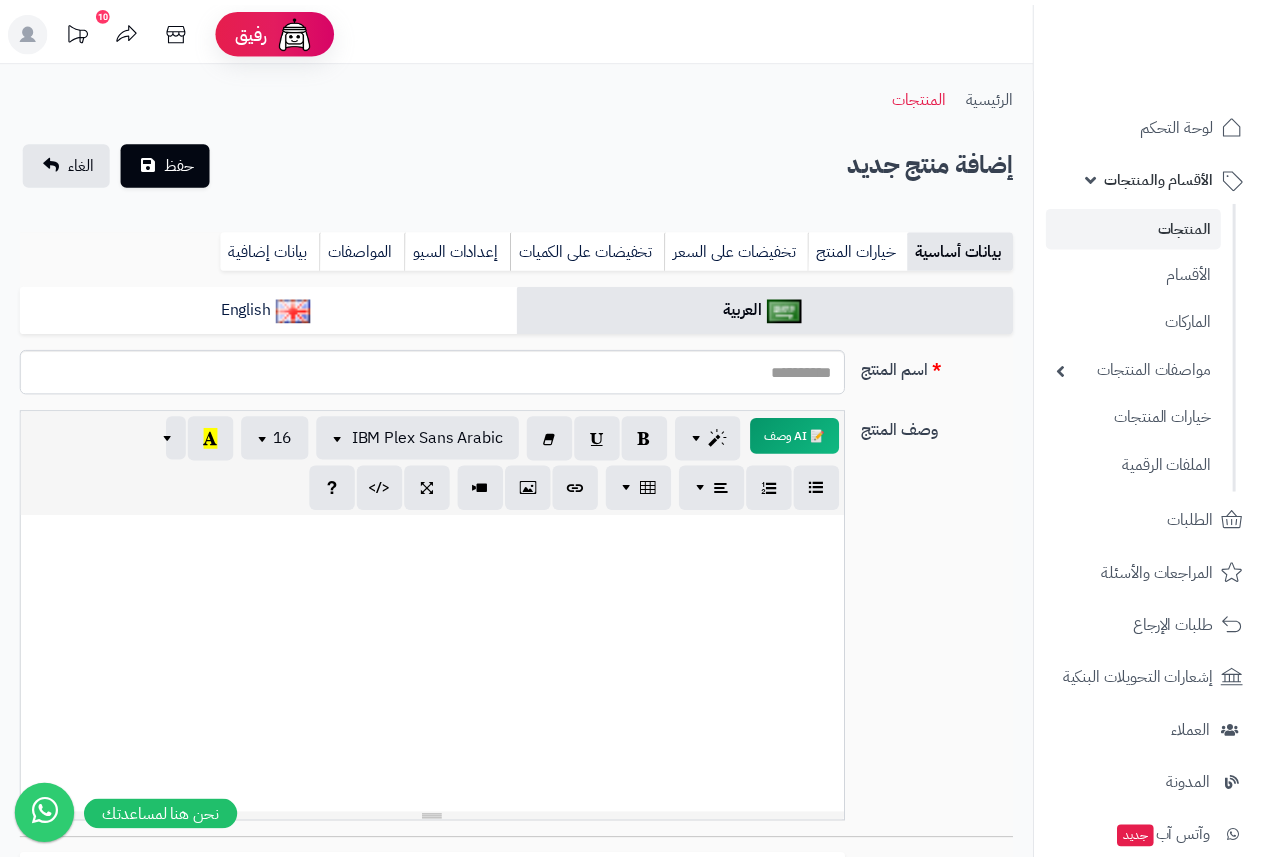 scroll, scrollTop: 0, scrollLeft: 0, axis: both 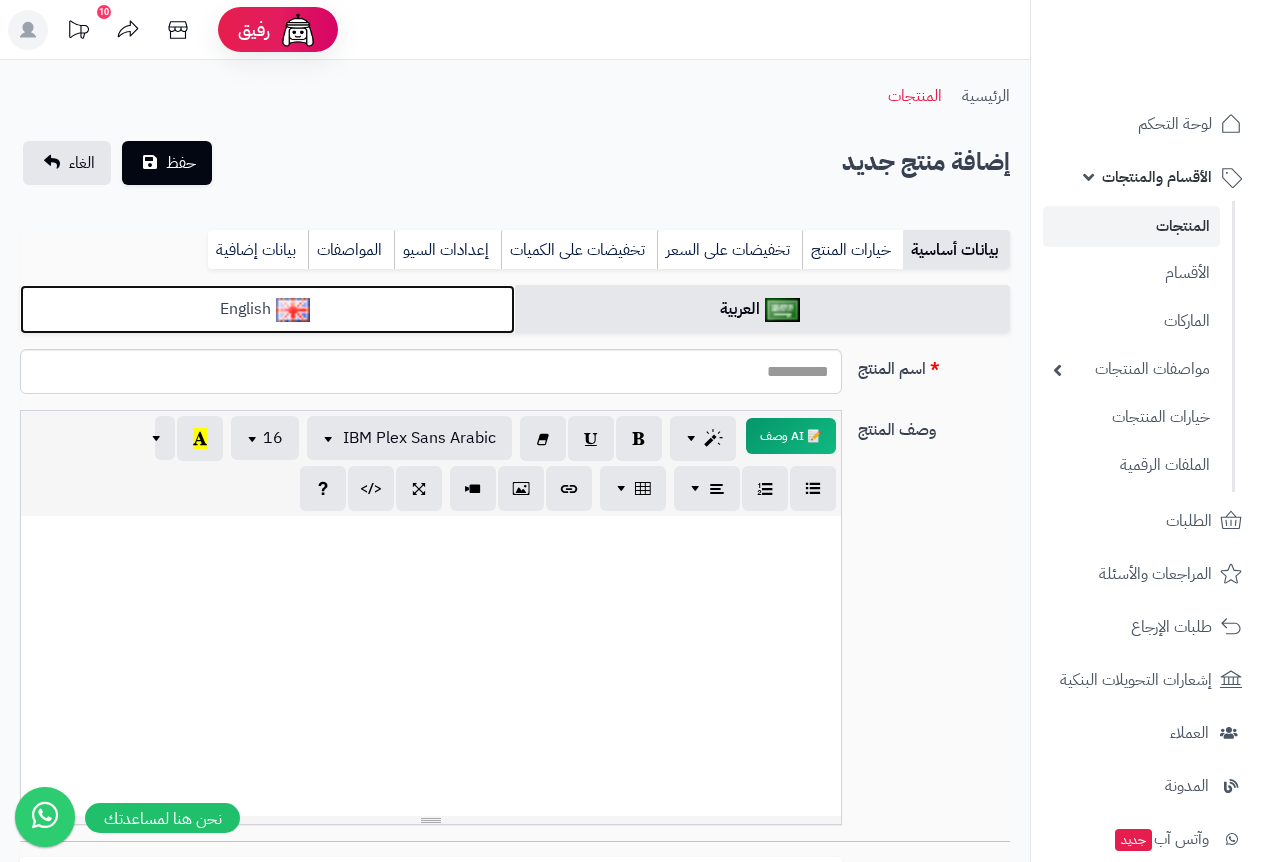 click on "English" at bounding box center (267, 309) 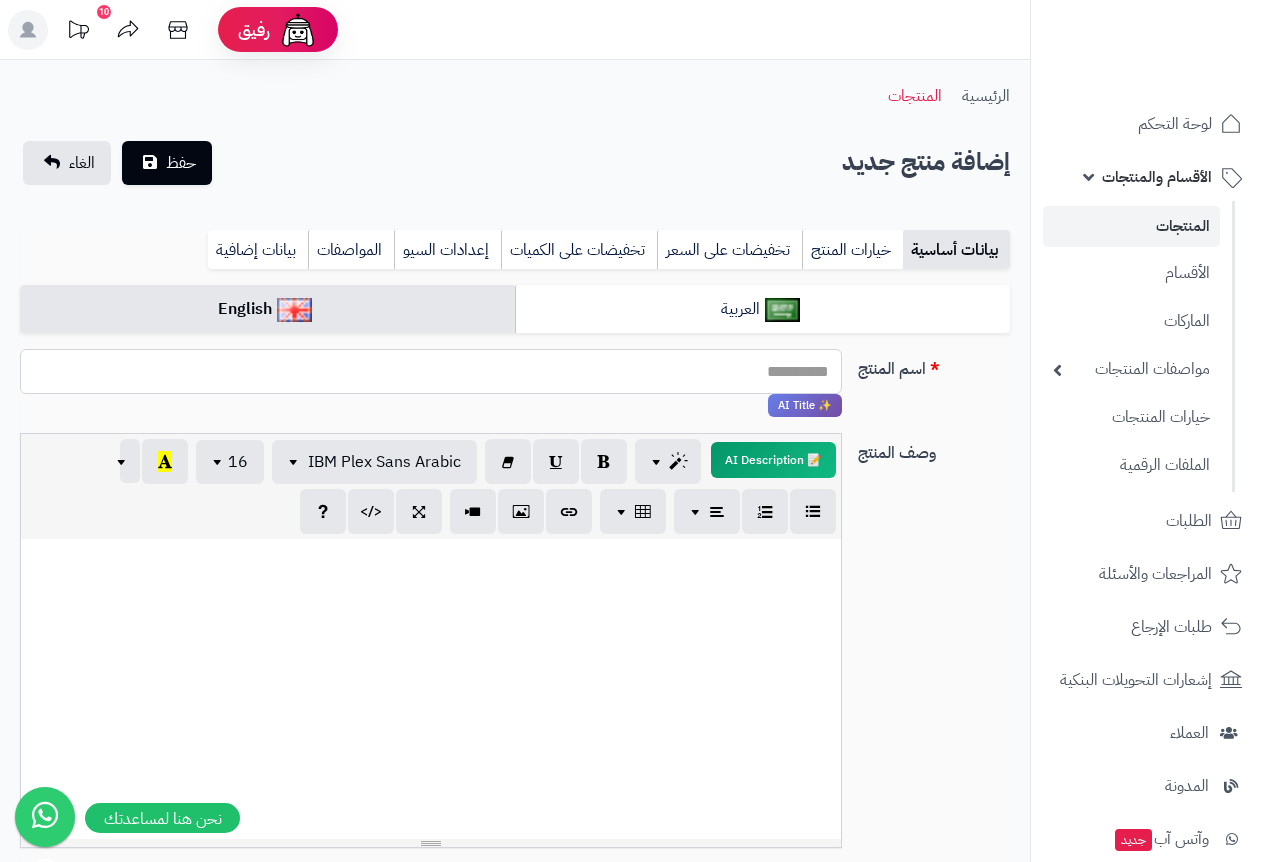 click on "اسم المنتج" at bounding box center (431, 371) 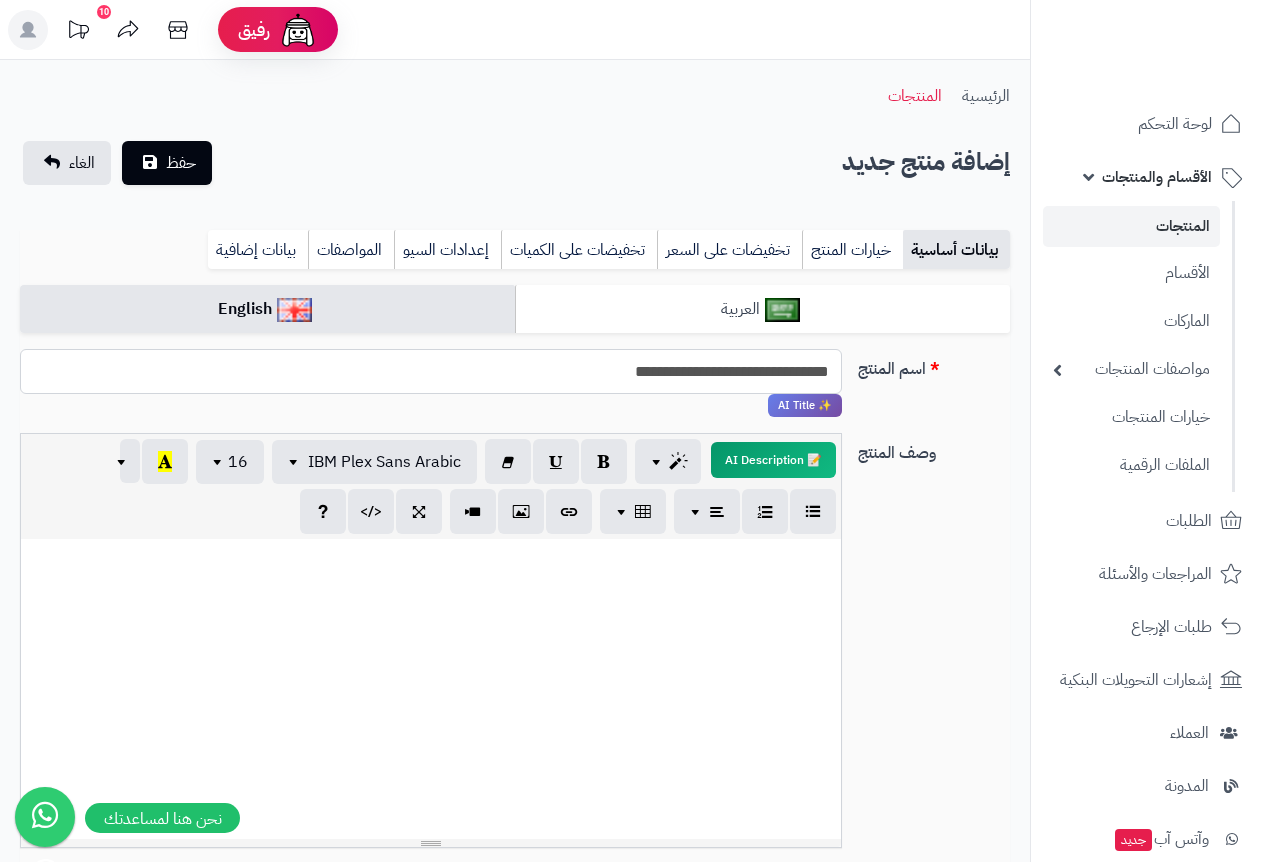 type on "**********" 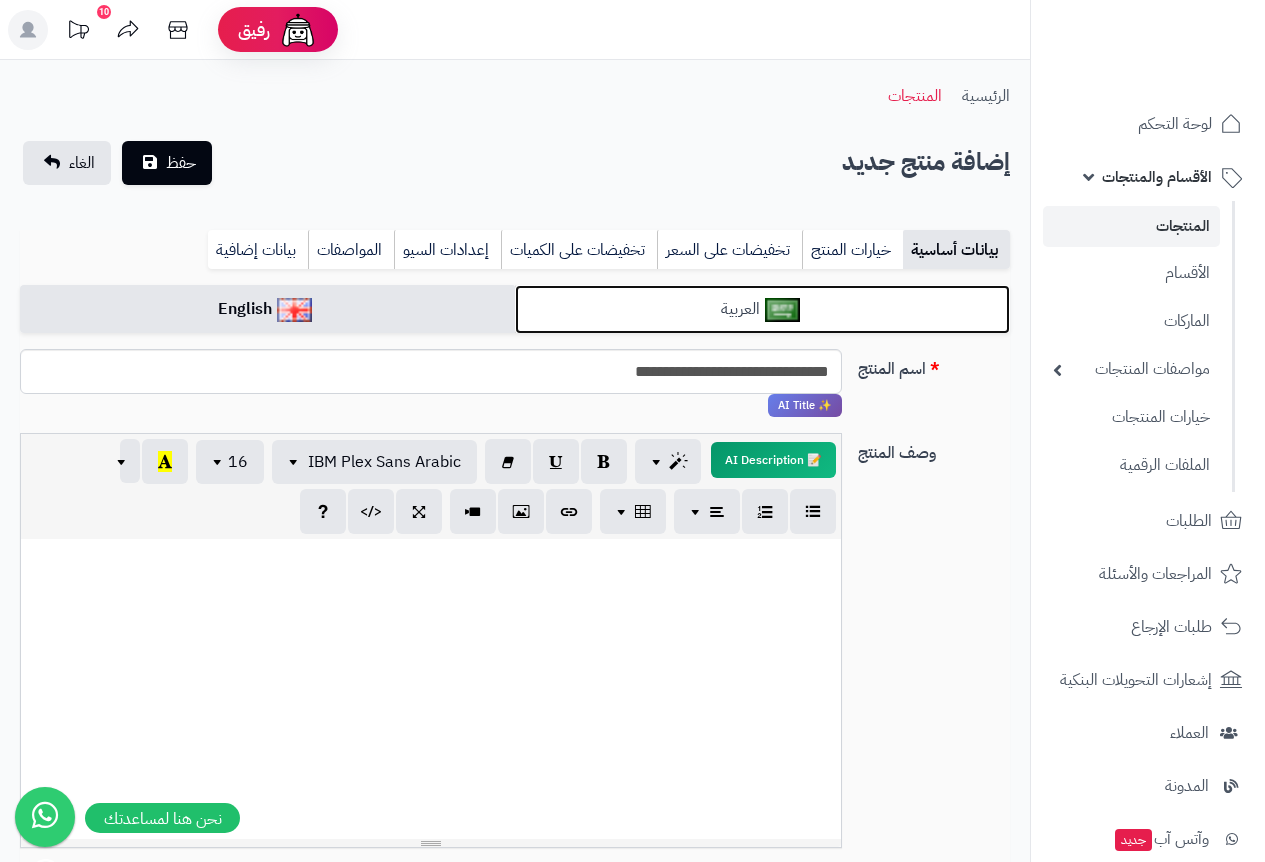 click on "العربية" at bounding box center [762, 309] 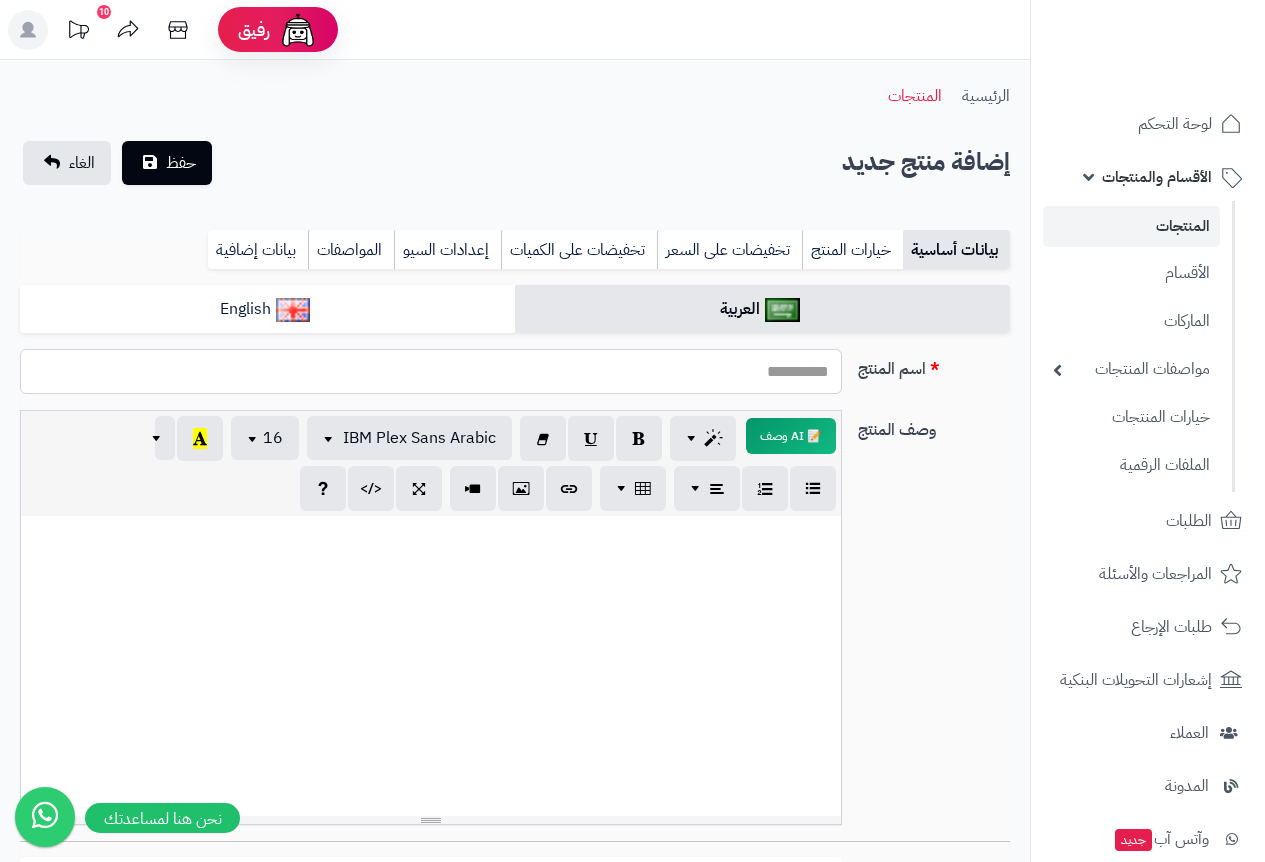 click on "اسم المنتج" at bounding box center (431, 371) 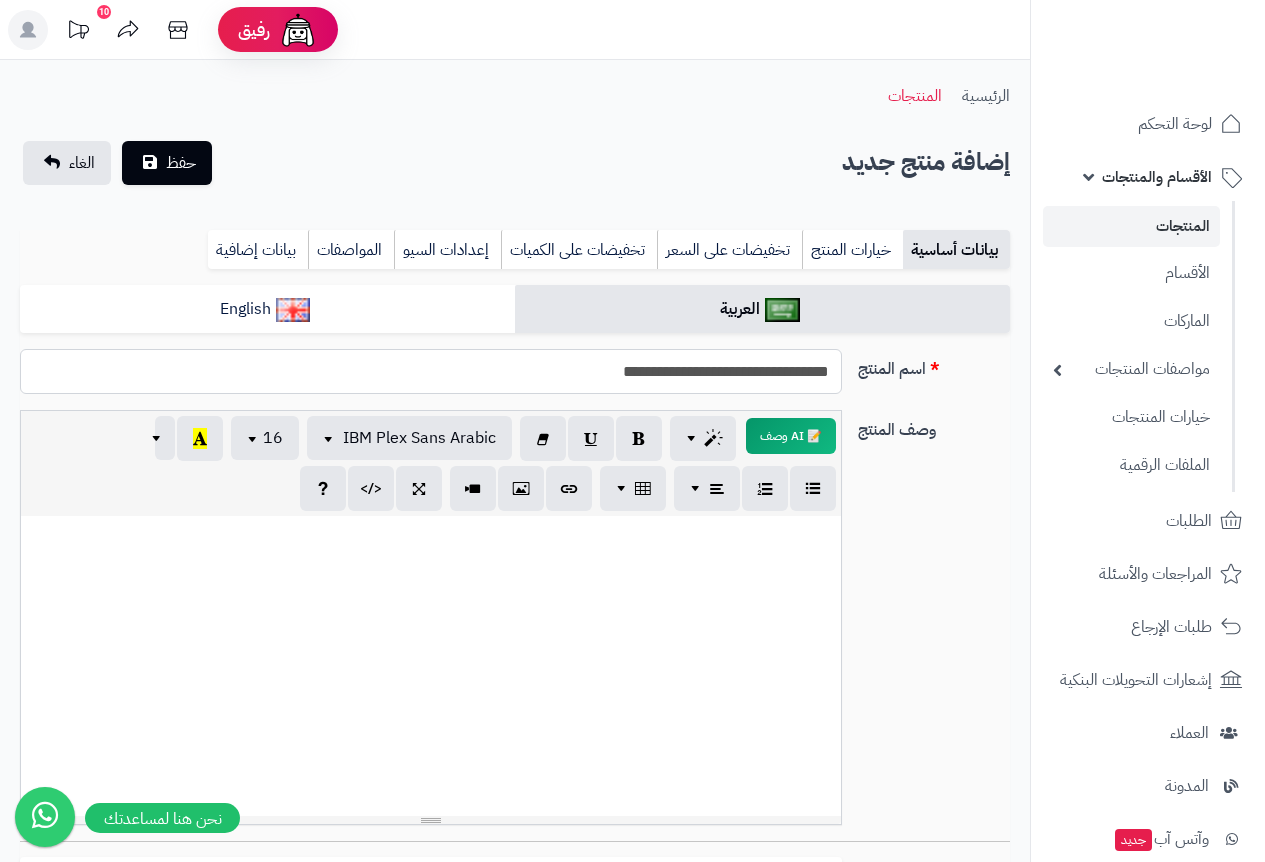 click on "**********" at bounding box center (431, 371) 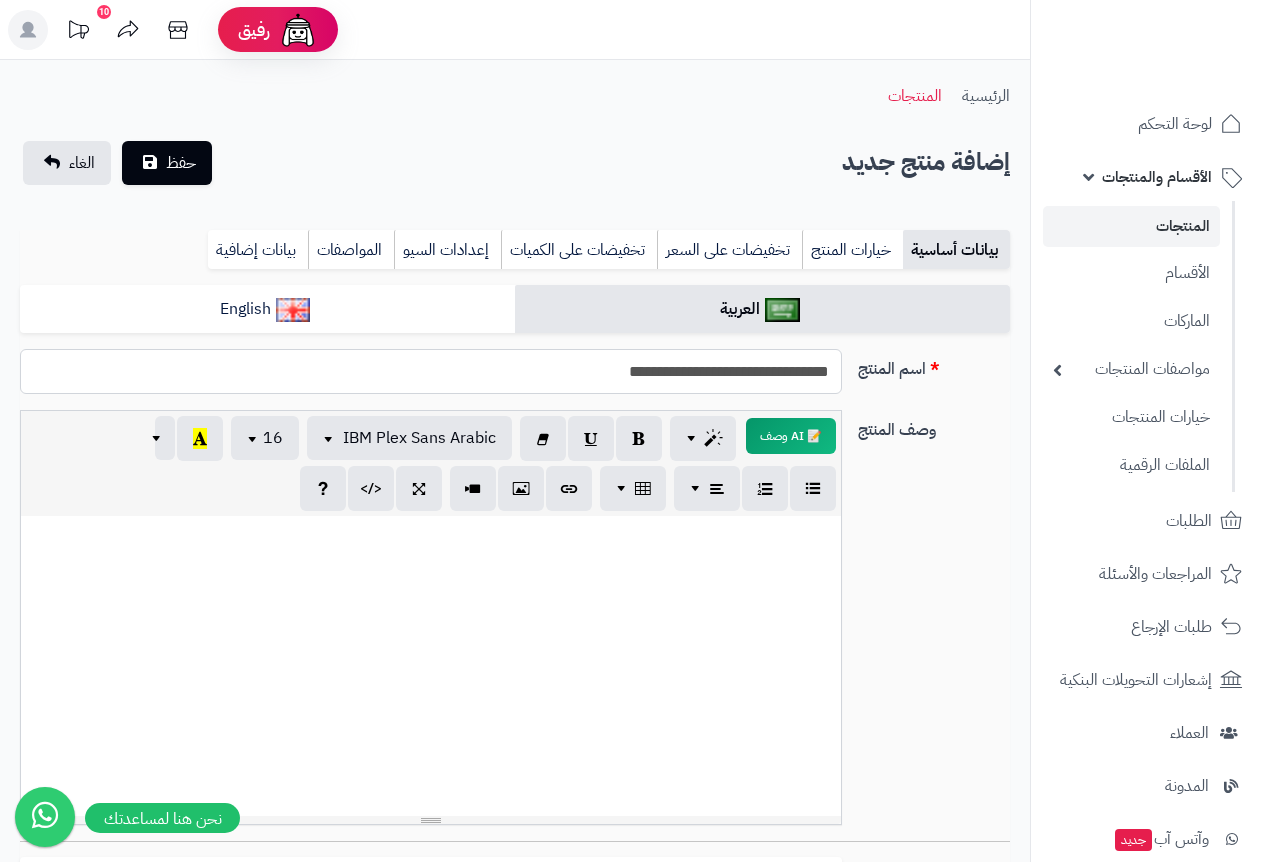 type on "**********" 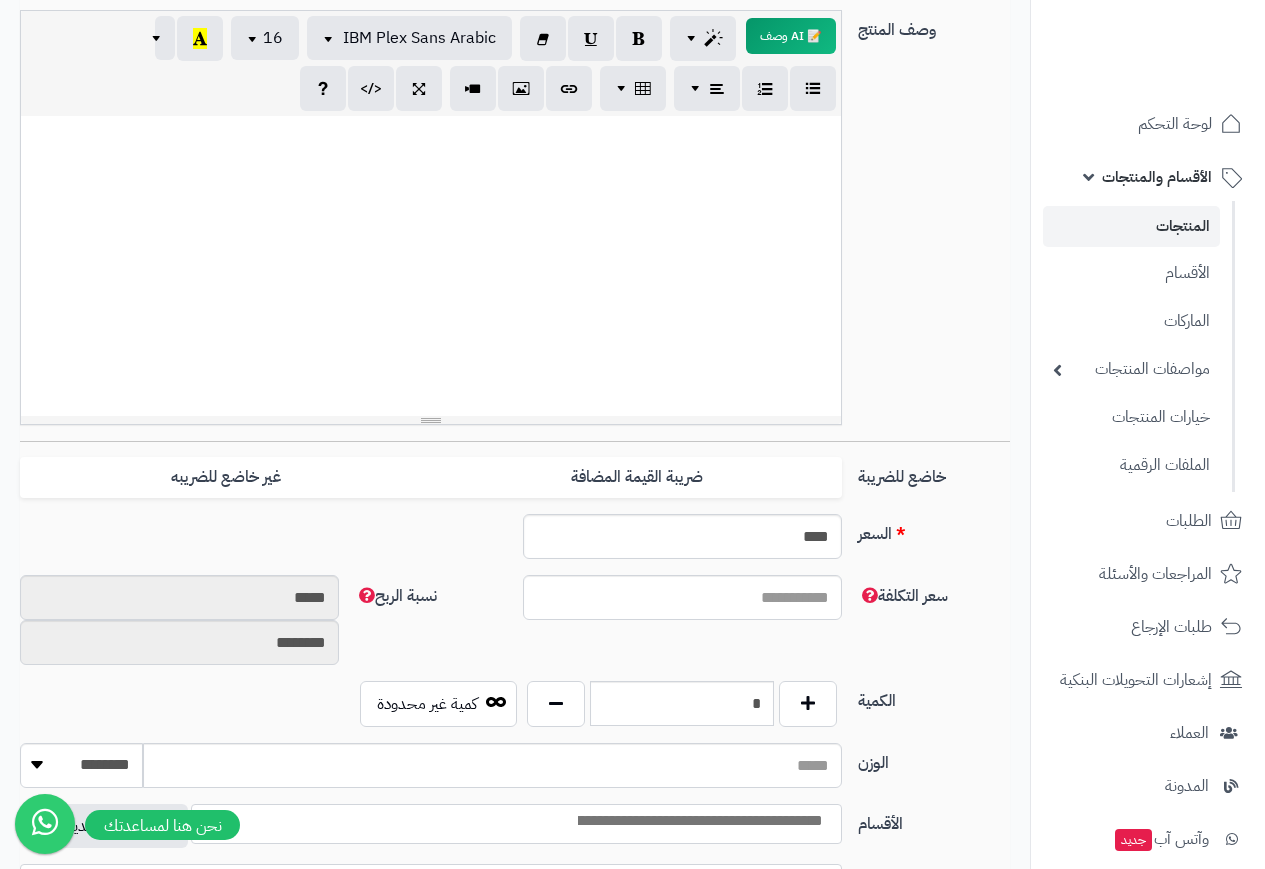 scroll, scrollTop: 900, scrollLeft: 0, axis: vertical 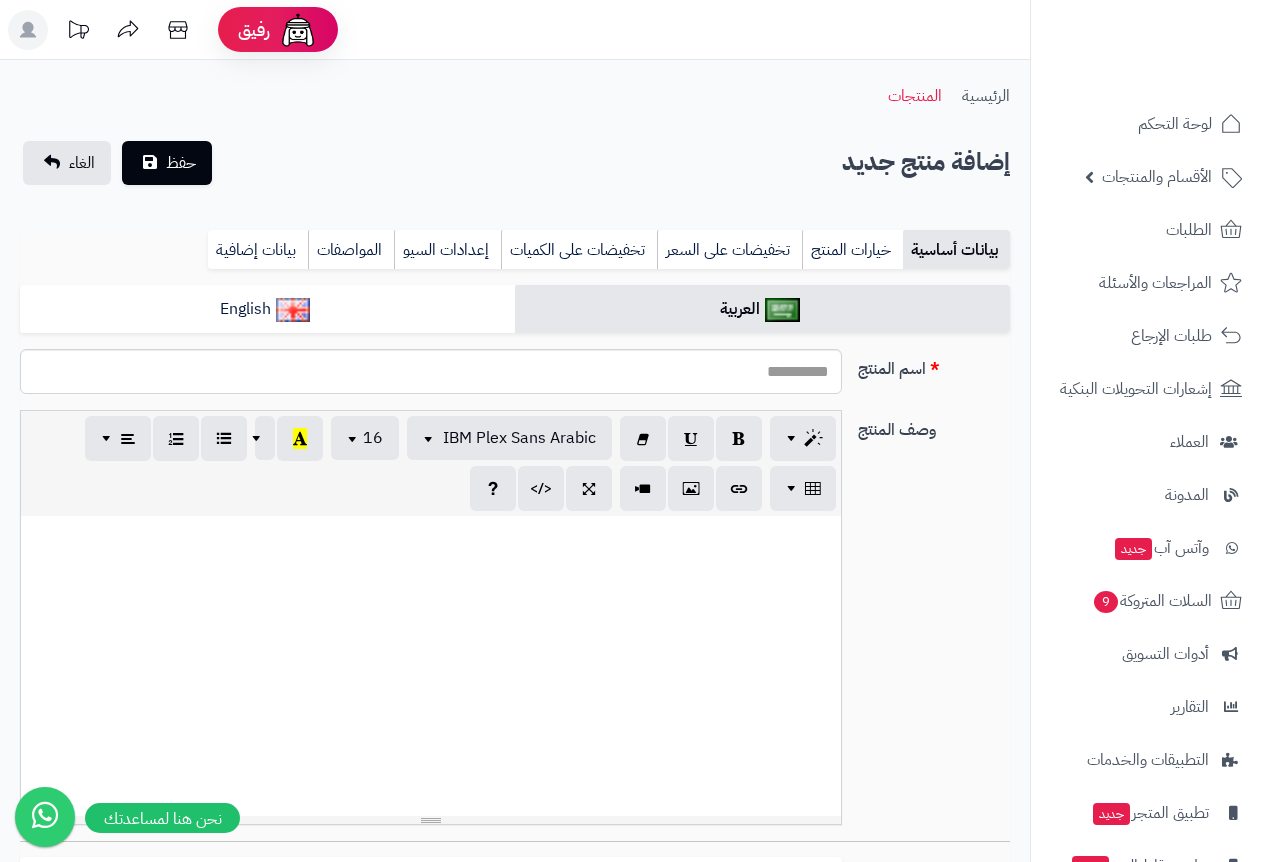select 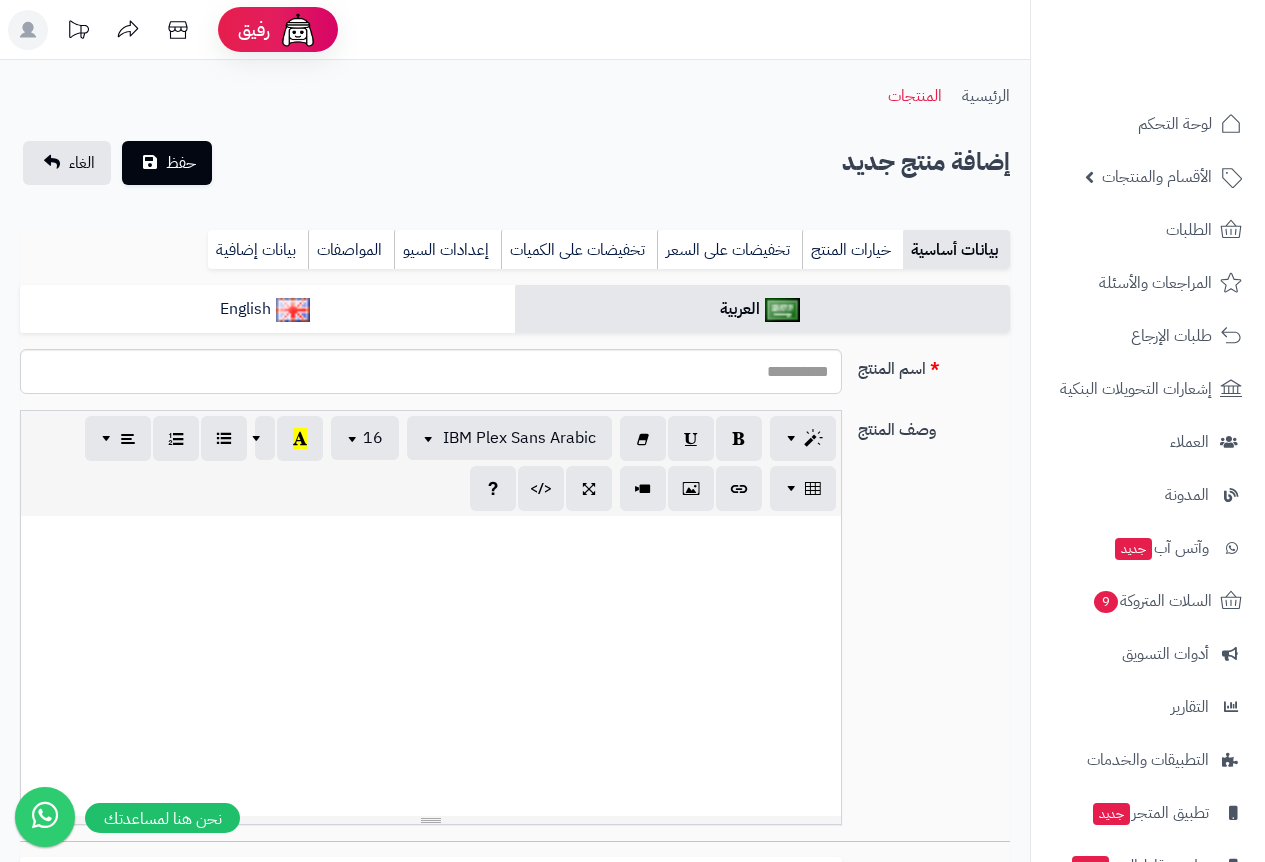 scroll, scrollTop: 0, scrollLeft: 15, axis: horizontal 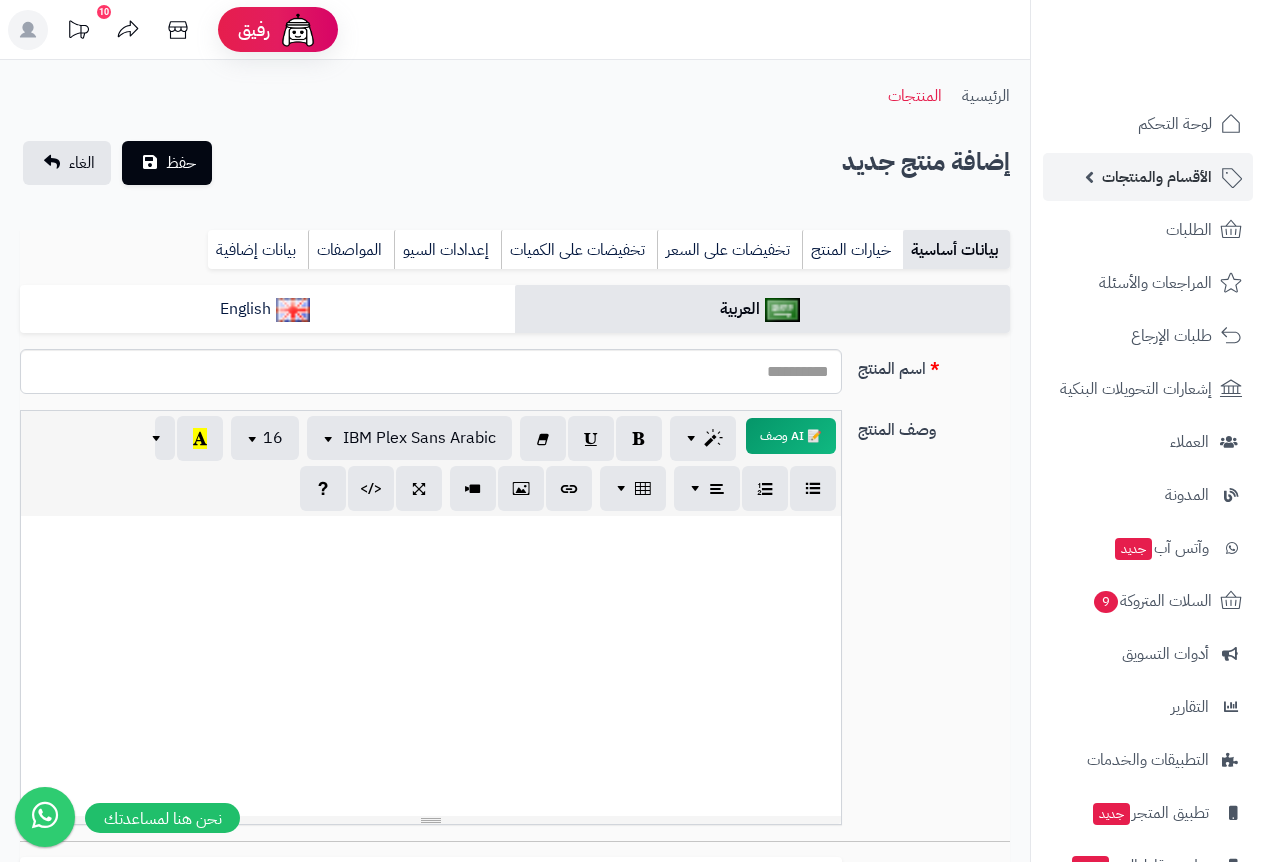 click on "الأقسام والمنتجات" at bounding box center [1157, 177] 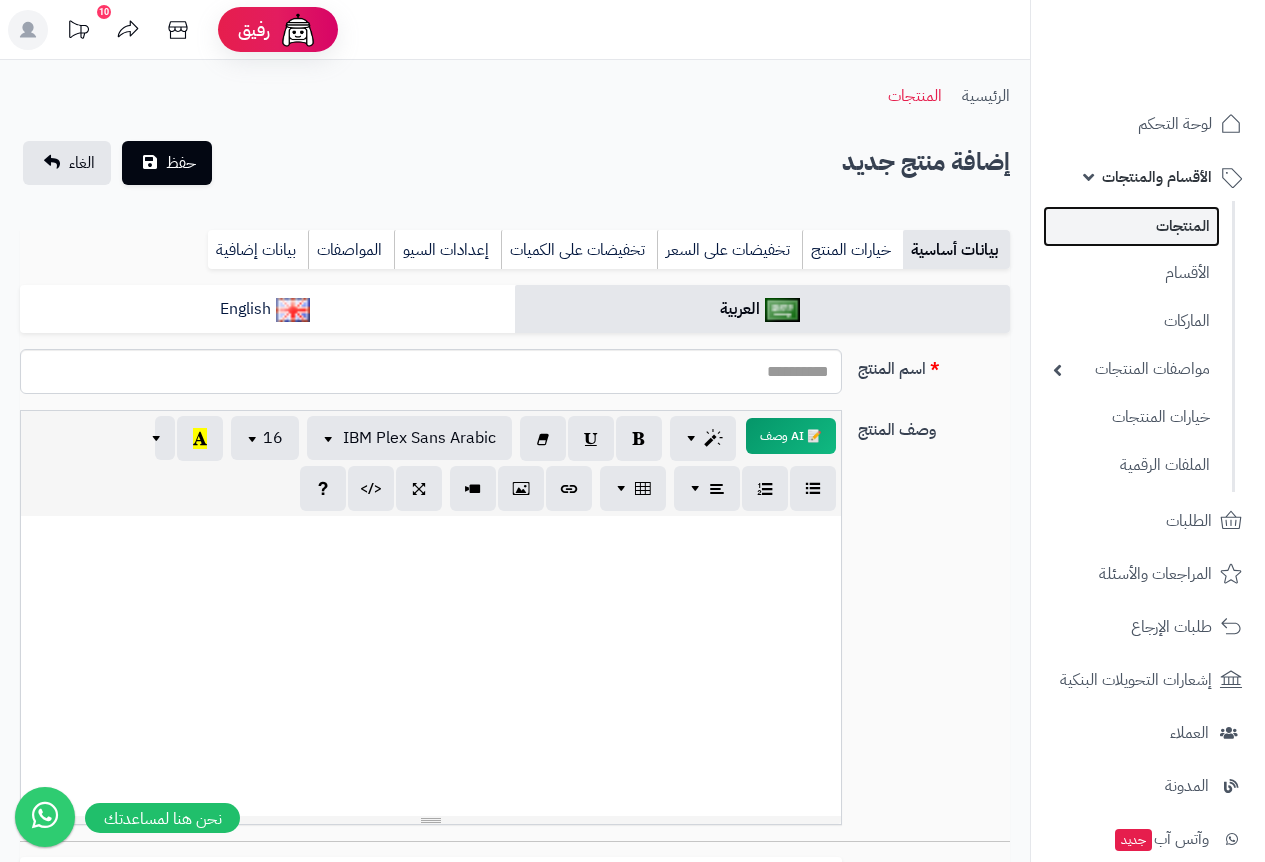 click on "المنتجات" at bounding box center (1131, 226) 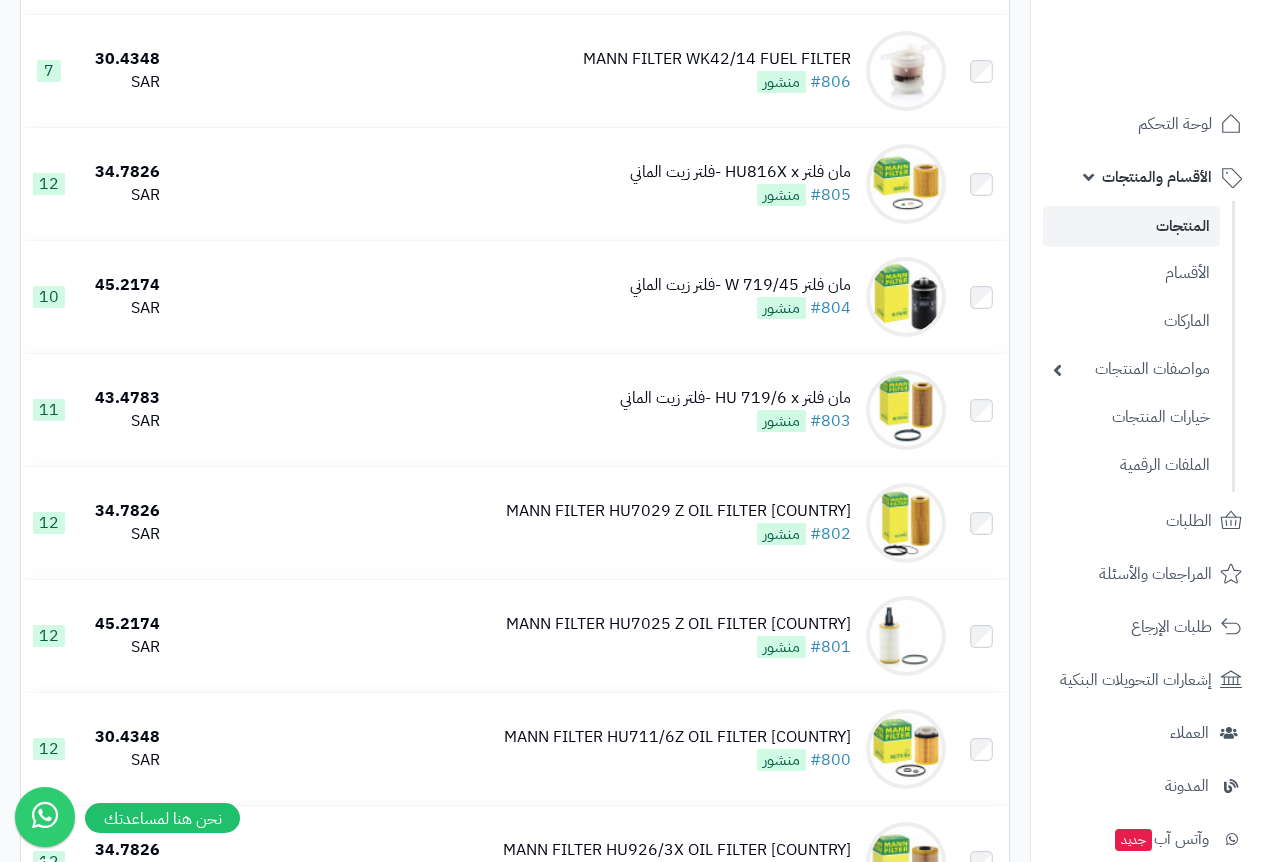 scroll, scrollTop: 400, scrollLeft: 0, axis: vertical 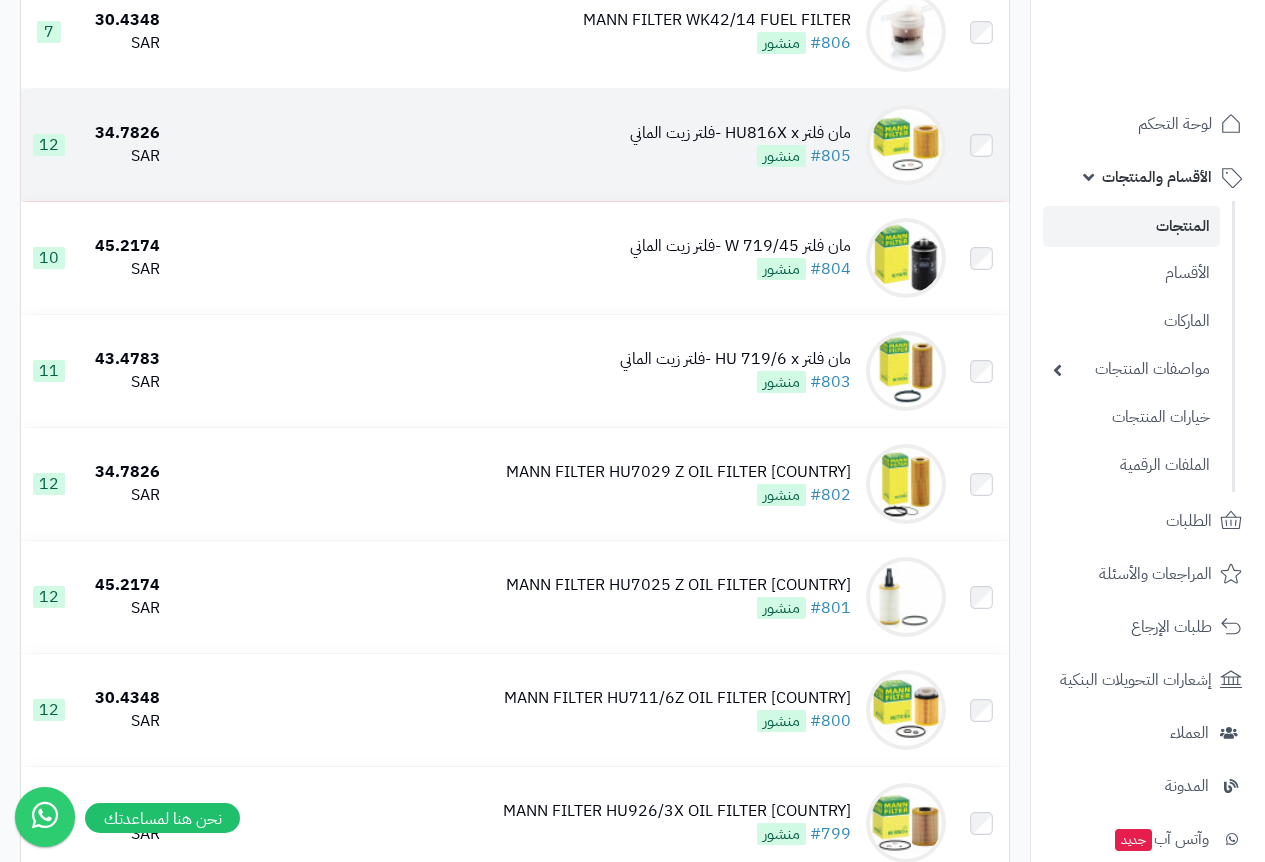 click on "مان فلتر HU816X x -فلتر زيت الماني" at bounding box center (740, 133) 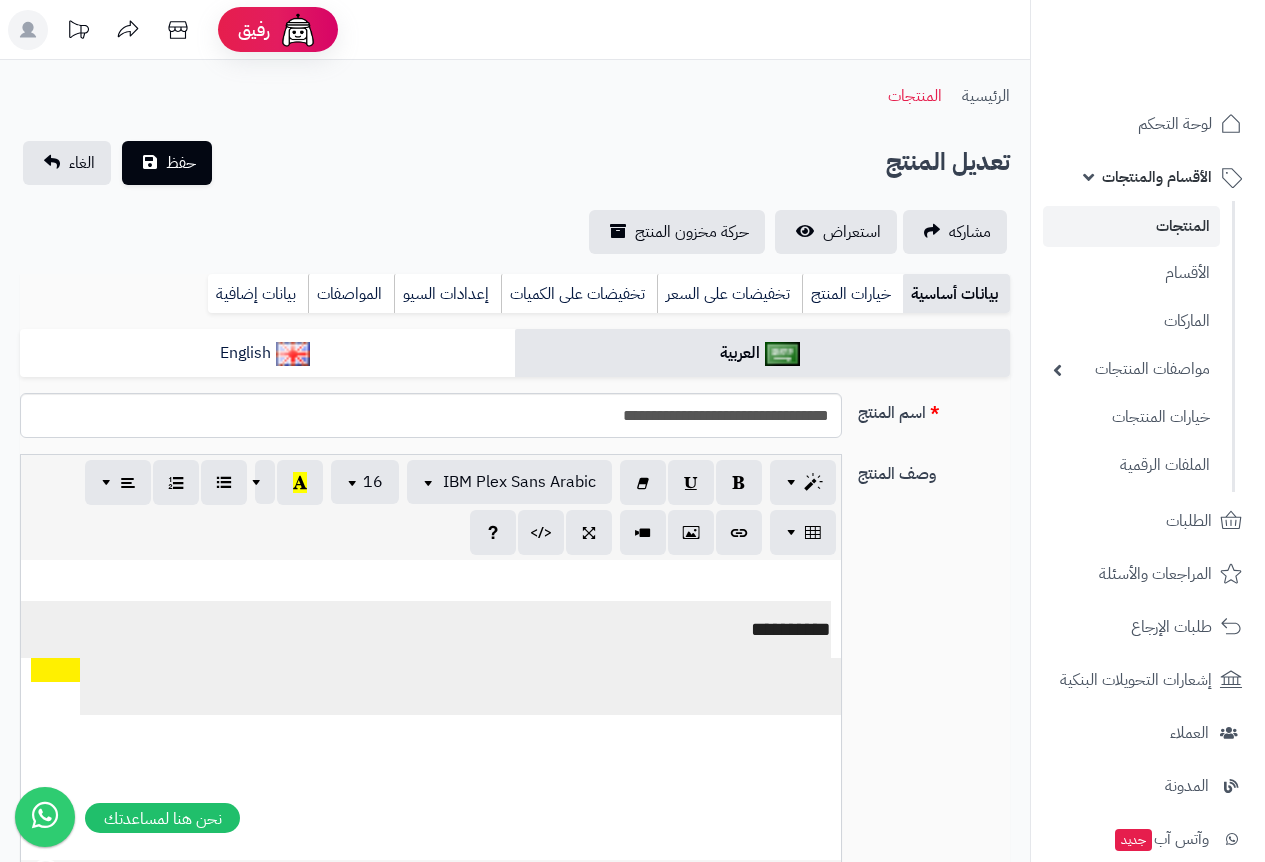 select 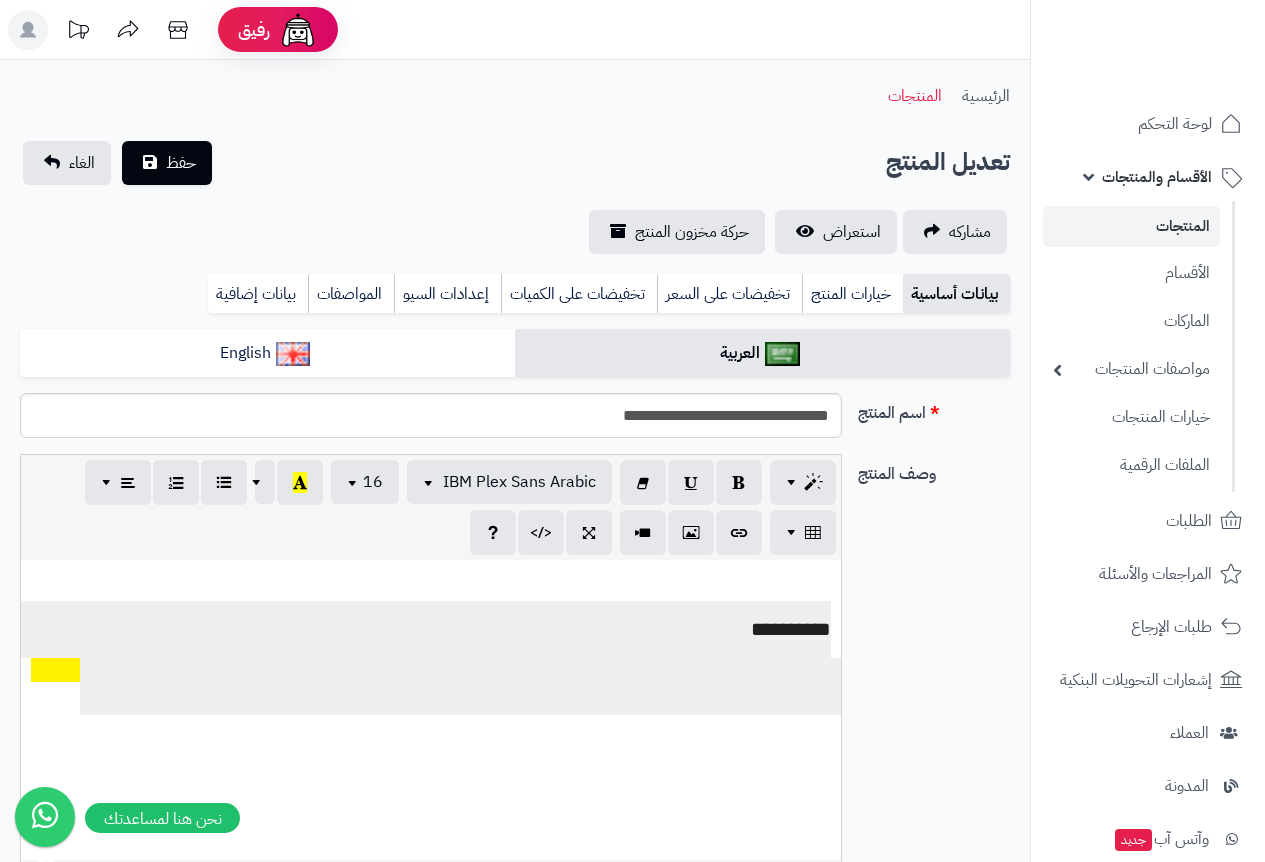 scroll, scrollTop: 0, scrollLeft: 0, axis: both 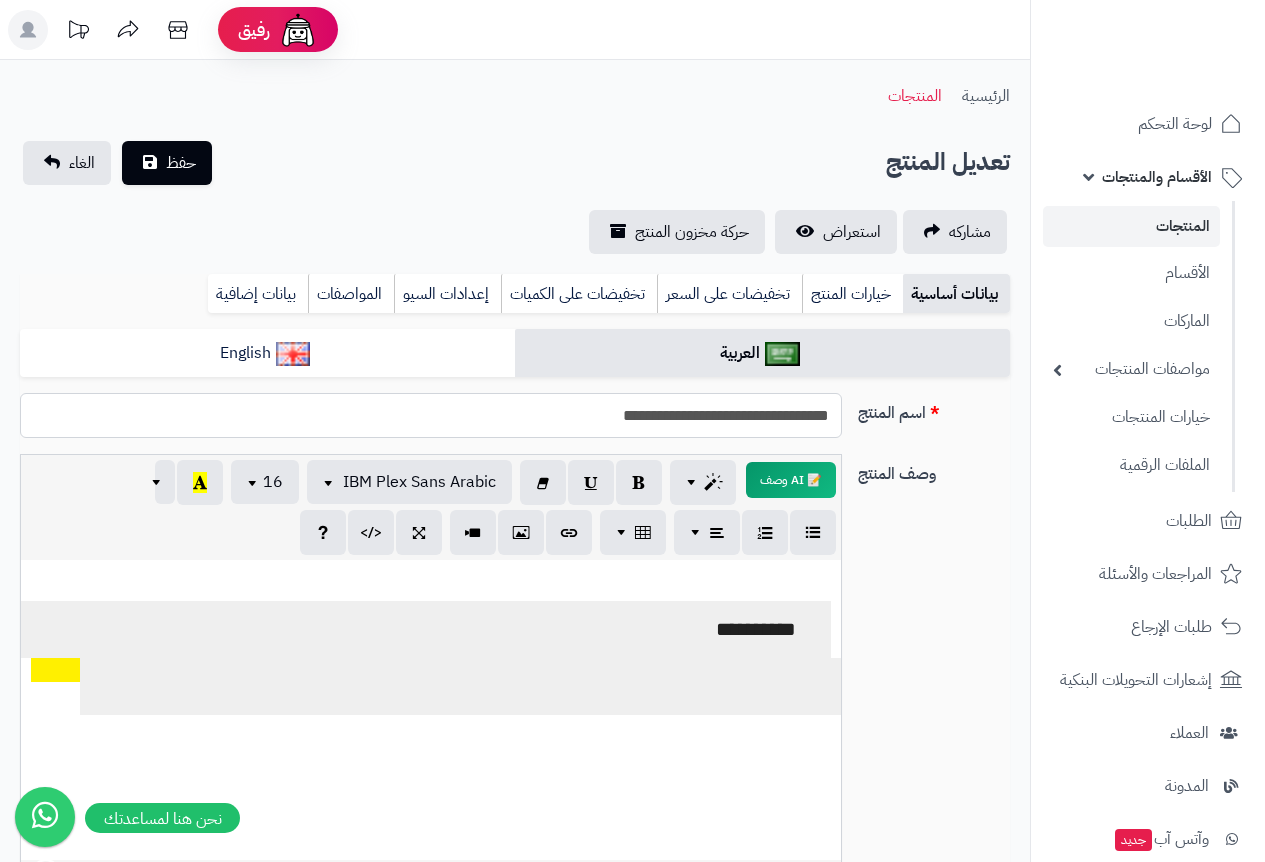 drag, startPoint x: 605, startPoint y: 415, endPoint x: 833, endPoint y: 418, distance: 228.01973 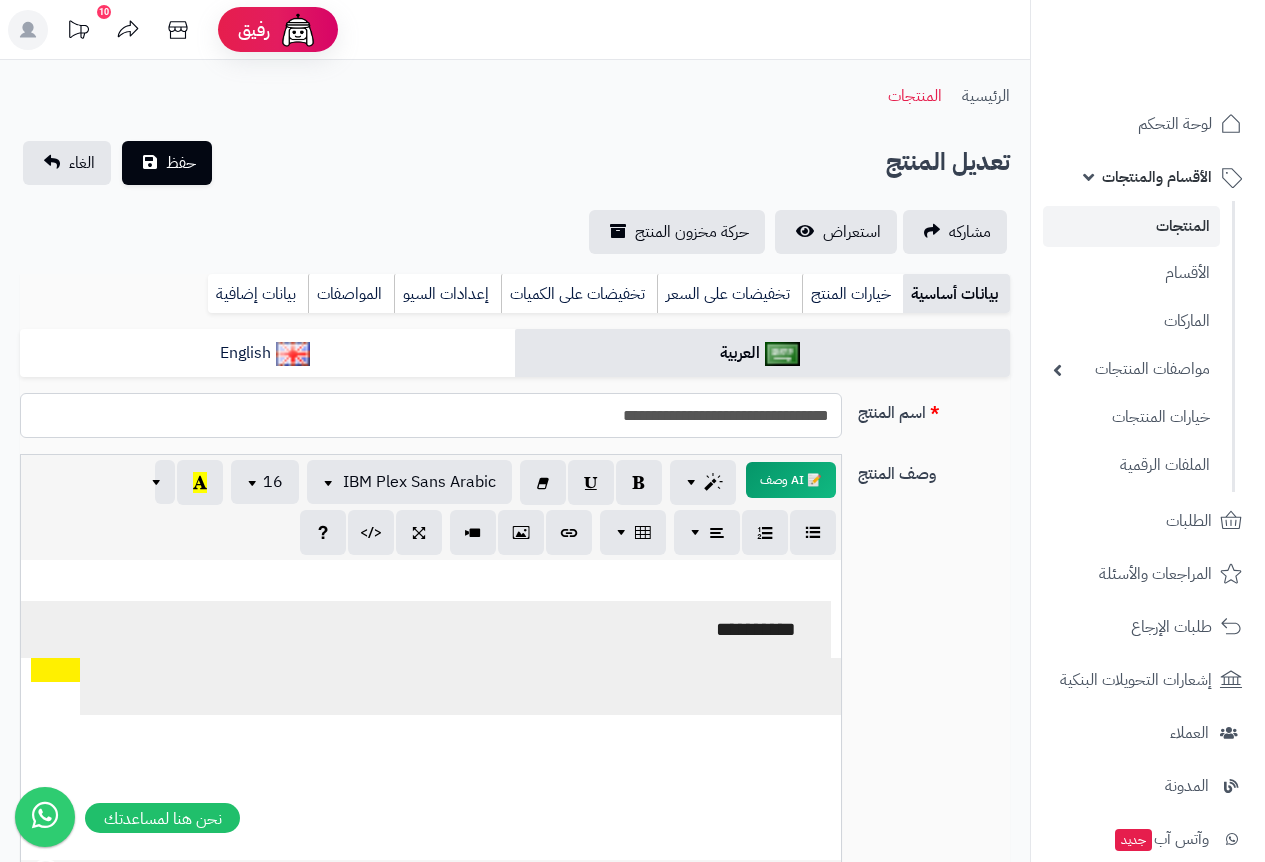 click on "**********" at bounding box center [431, 415] 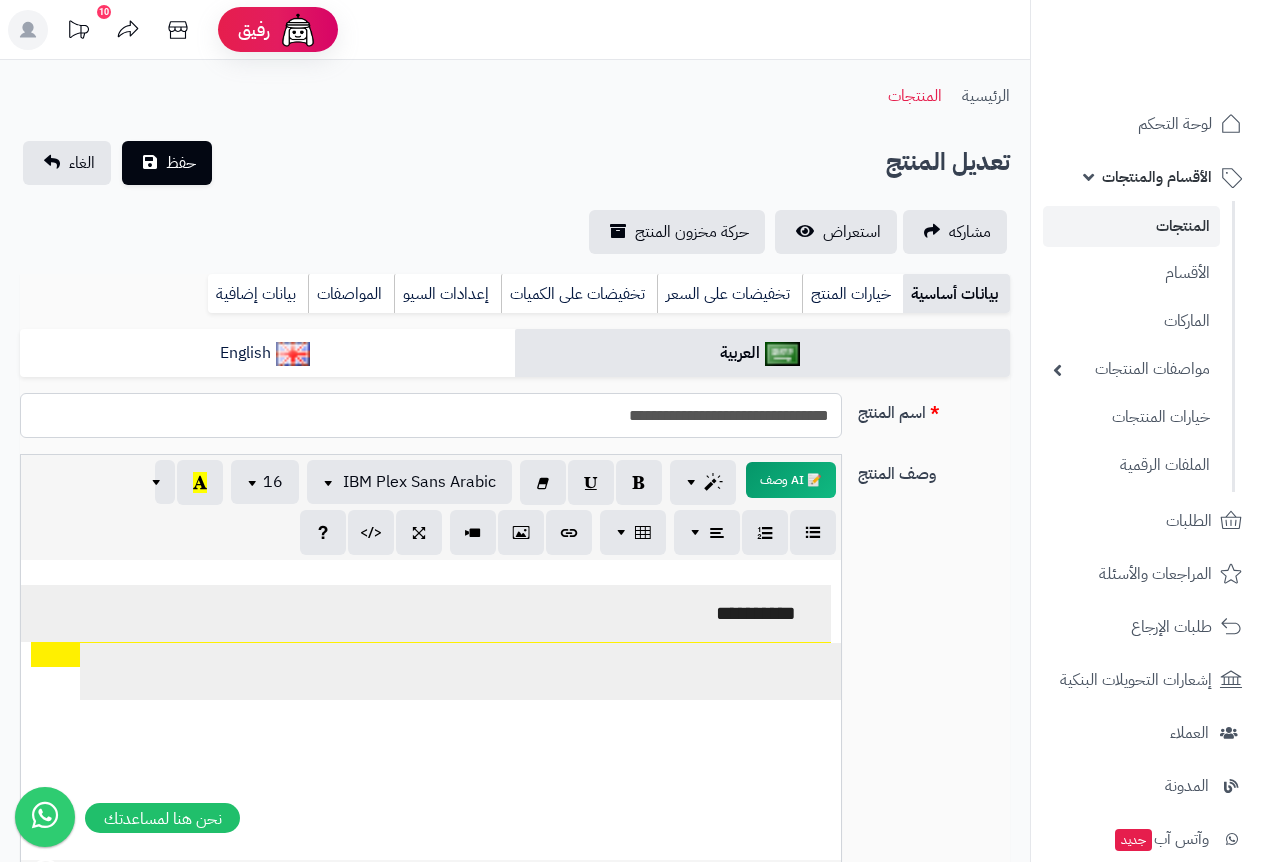 scroll, scrollTop: 0, scrollLeft: 0, axis: both 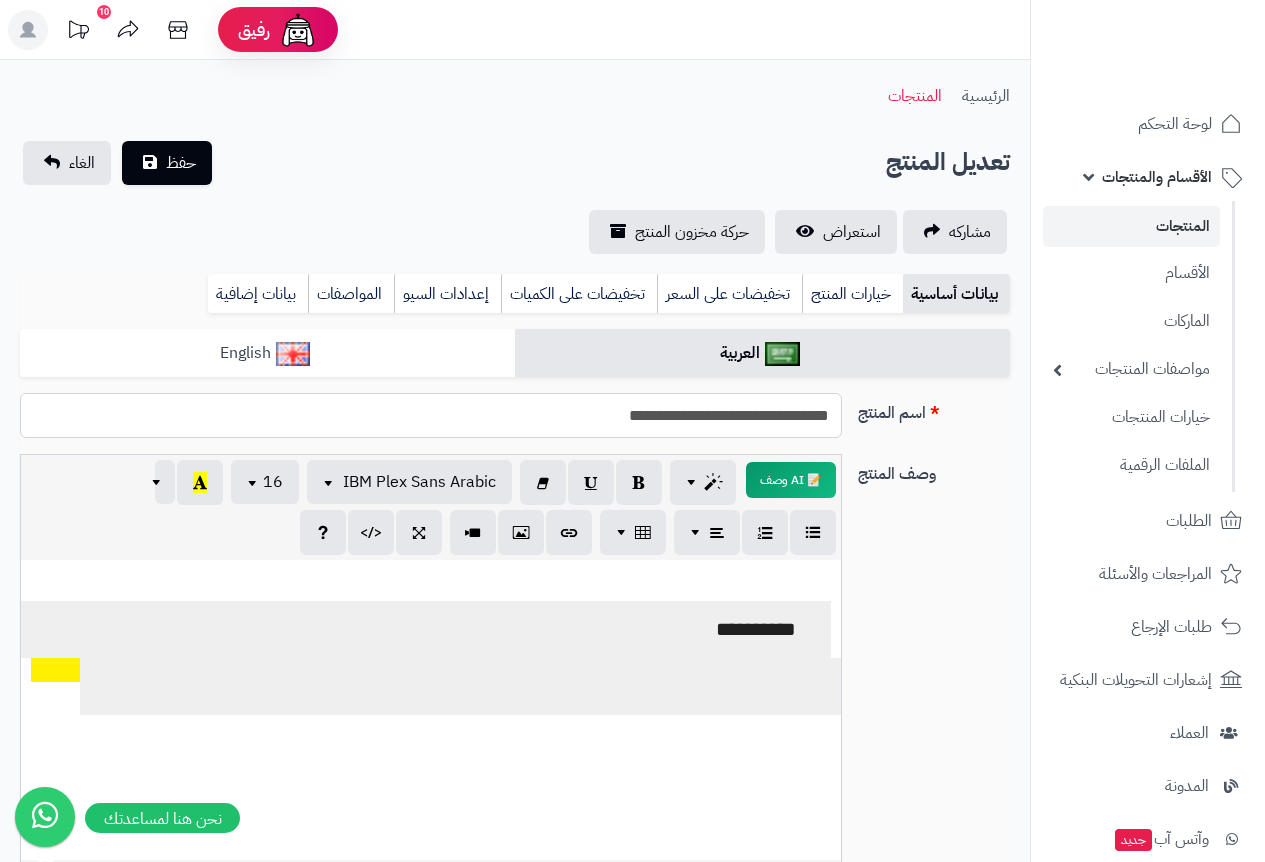 type on "**********" 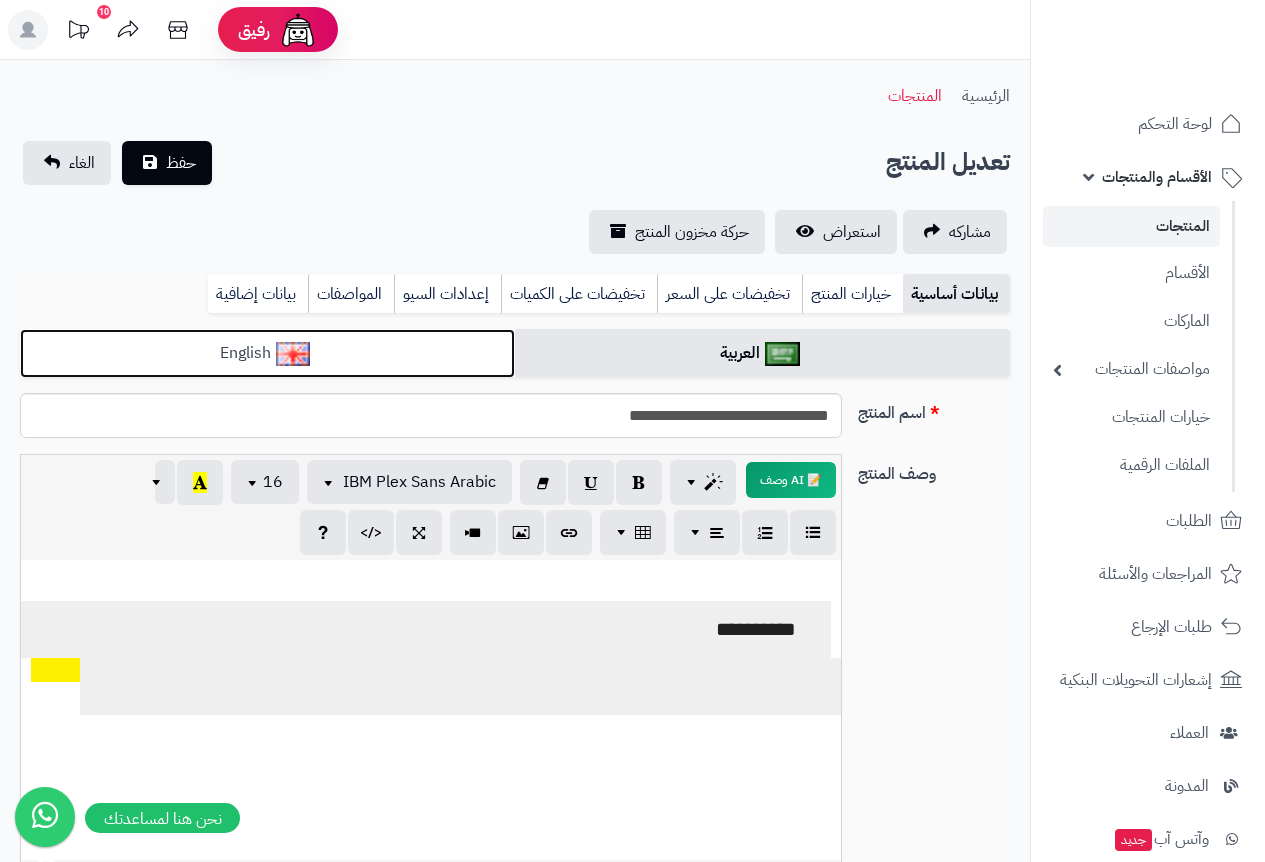 click on "English" at bounding box center [267, 353] 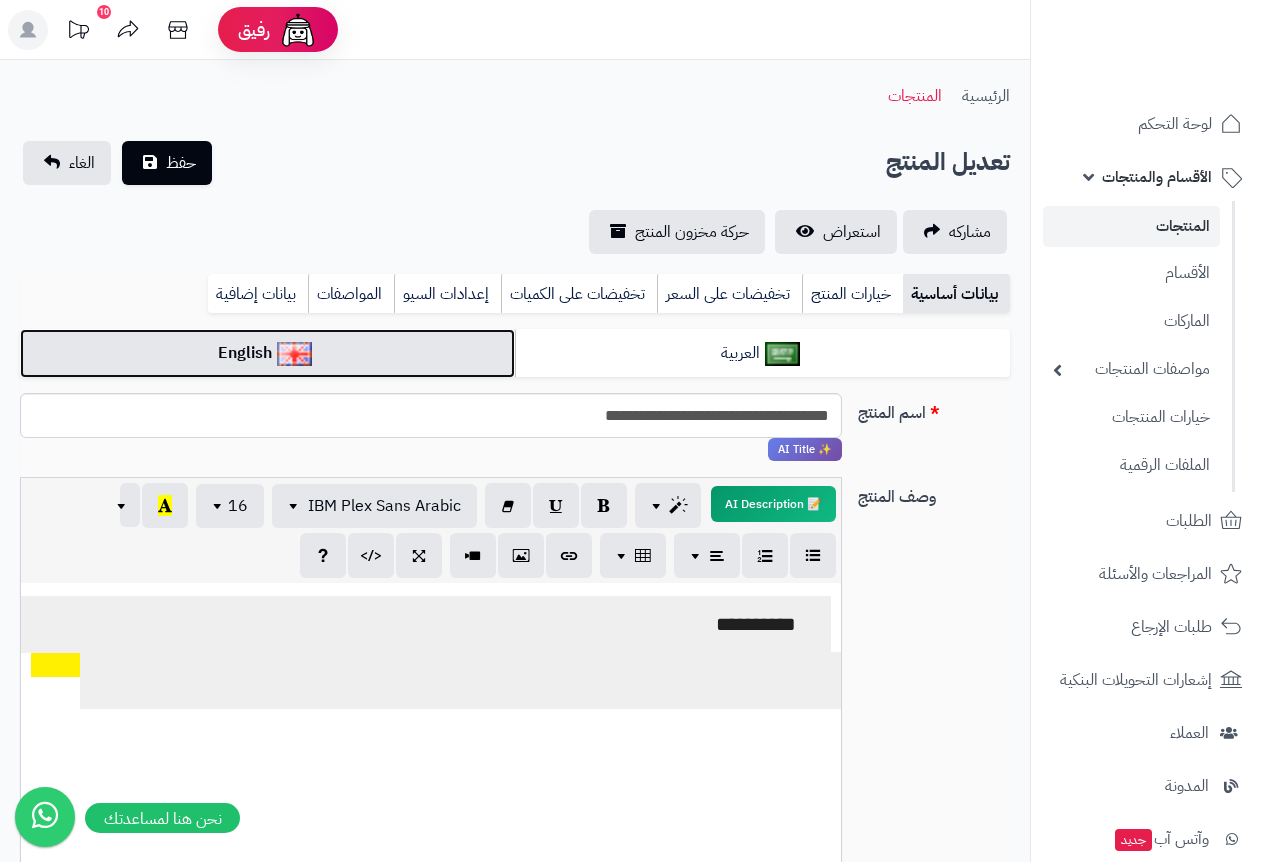 scroll, scrollTop: 0, scrollLeft: 0, axis: both 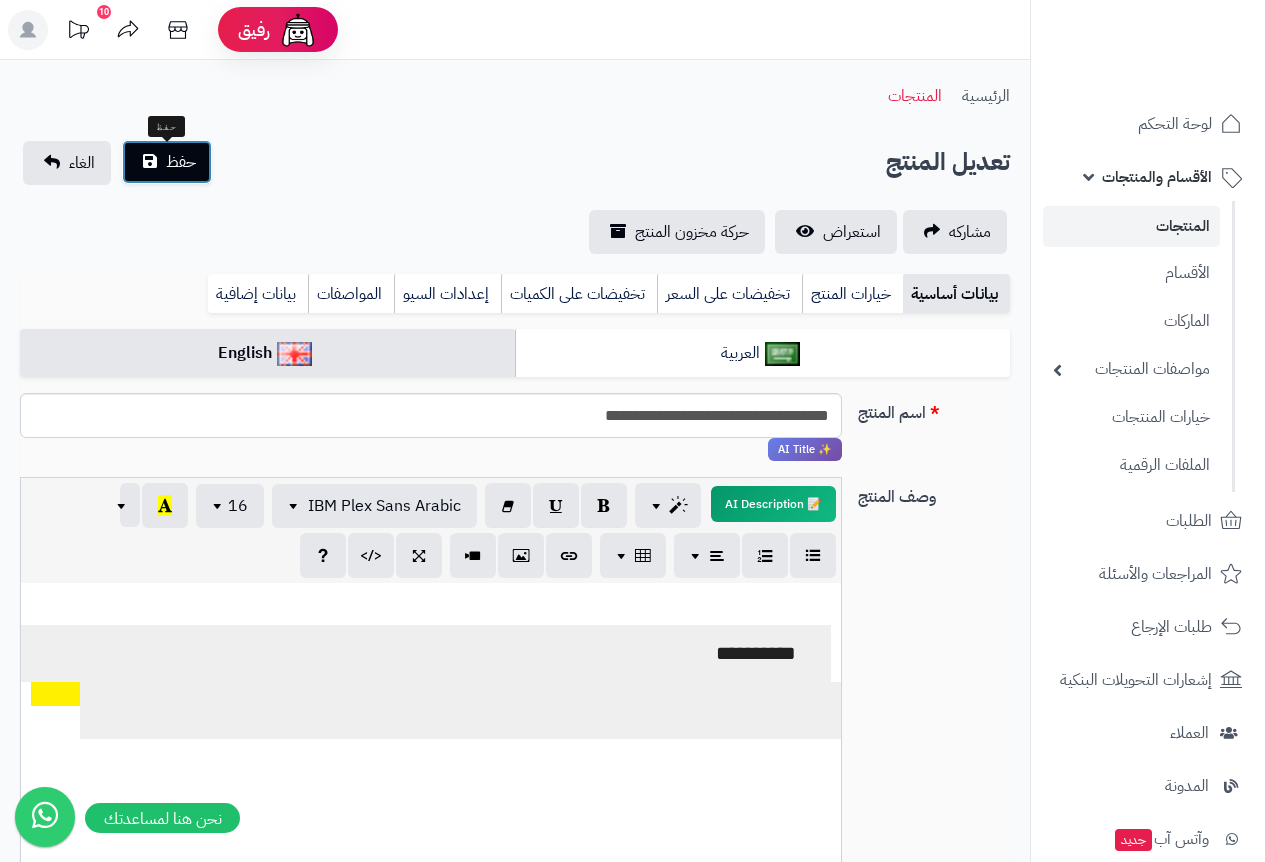 click on "حفظ" at bounding box center [167, 162] 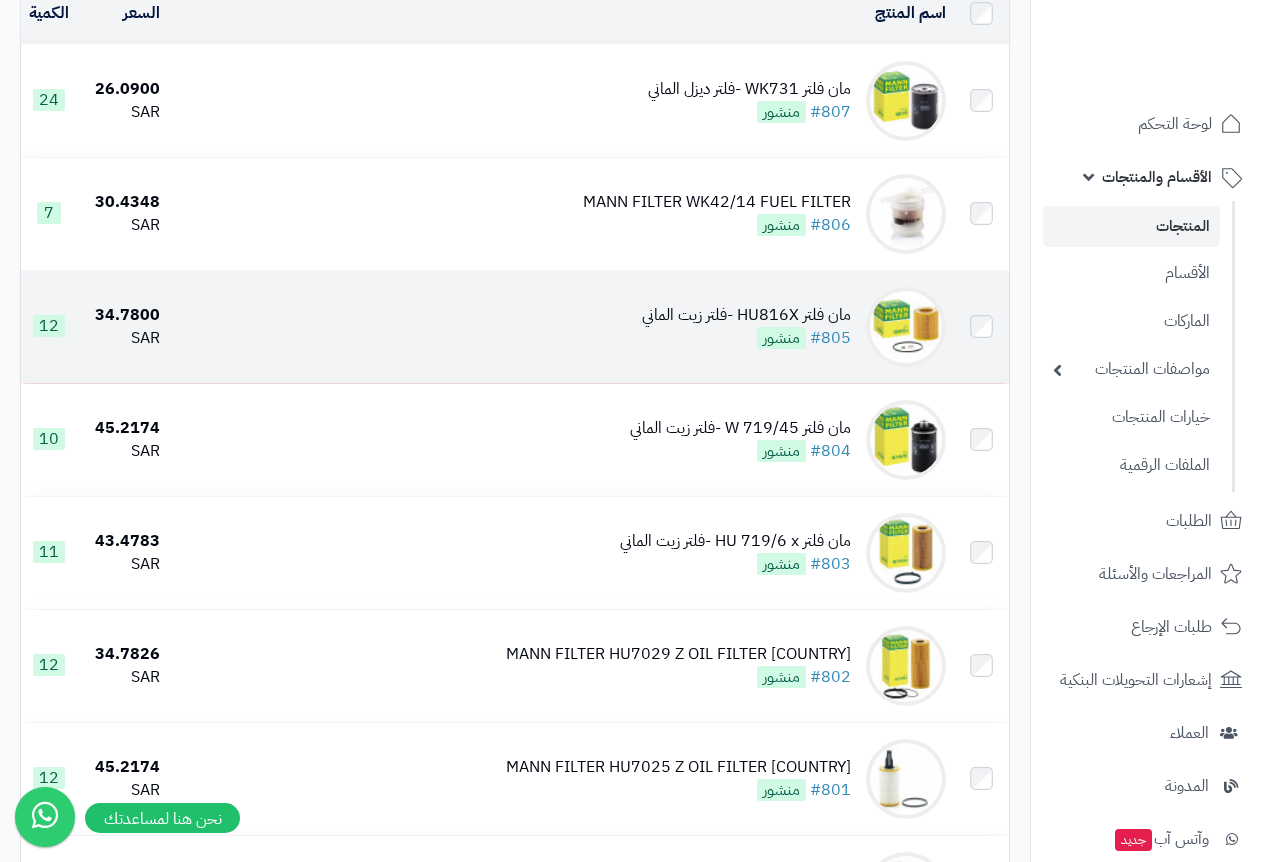 scroll, scrollTop: 500, scrollLeft: 0, axis: vertical 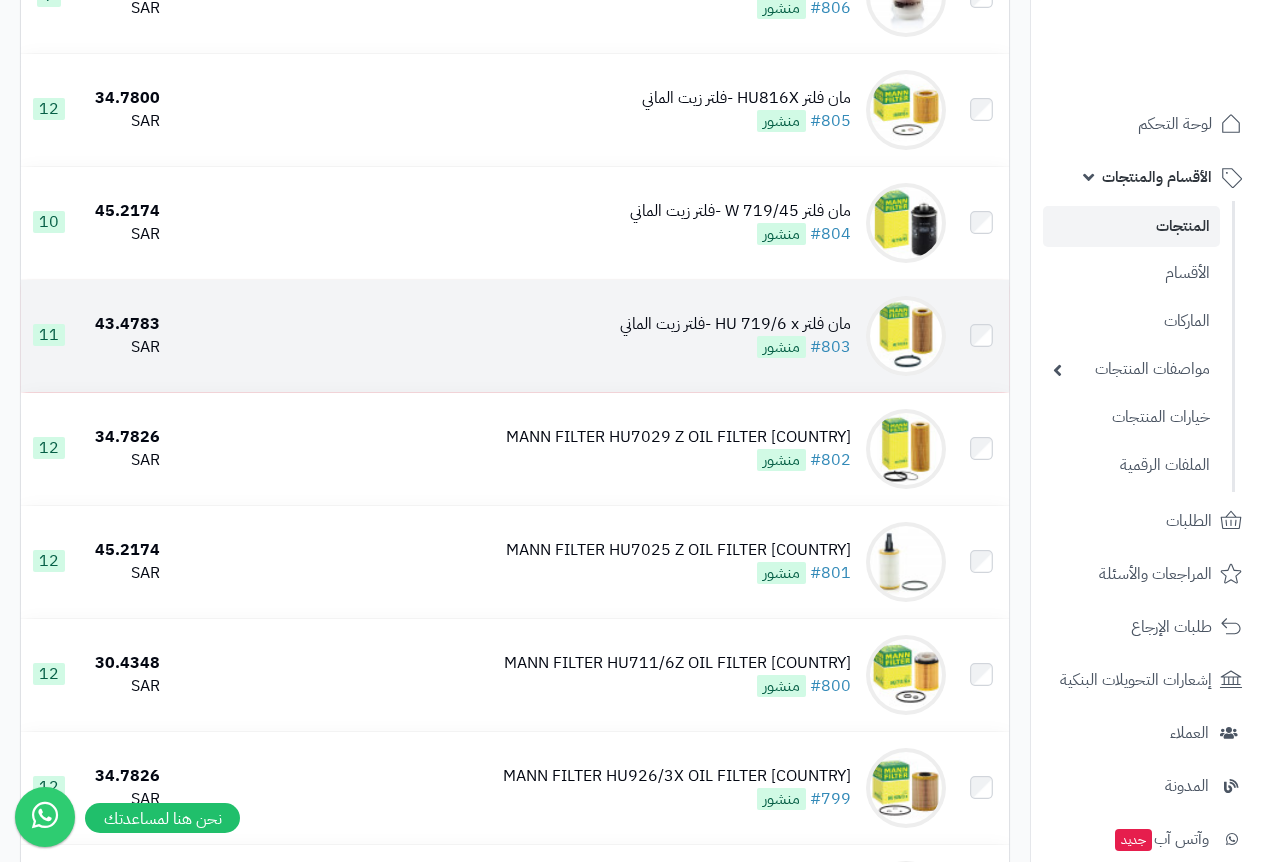 click on "مان فلتر HU 719/6 x -فلتر زيت الماني" at bounding box center [735, 324] 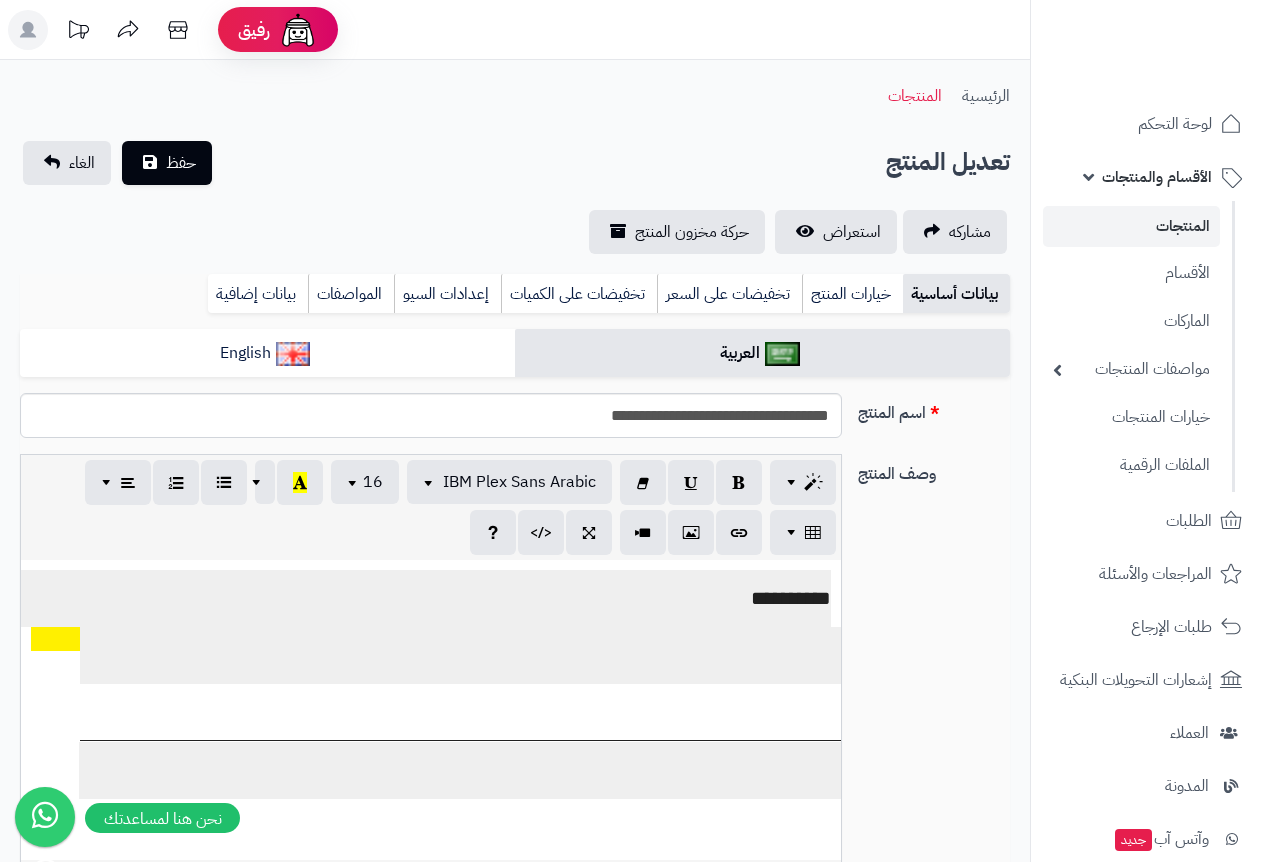 select 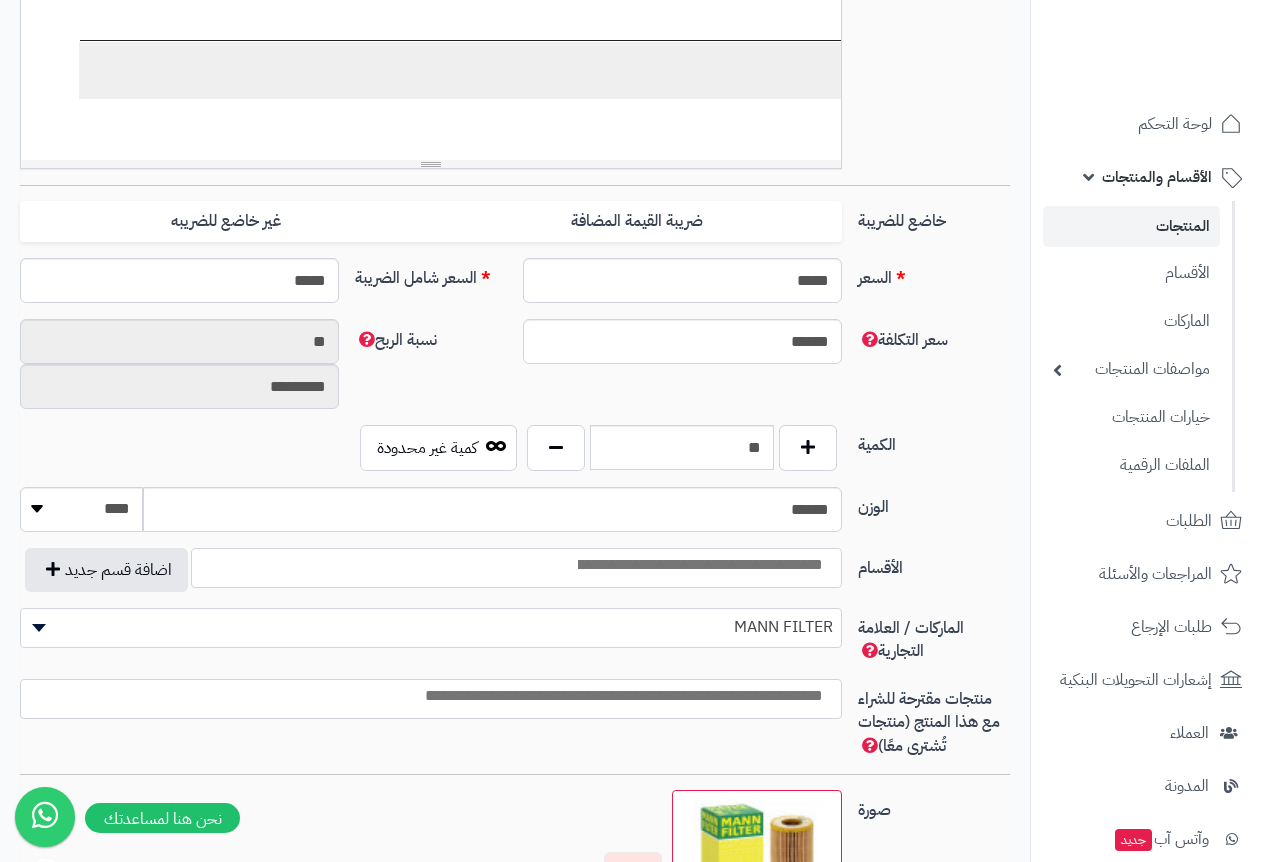 scroll, scrollTop: 0, scrollLeft: 15, axis: horizontal 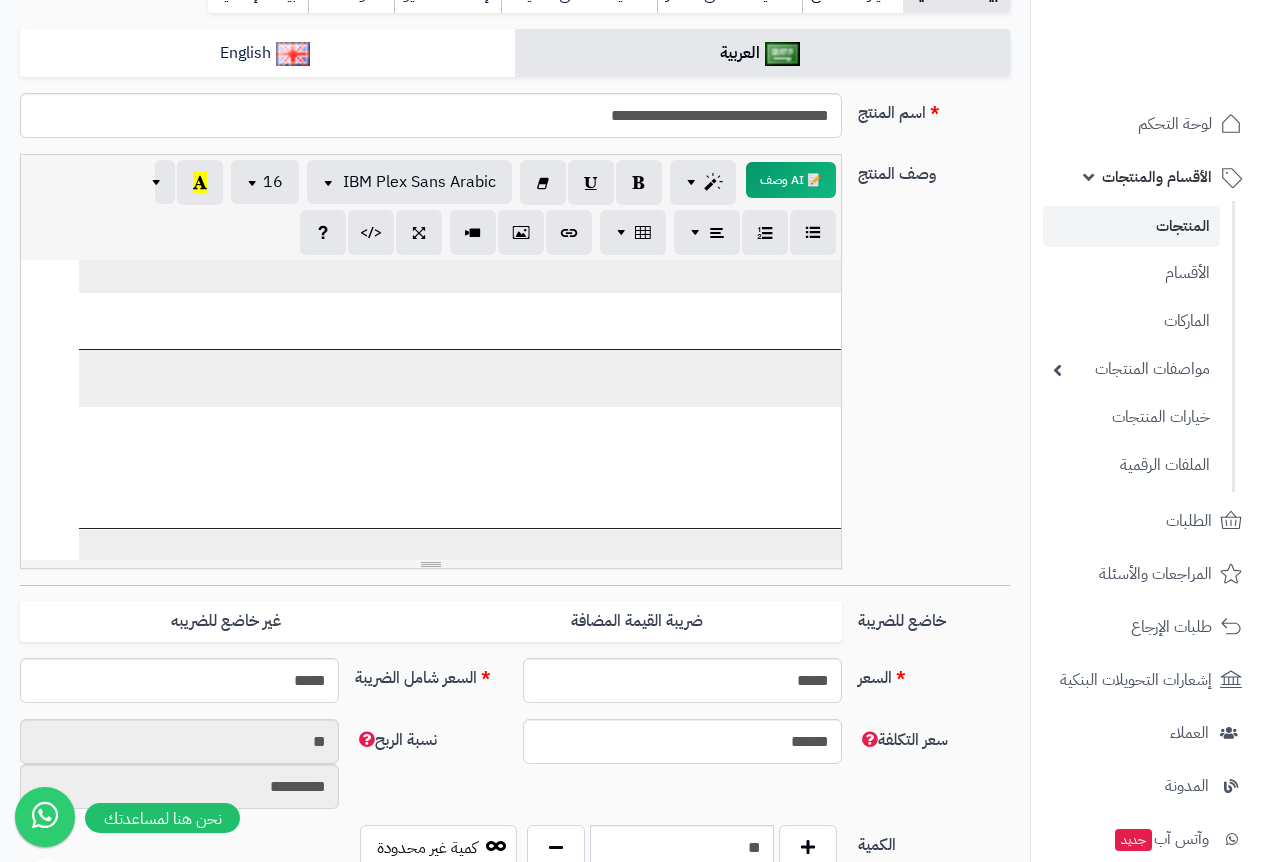 click on "**********" at bounding box center (700, 378) 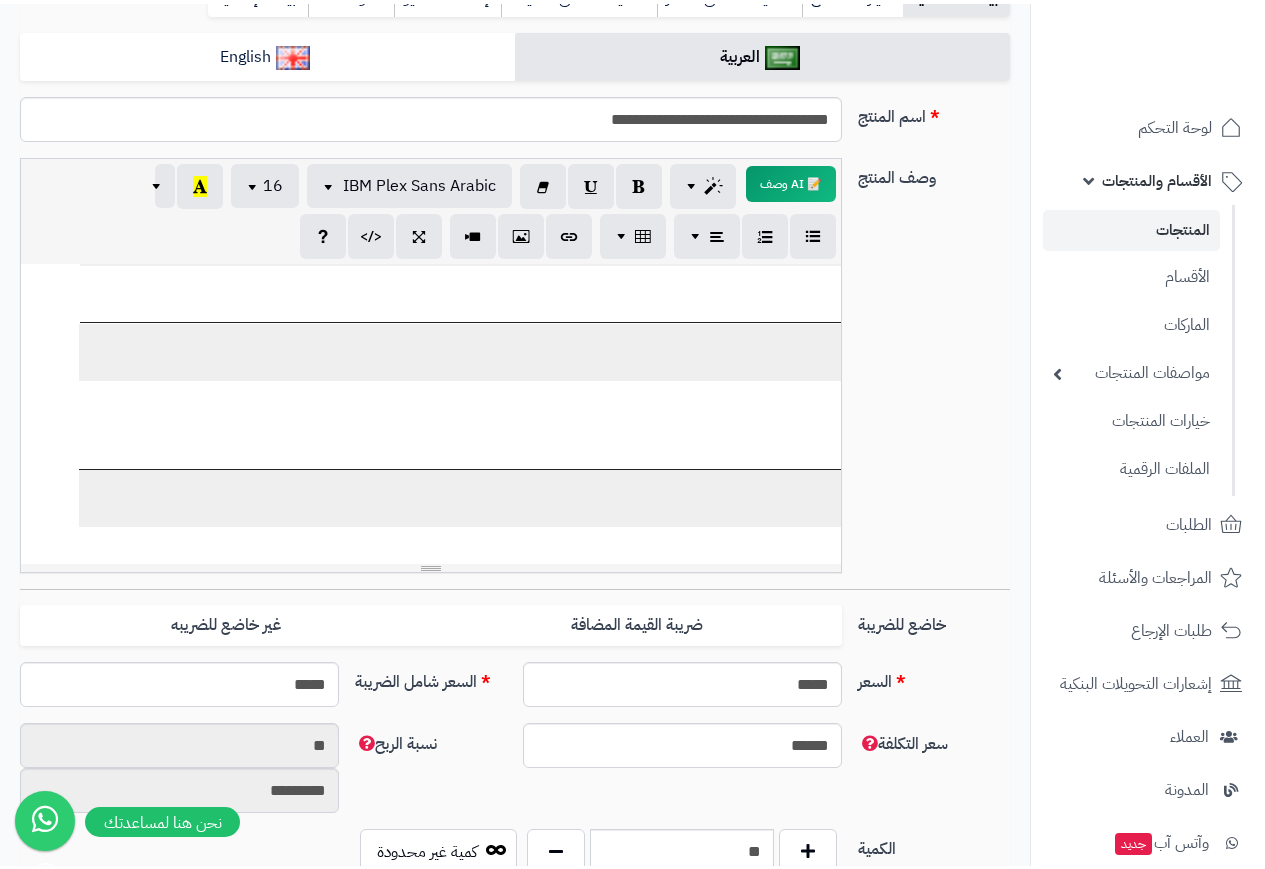 scroll, scrollTop: 0, scrollLeft: 0, axis: both 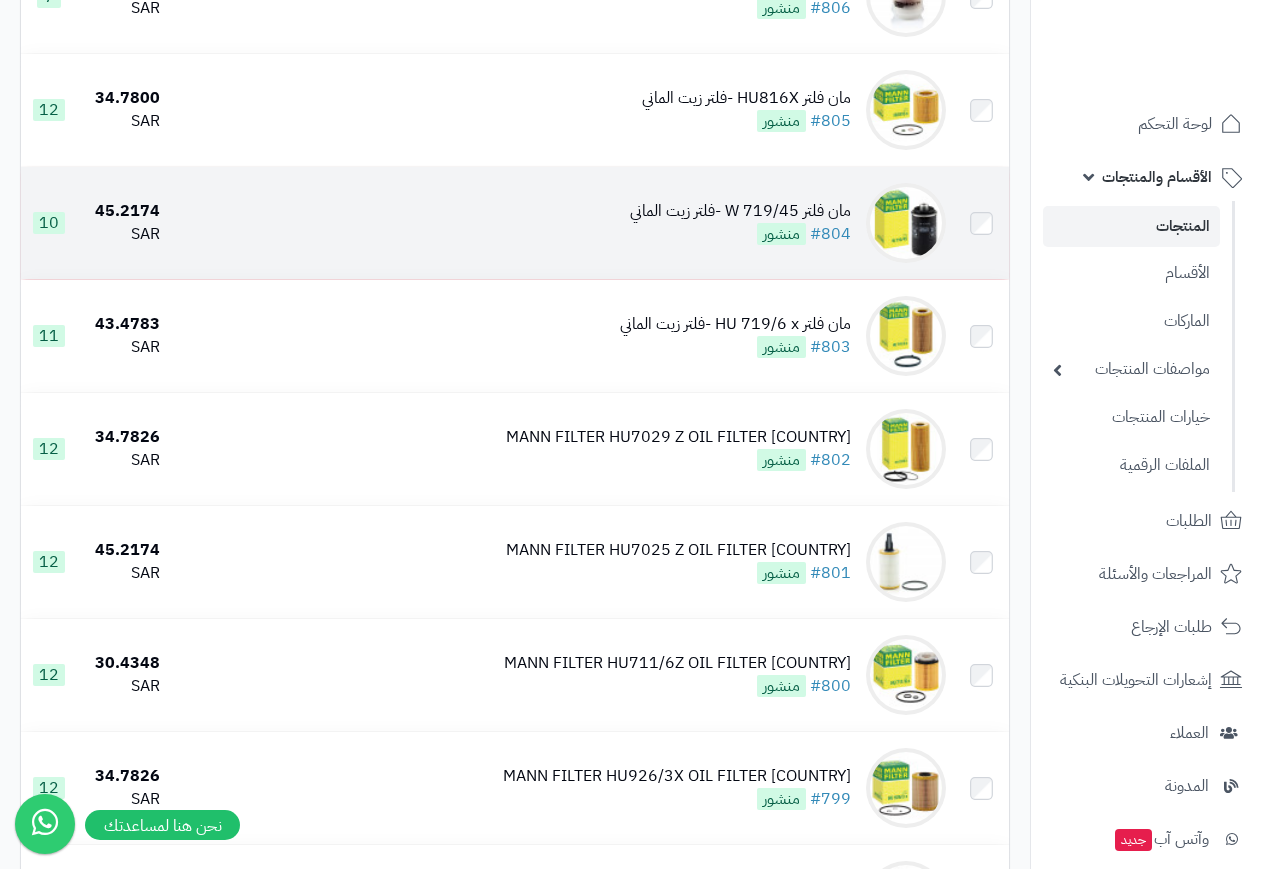 click on "مان فلتر W 719/45 -فلتر زيت الماني" at bounding box center (740, 211) 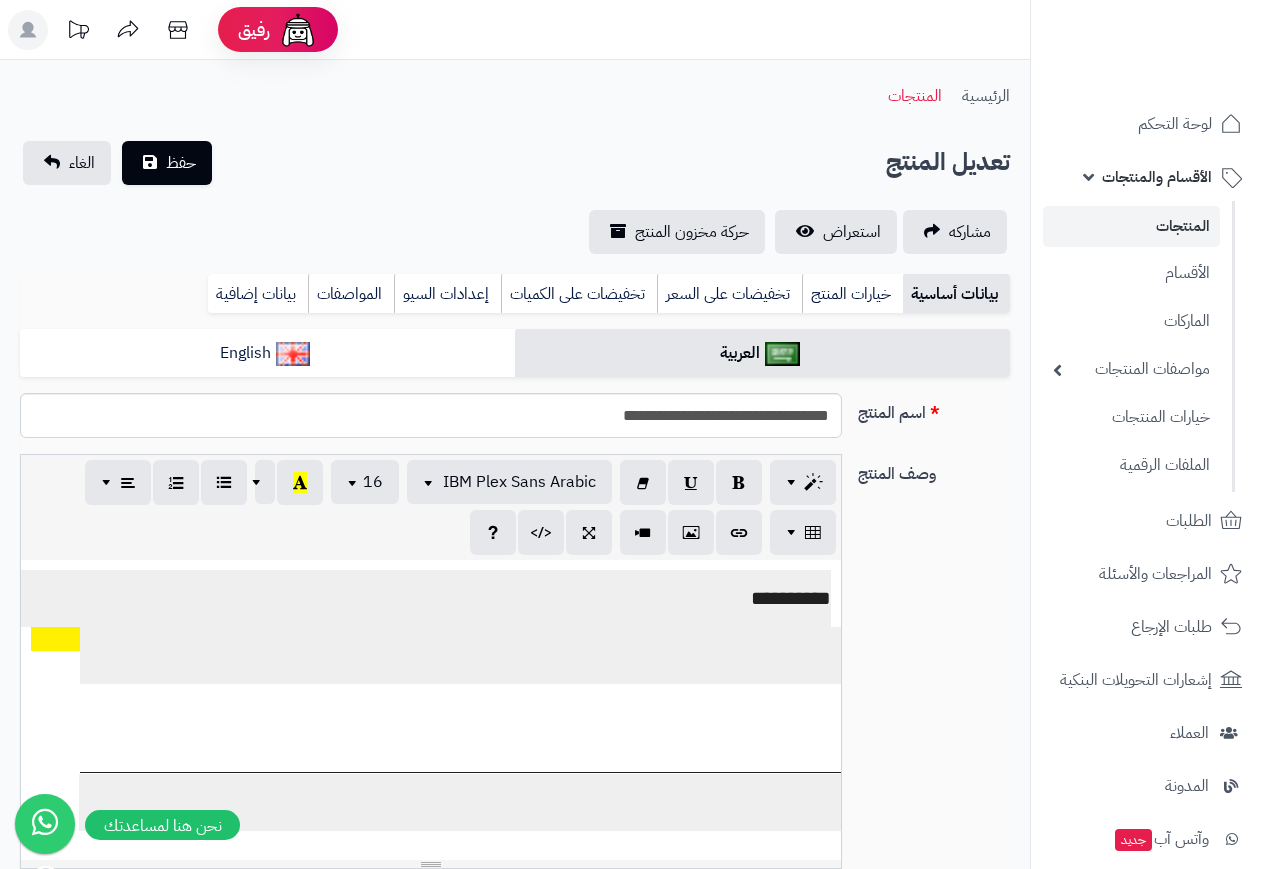 select 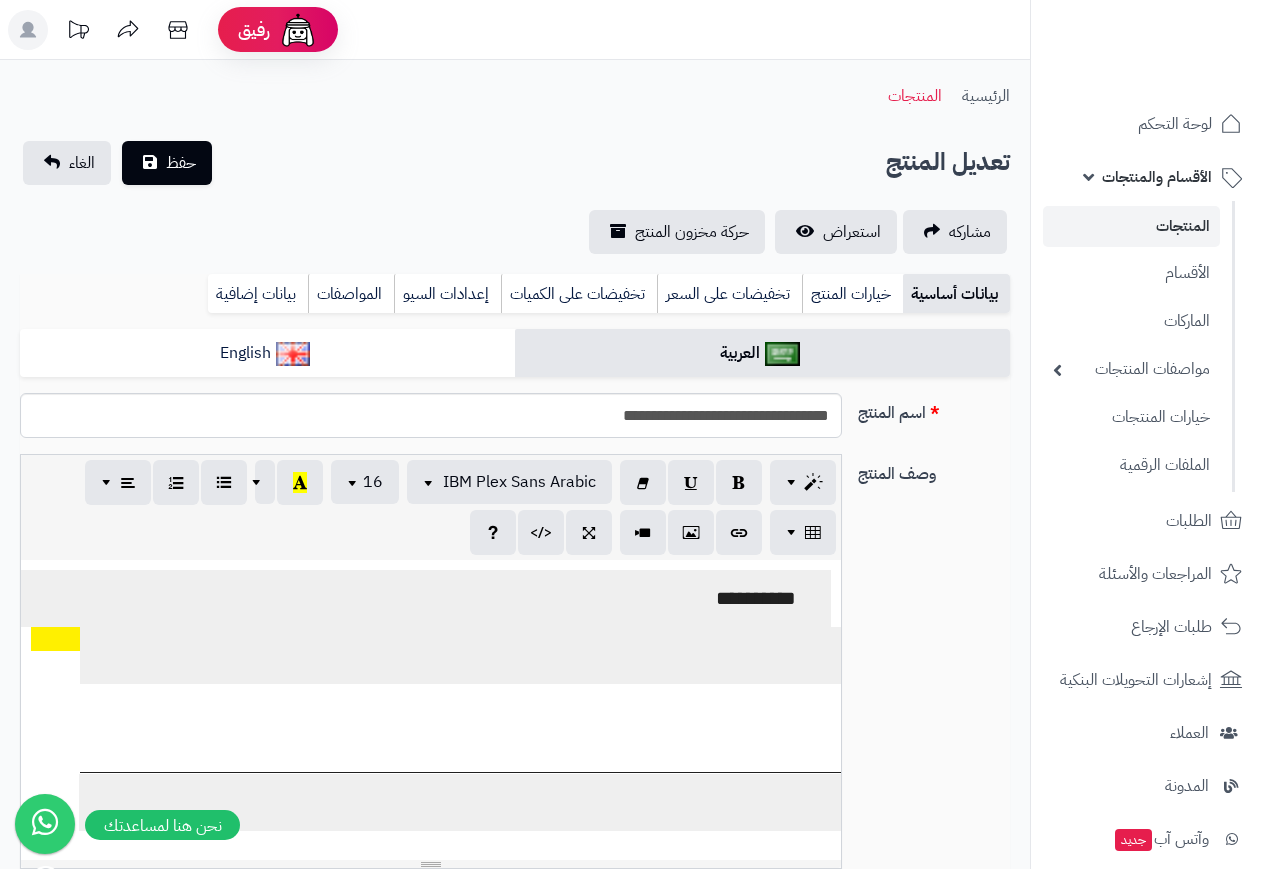 scroll, scrollTop: 0, scrollLeft: 15, axis: horizontal 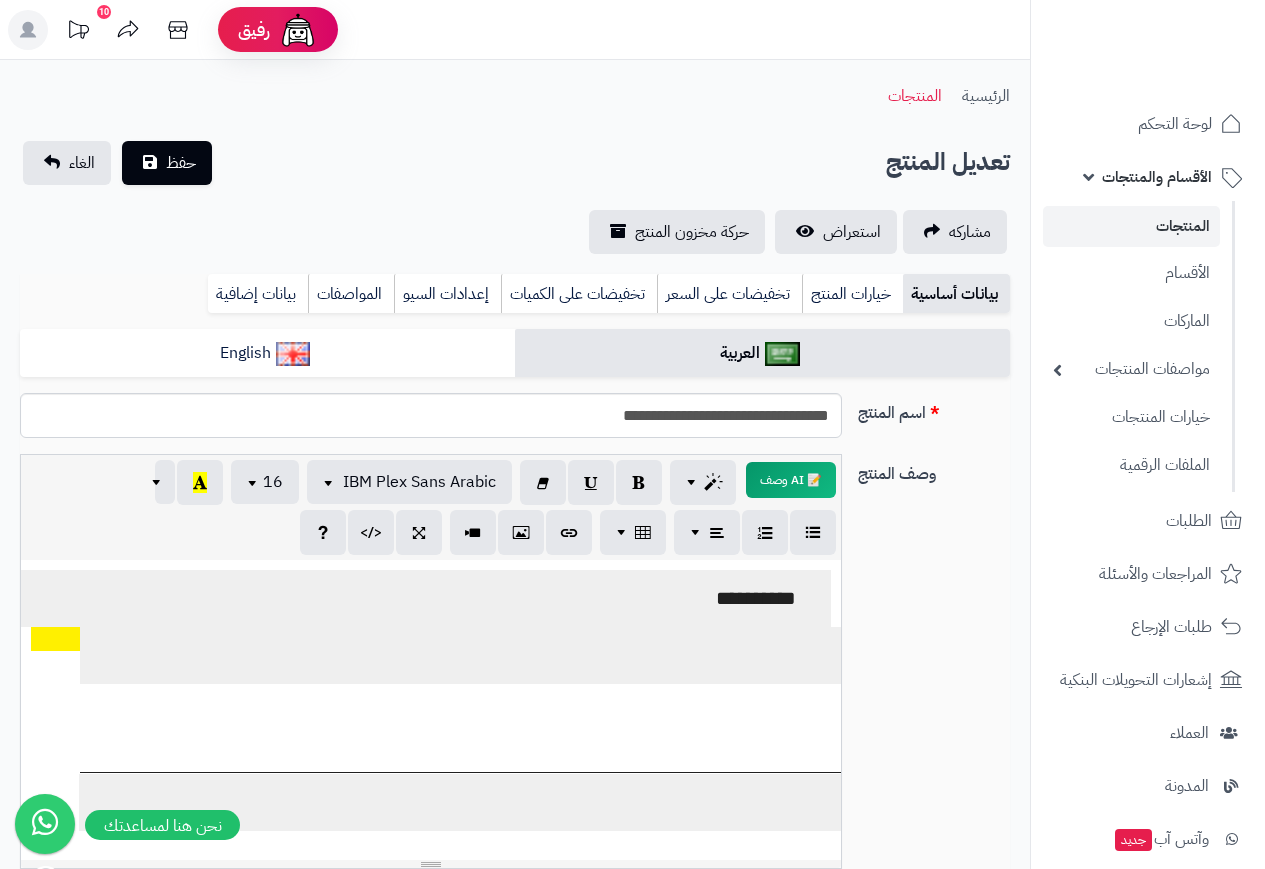 click on "المنتجات" at bounding box center (1131, 226) 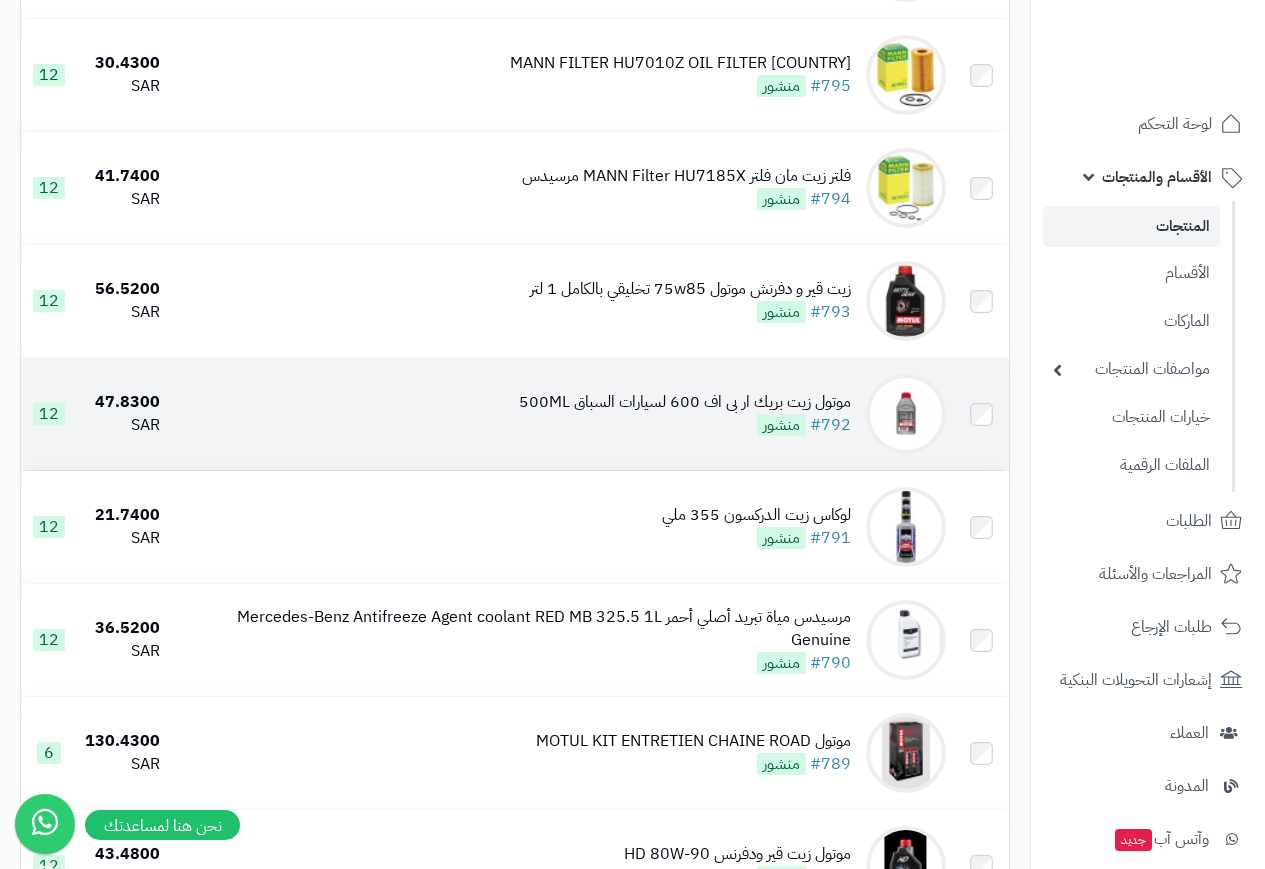 scroll, scrollTop: 1300, scrollLeft: 0, axis: vertical 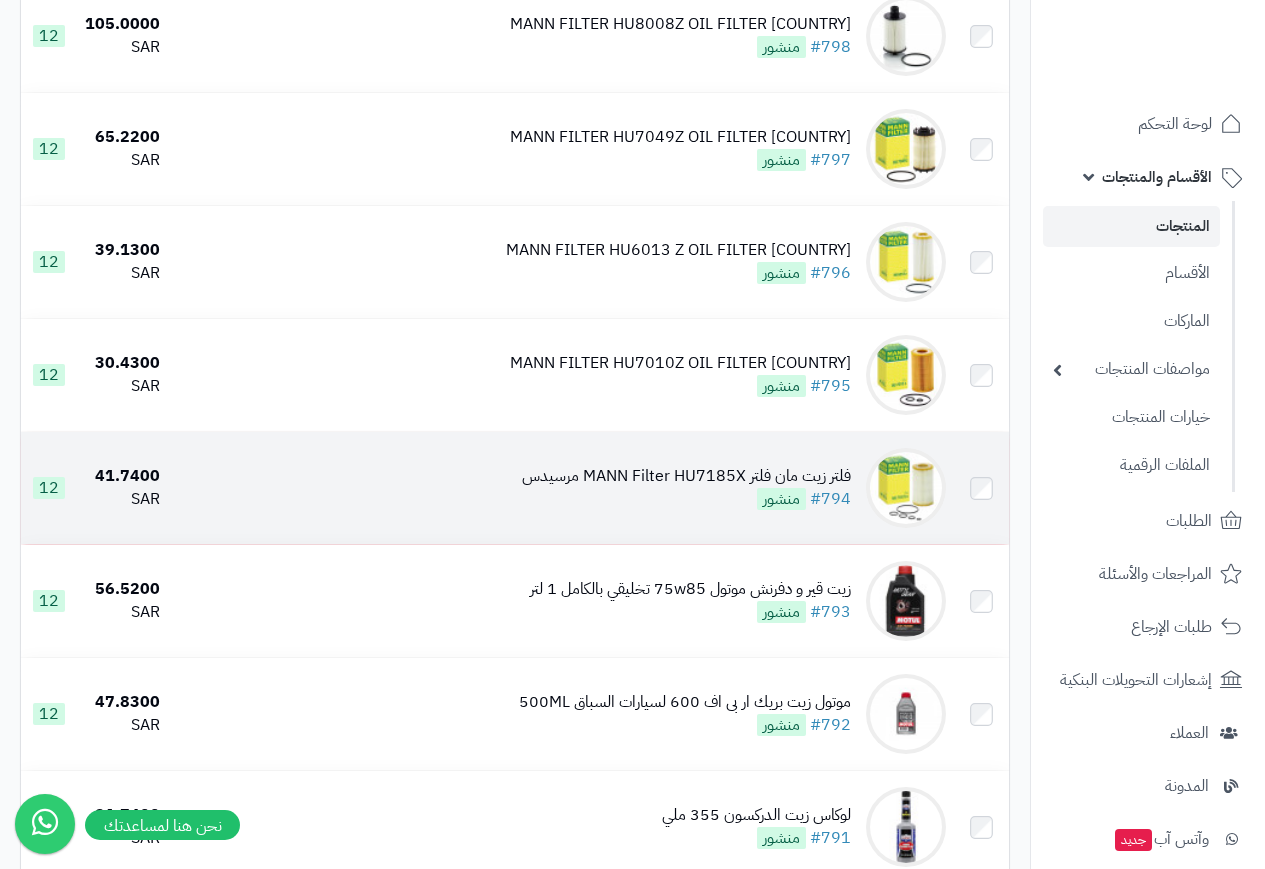 click on "فلتر زيت مان فلتر MANN Filter HU7185X مرسيدس" at bounding box center (686, 476) 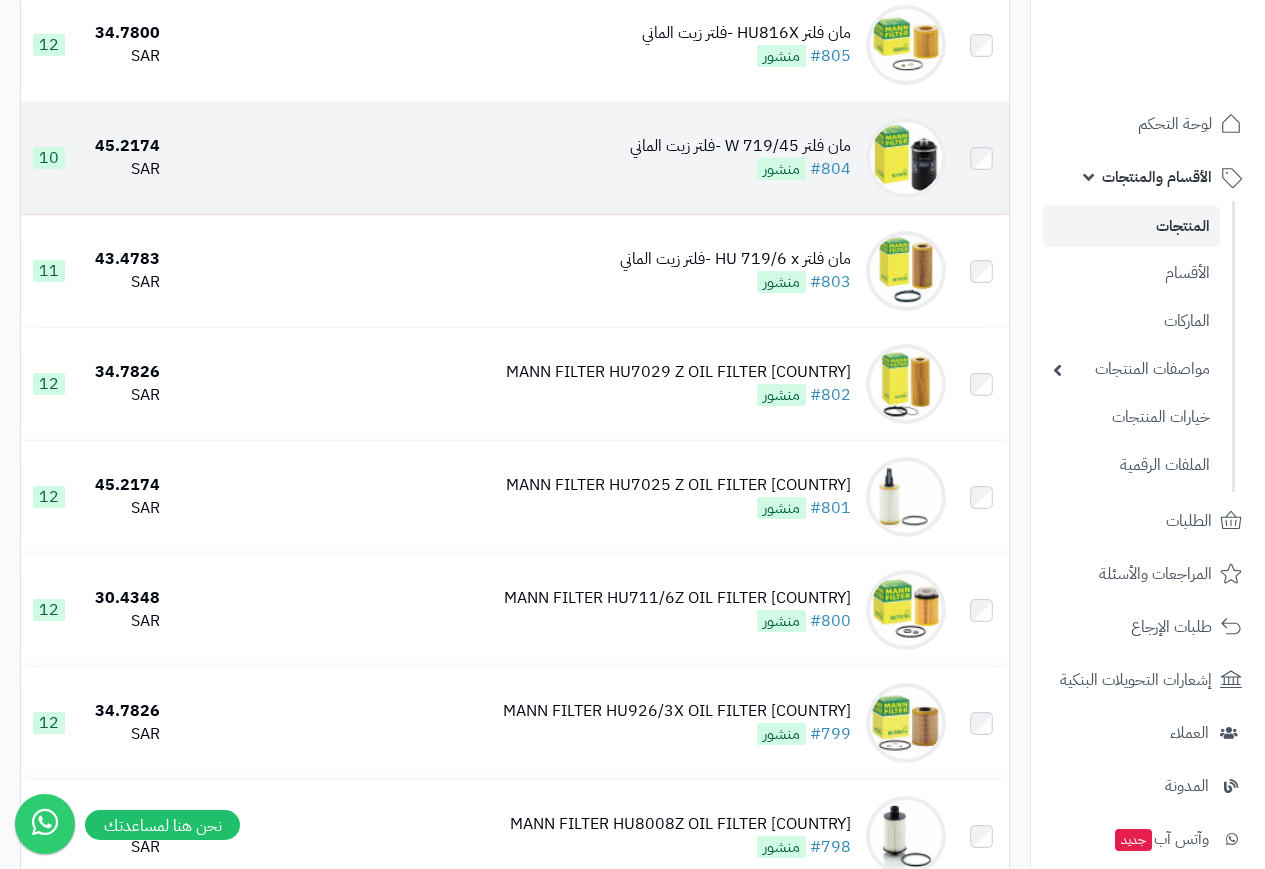 scroll, scrollTop: 600, scrollLeft: 0, axis: vertical 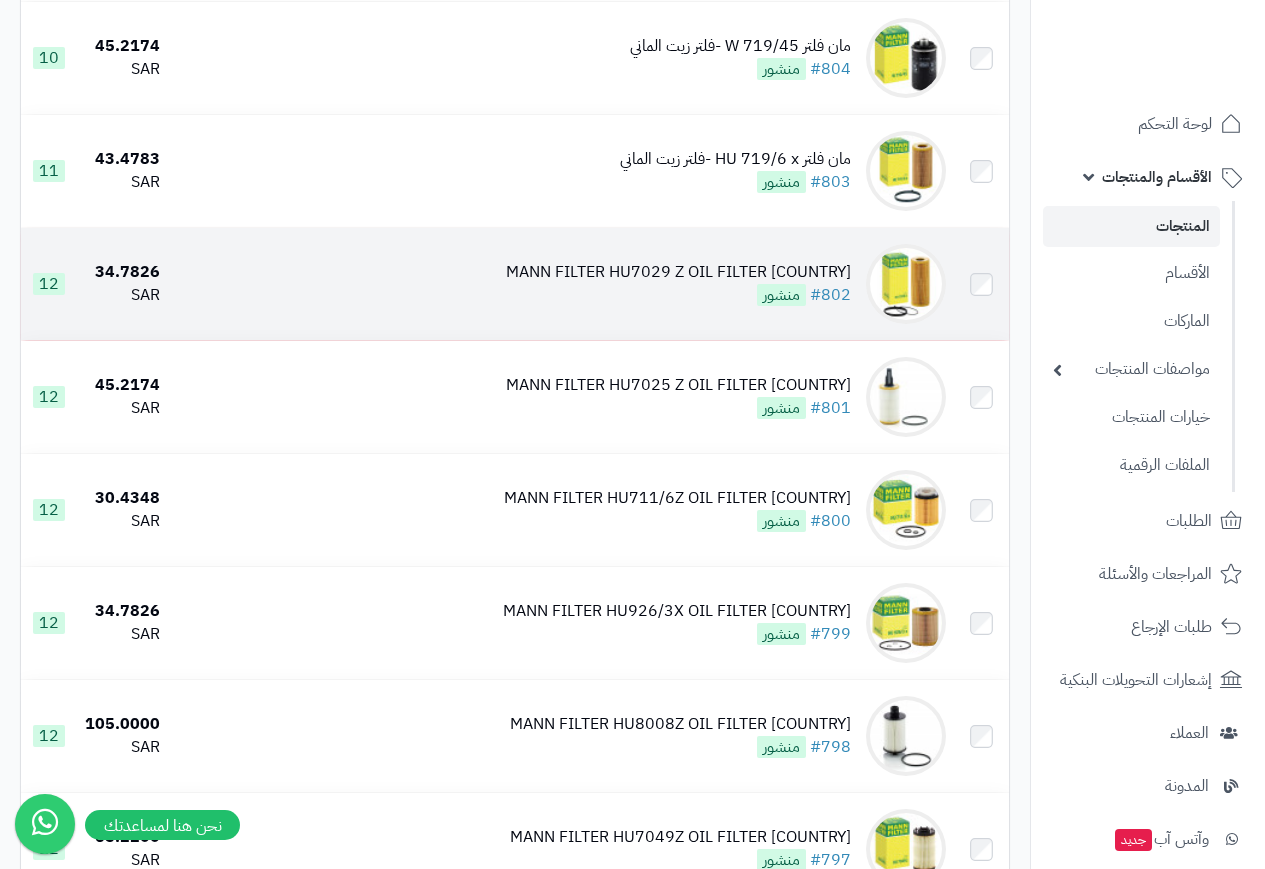 click on "MANN FILTER HU7029 Z OIL FILTER [COUNTRY]" at bounding box center [678, 272] 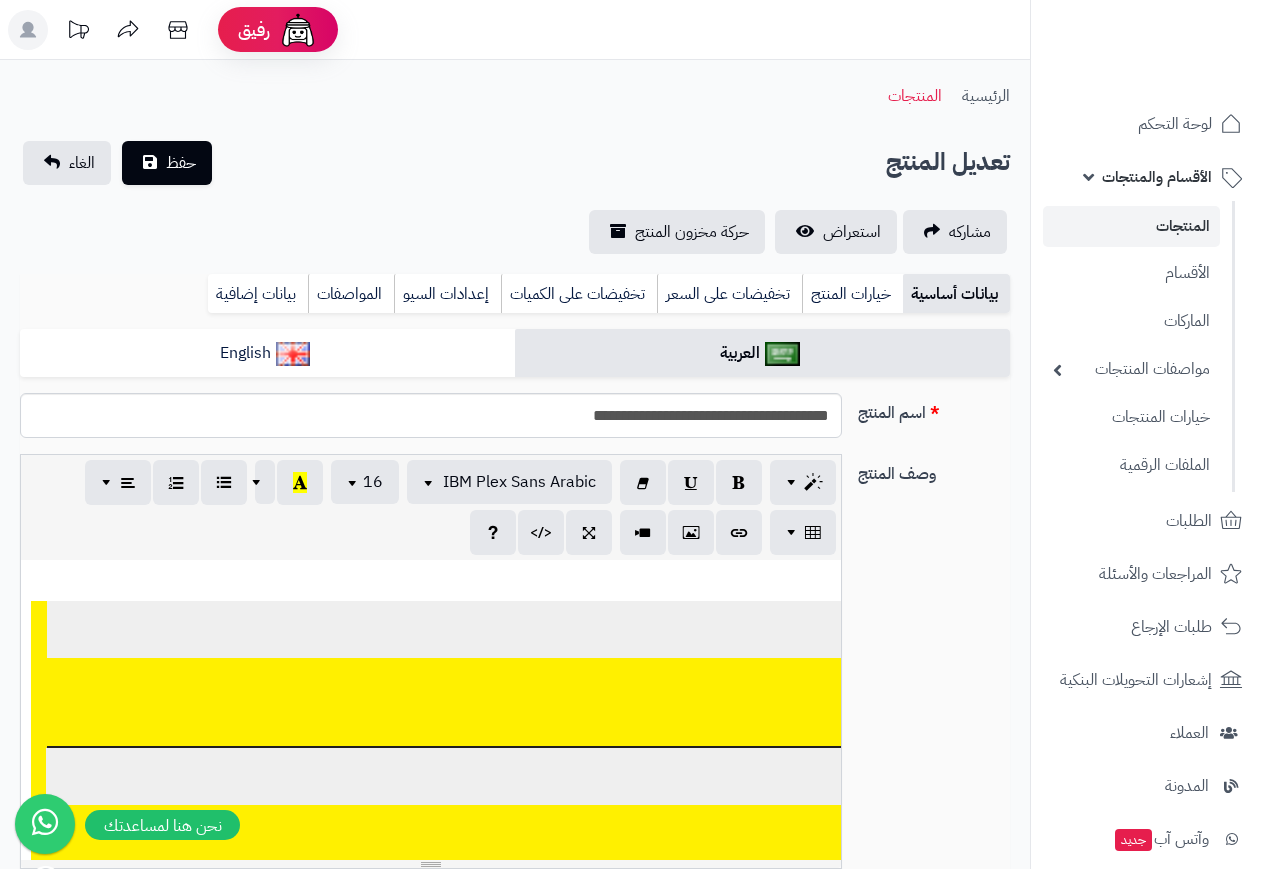 select 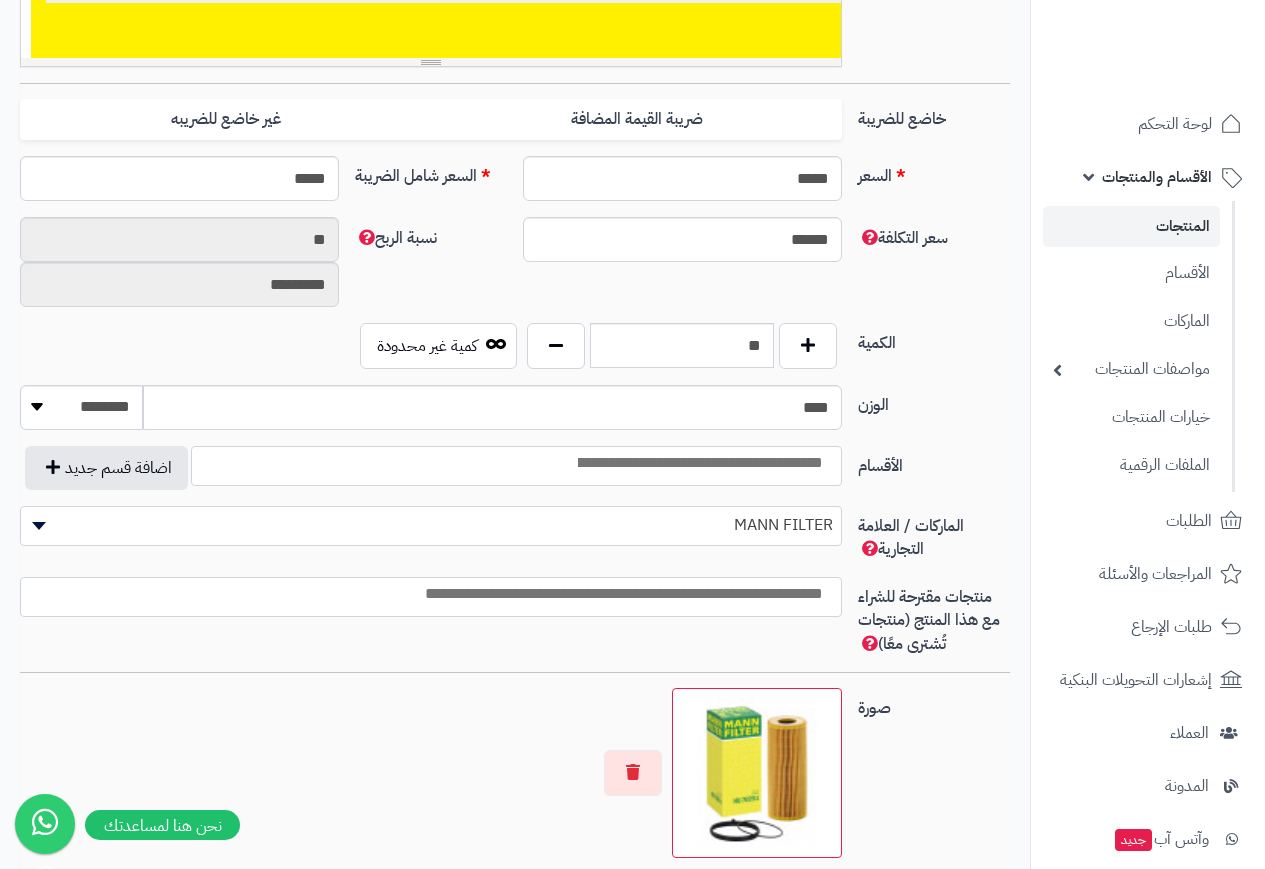 scroll, scrollTop: 802, scrollLeft: 0, axis: vertical 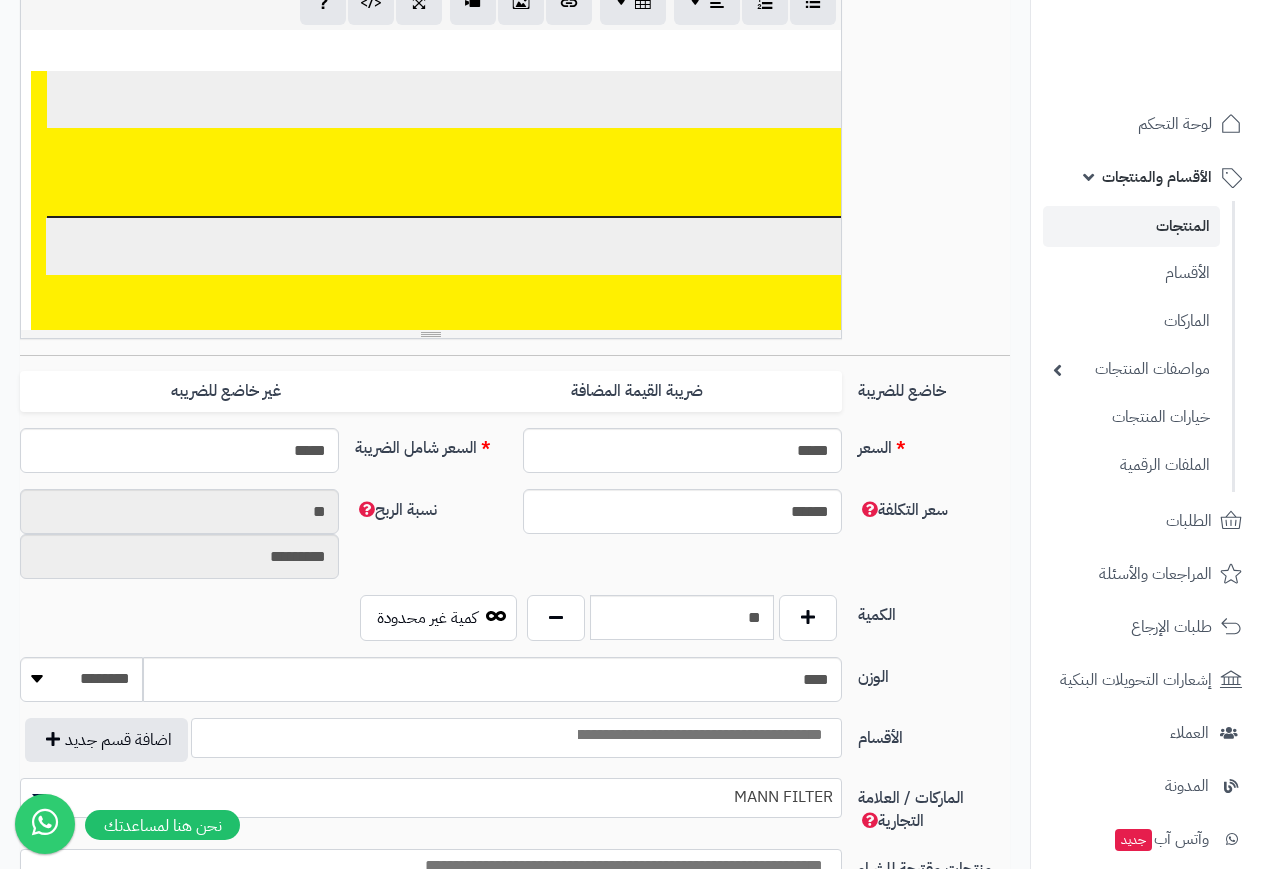 click on "**********" at bounding box center [675, 172] 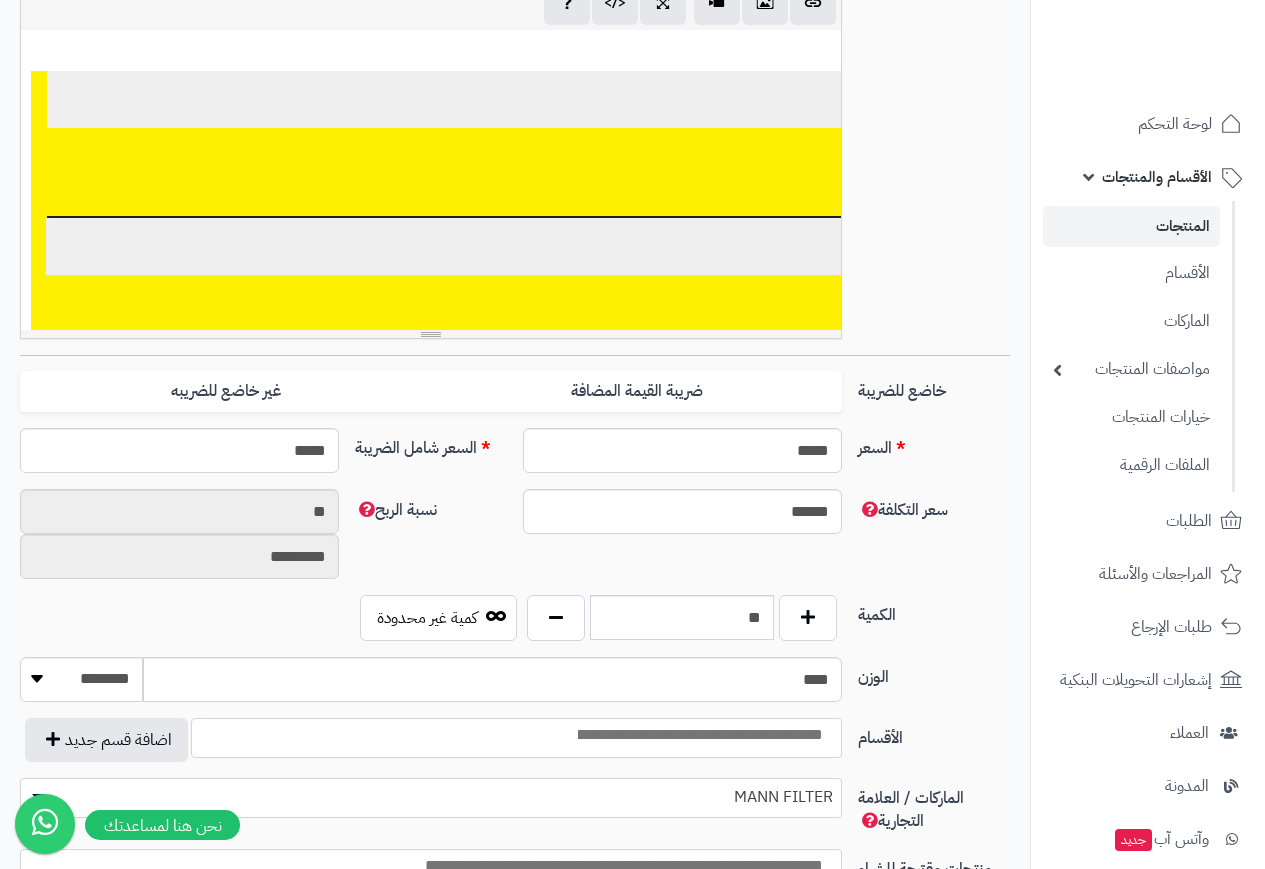 click on "**********" at bounding box center (675, 172) 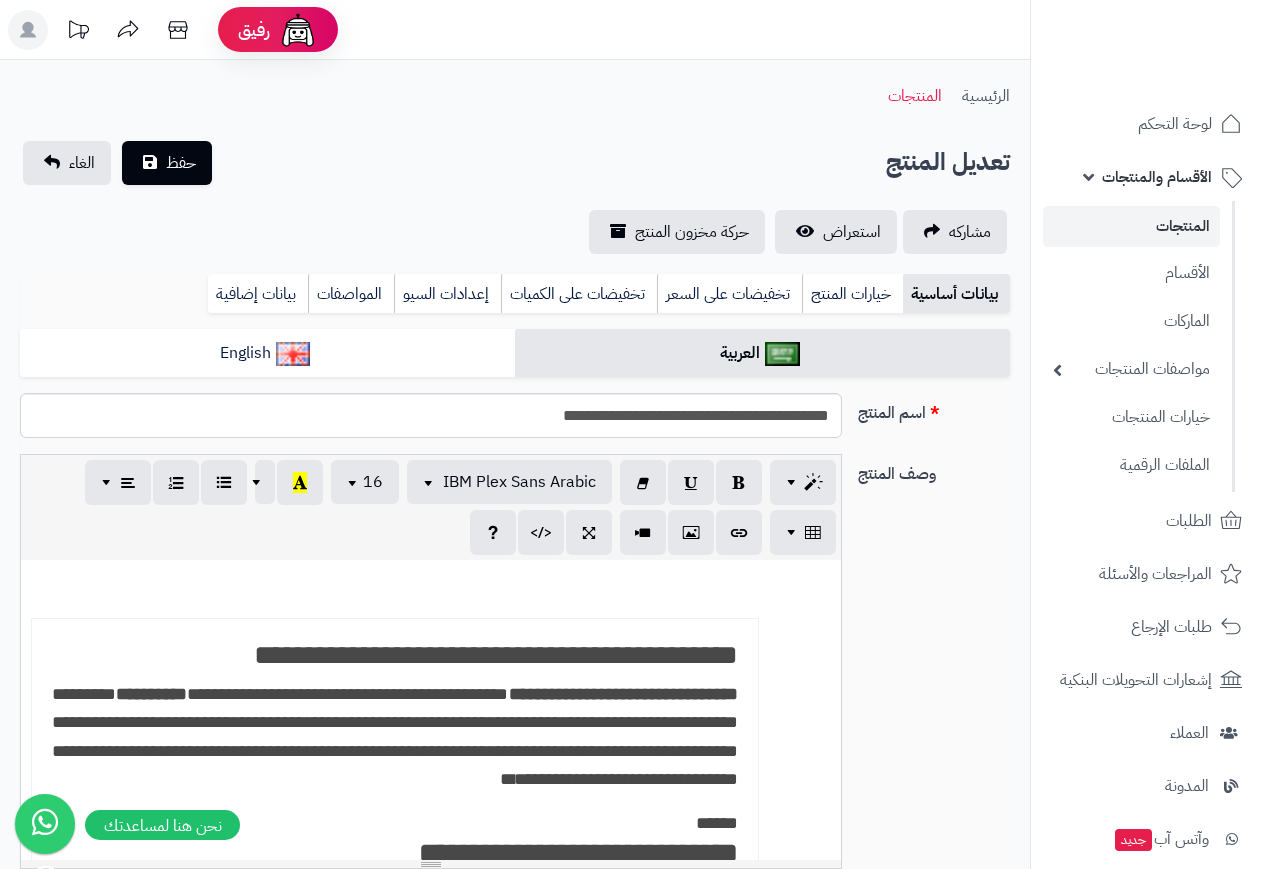 select 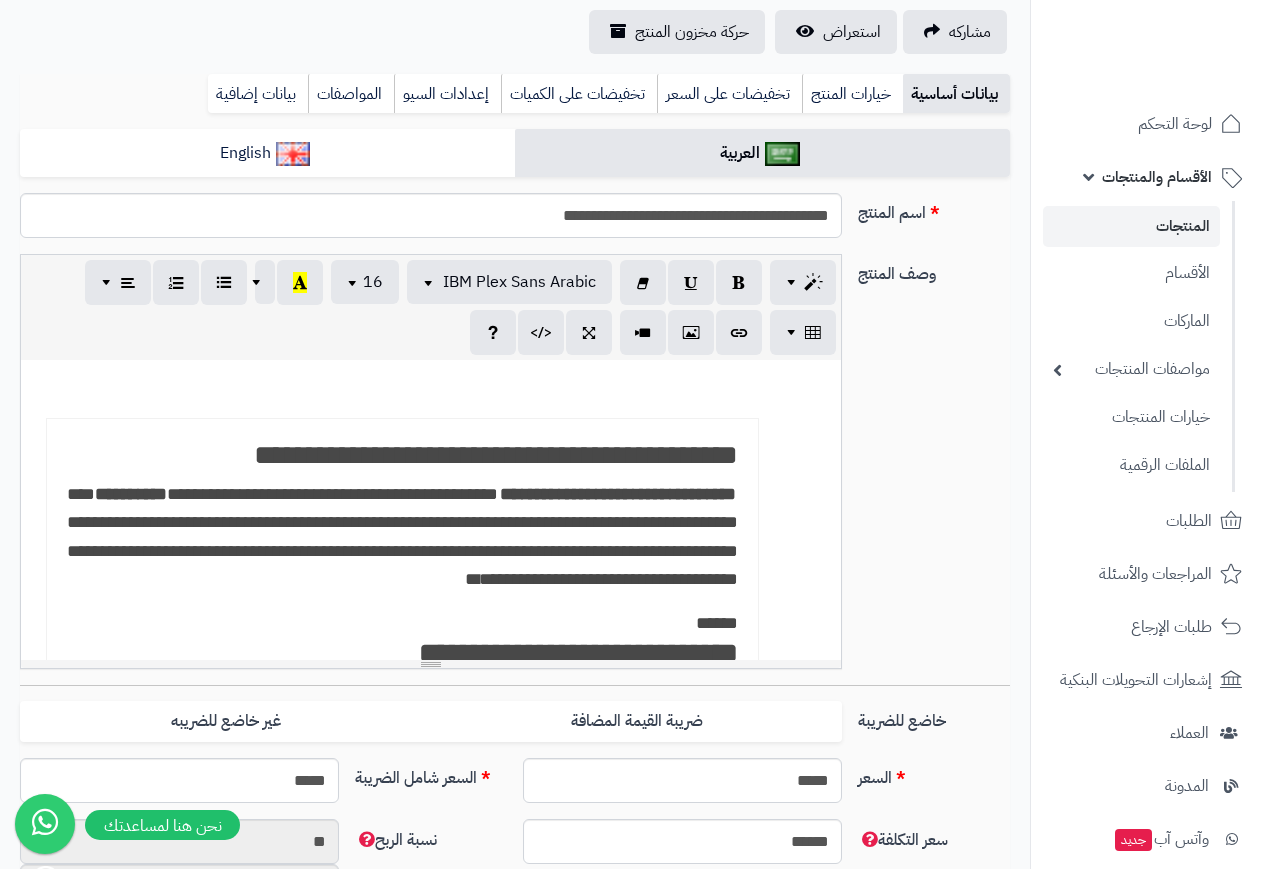 scroll, scrollTop: 200, scrollLeft: 0, axis: vertical 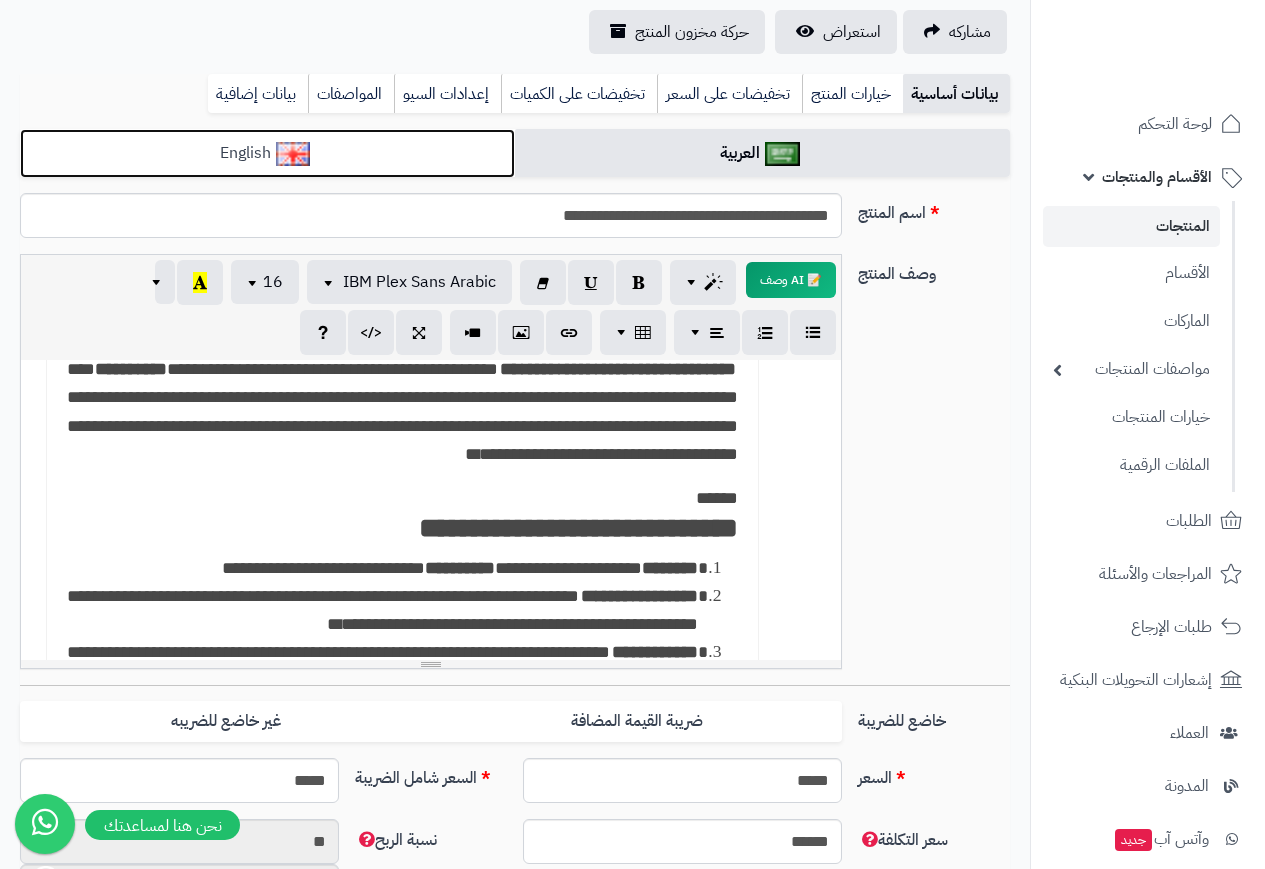 click on "English" at bounding box center (267, 153) 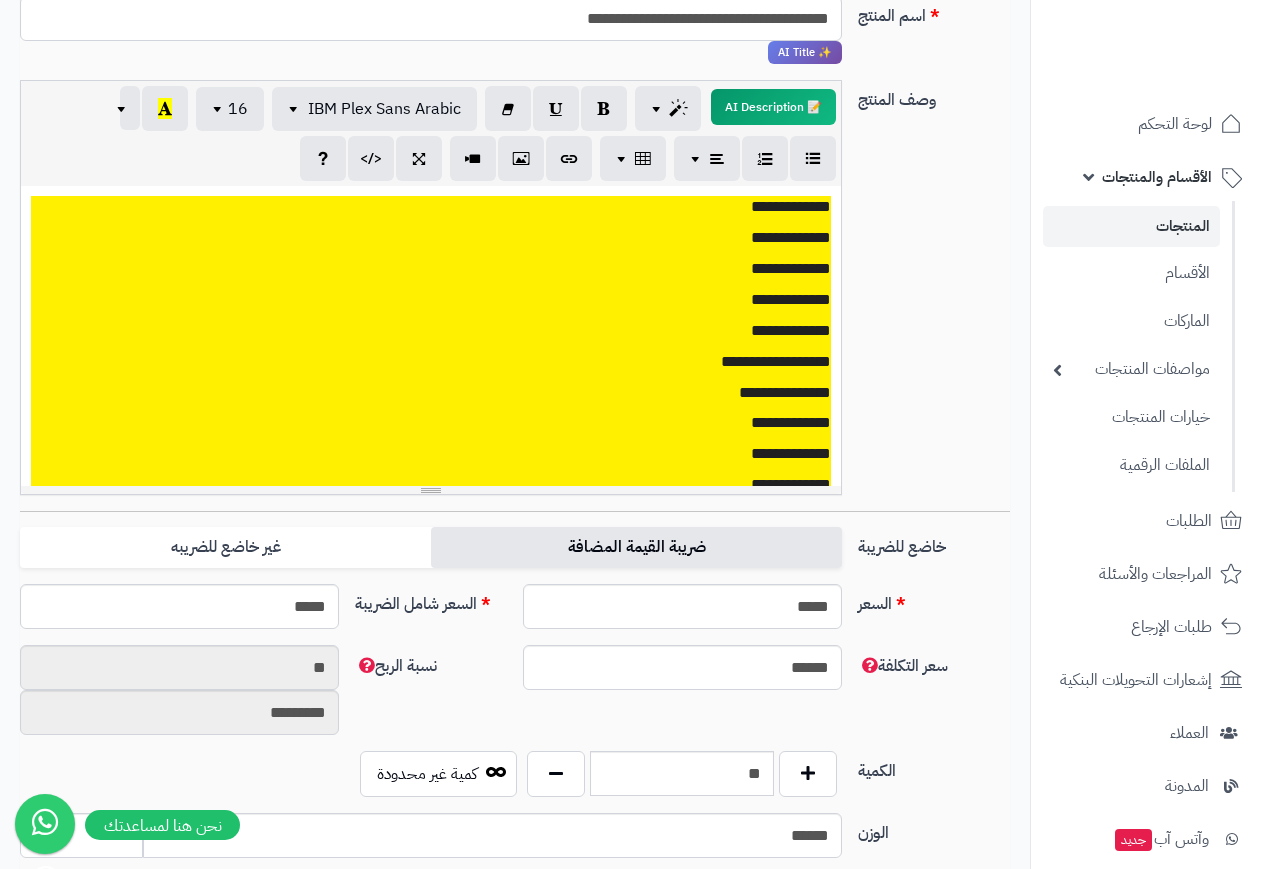 scroll, scrollTop: 400, scrollLeft: 0, axis: vertical 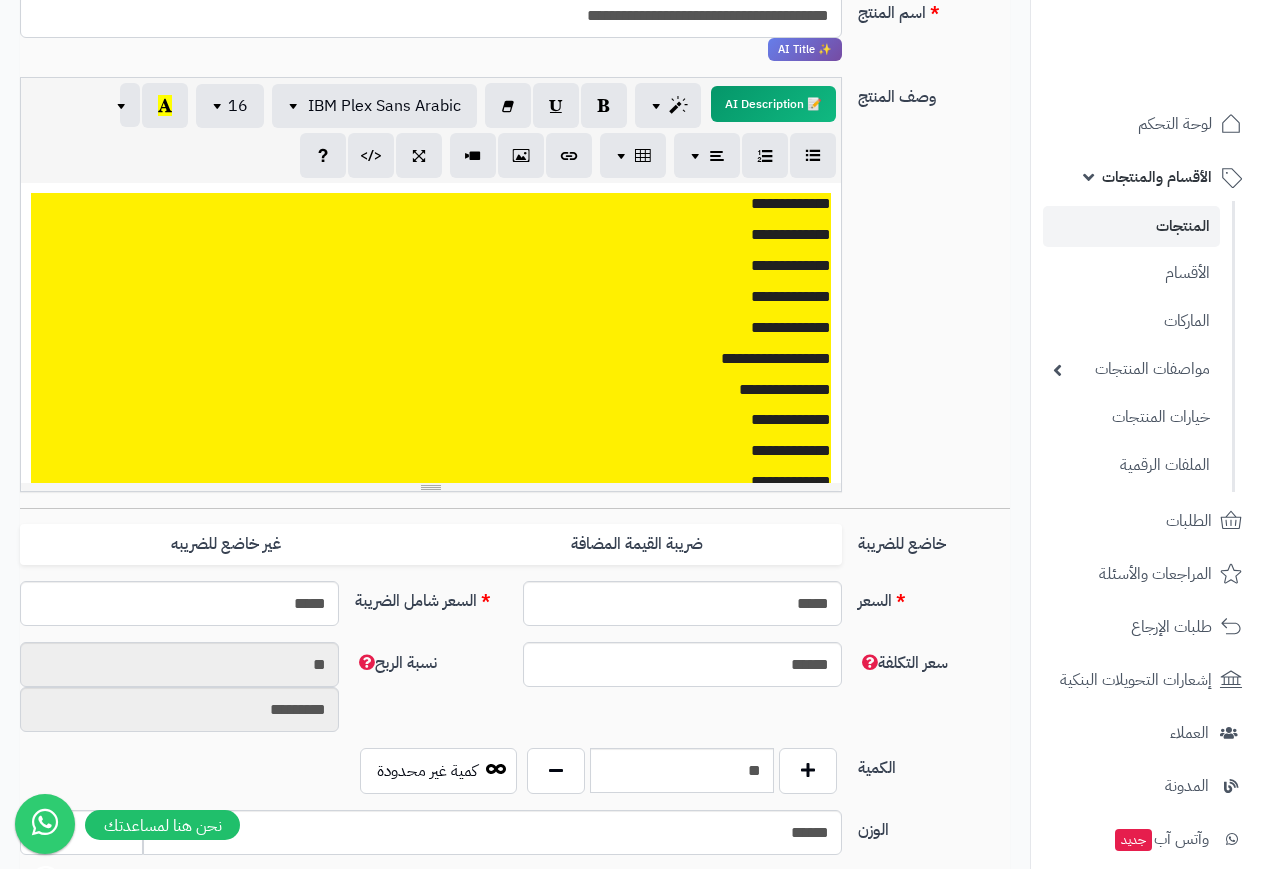 click on "**********" at bounding box center (446, 359) 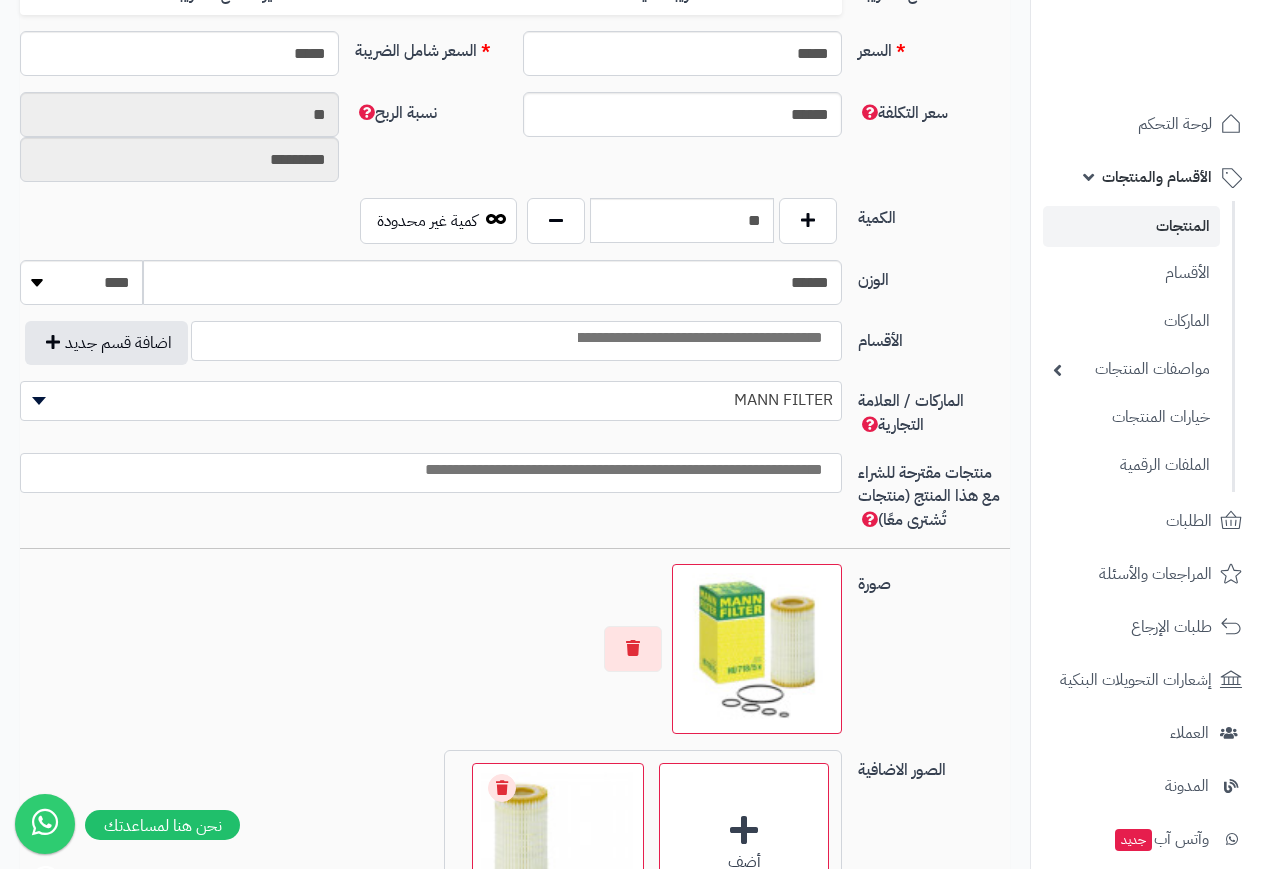 scroll, scrollTop: 1000, scrollLeft: 0, axis: vertical 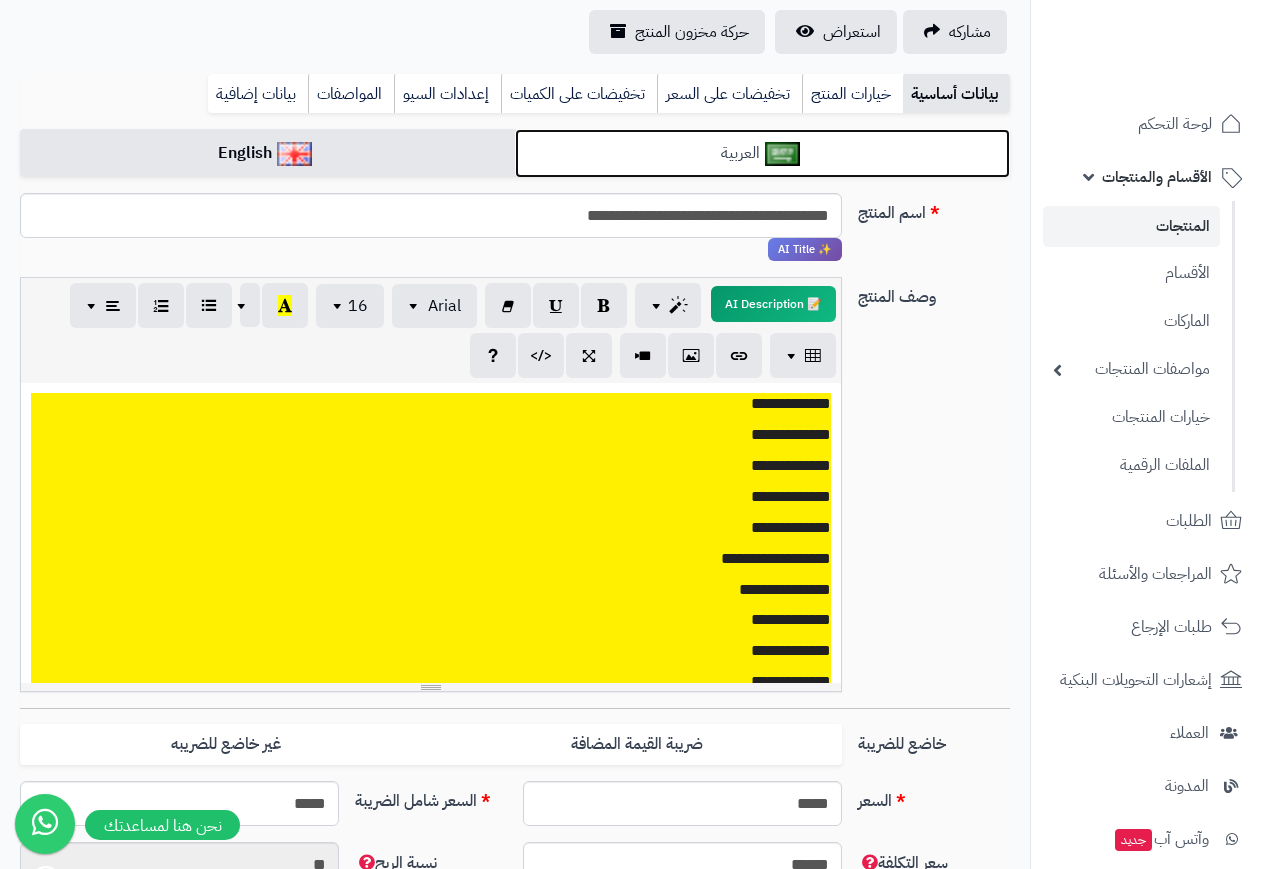 click on "العربية" at bounding box center (762, 153) 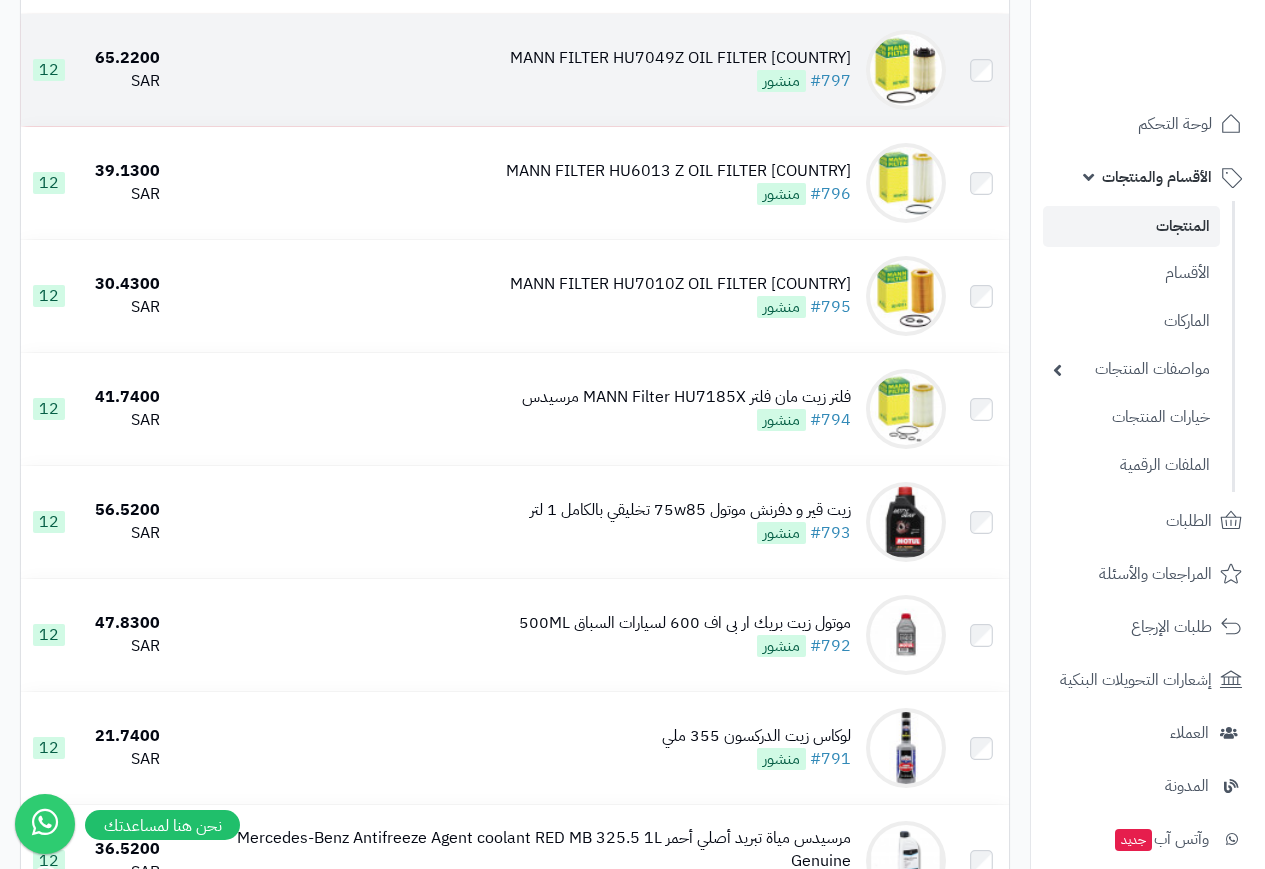 scroll, scrollTop: 1400, scrollLeft: 0, axis: vertical 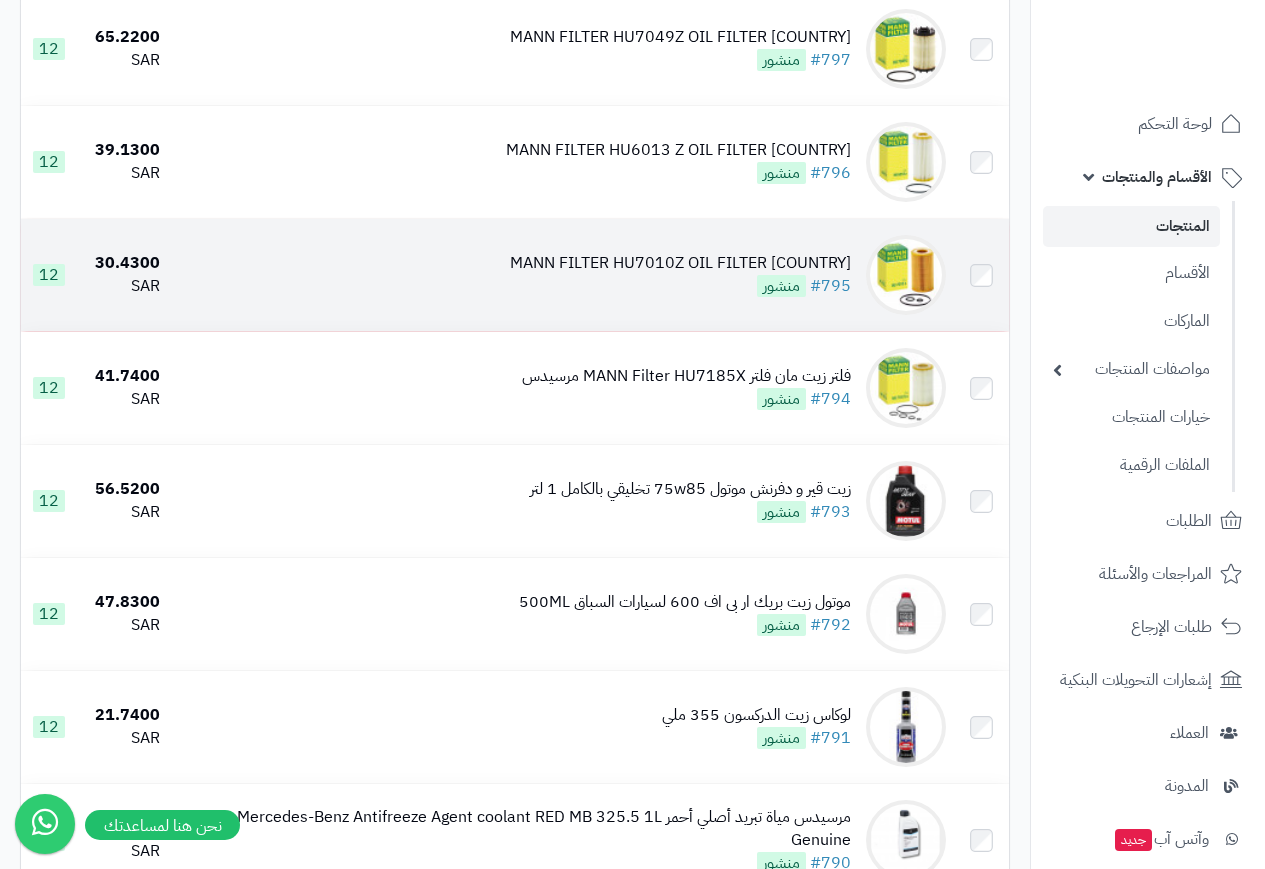 click on "MANN FILTER HU7010Z OIL FILTER GERMANY" at bounding box center [680, 263] 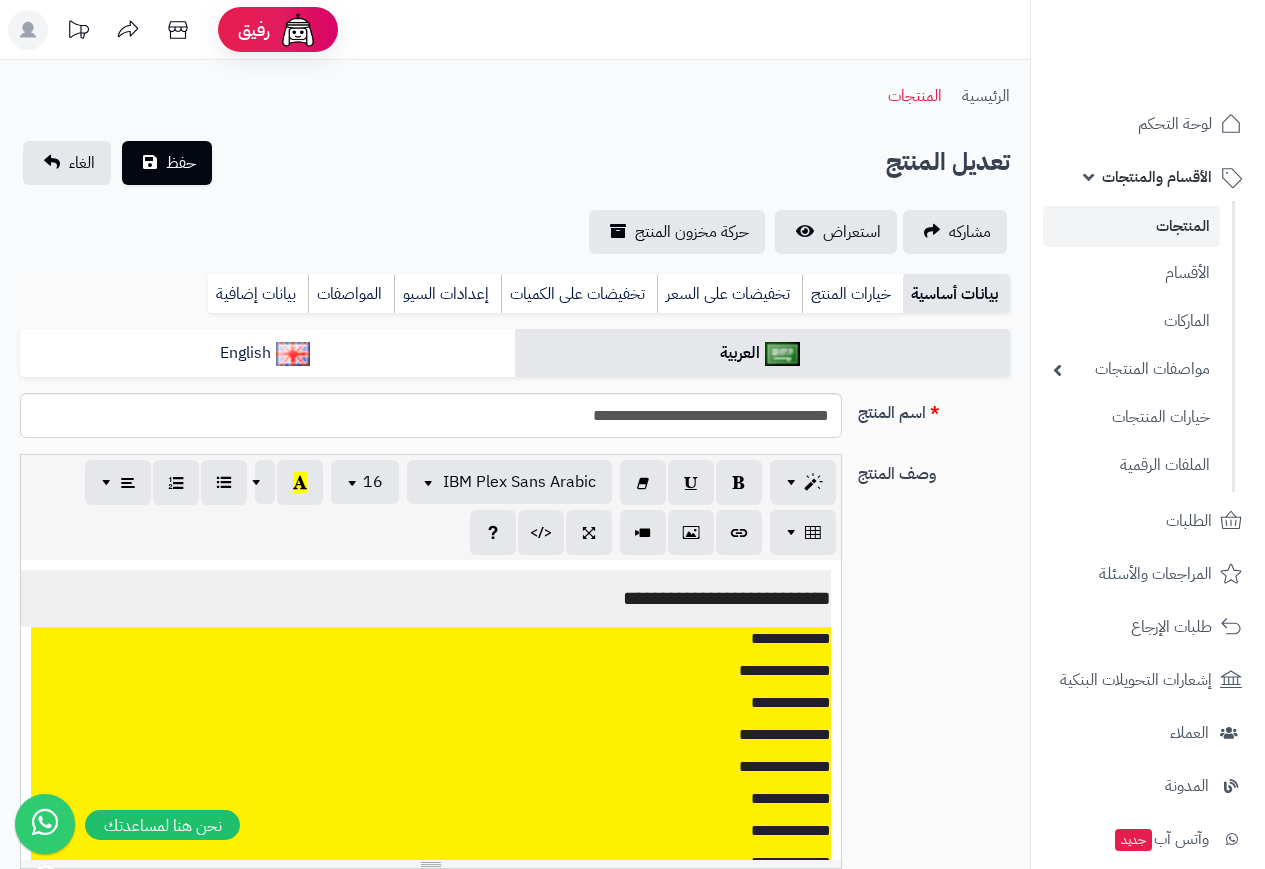 select 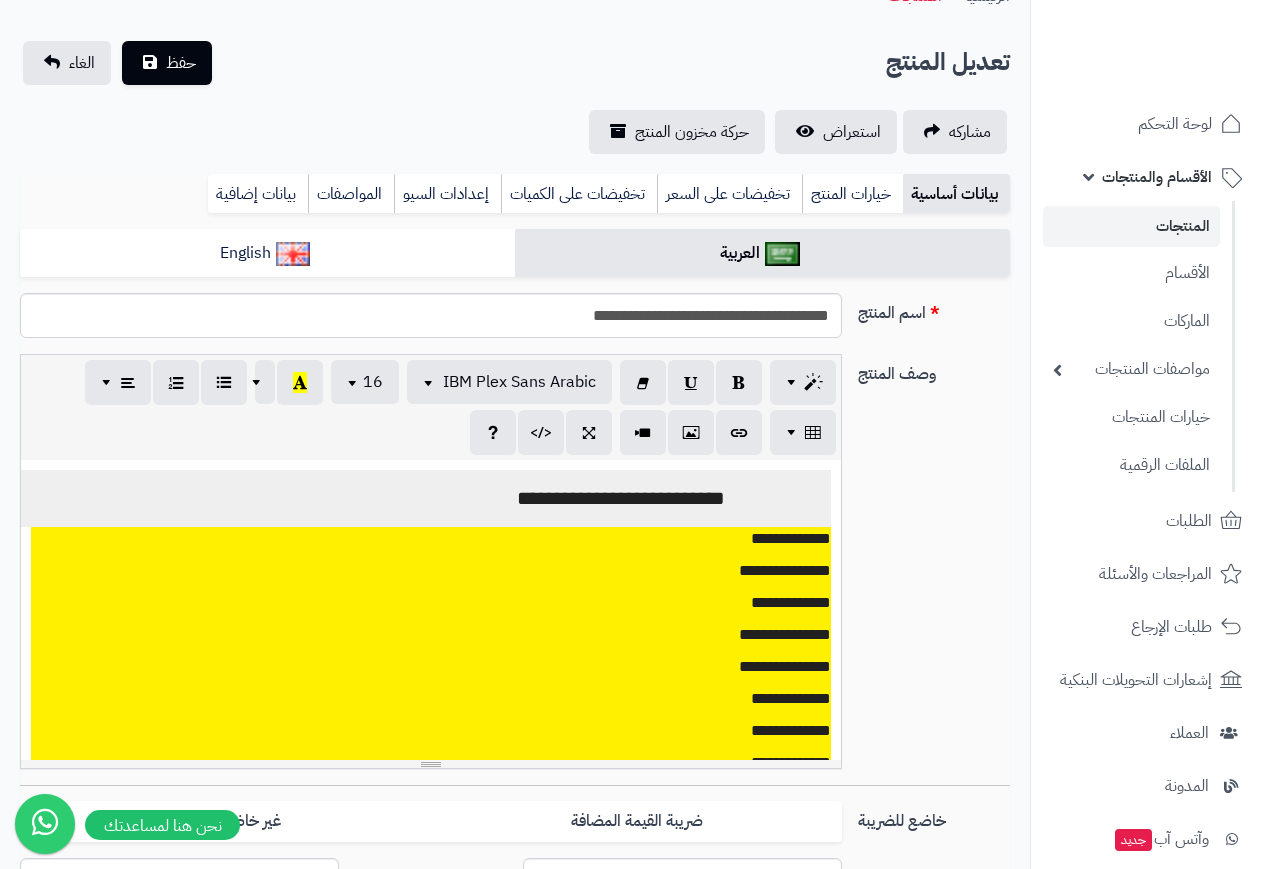 scroll, scrollTop: 0, scrollLeft: 15, axis: horizontal 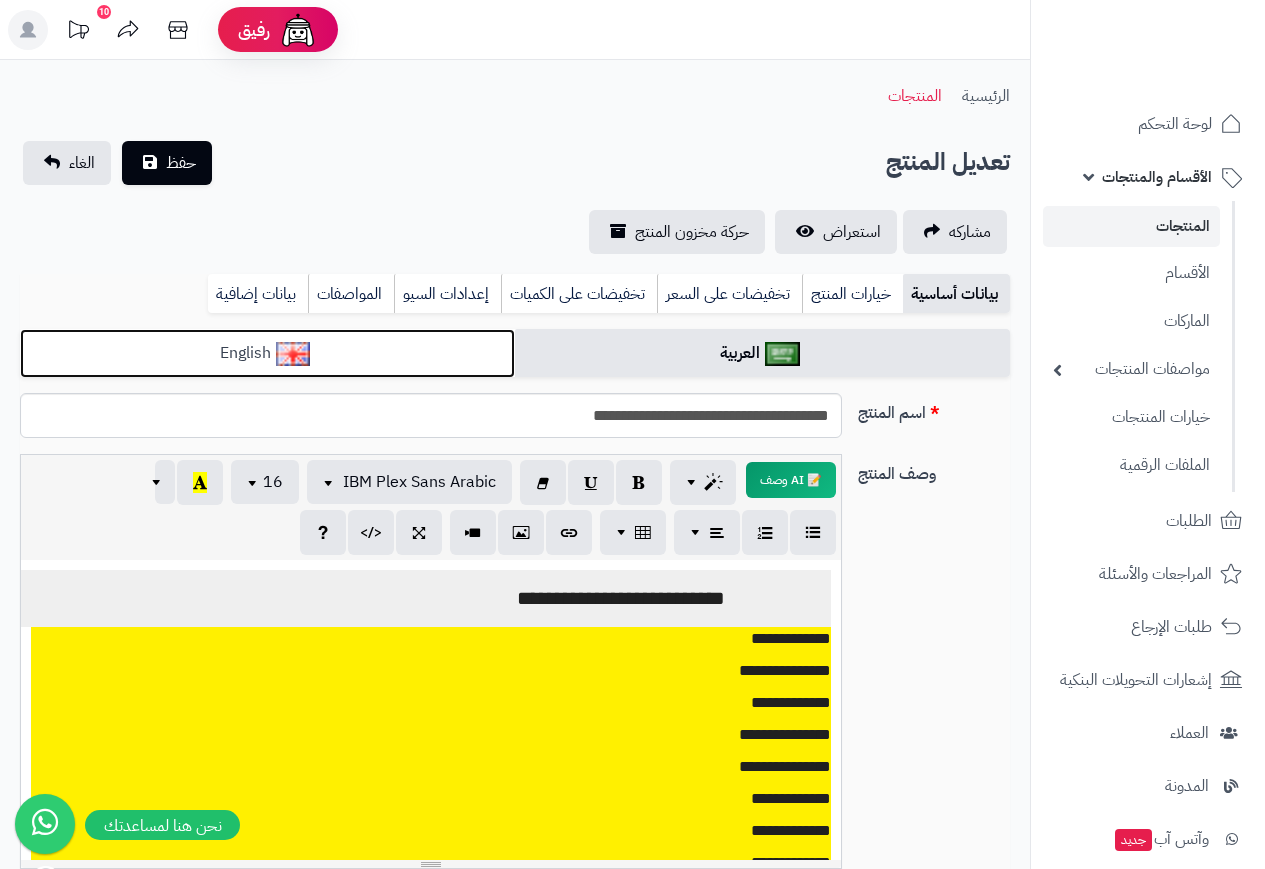 click on "English" at bounding box center (267, 353) 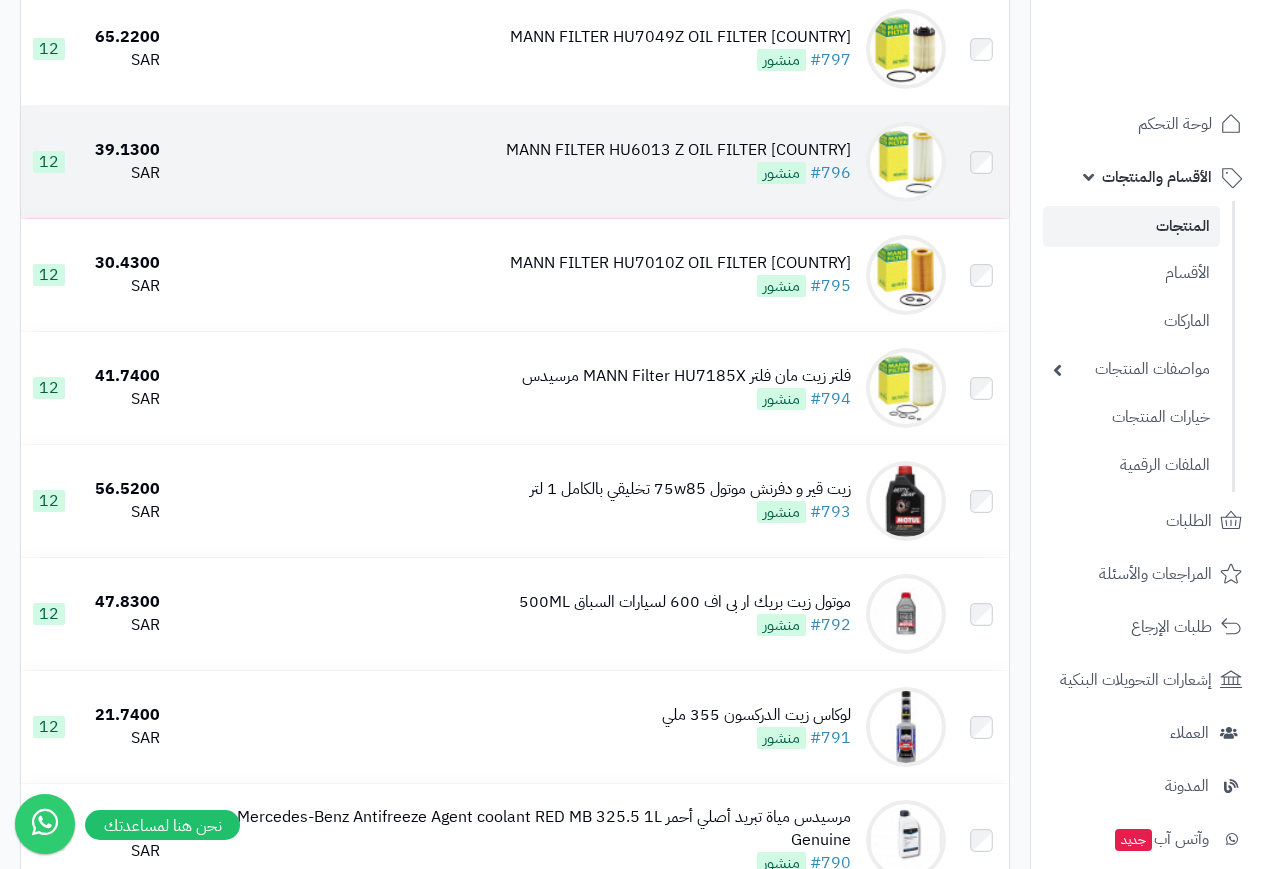 scroll, scrollTop: 1400, scrollLeft: 0, axis: vertical 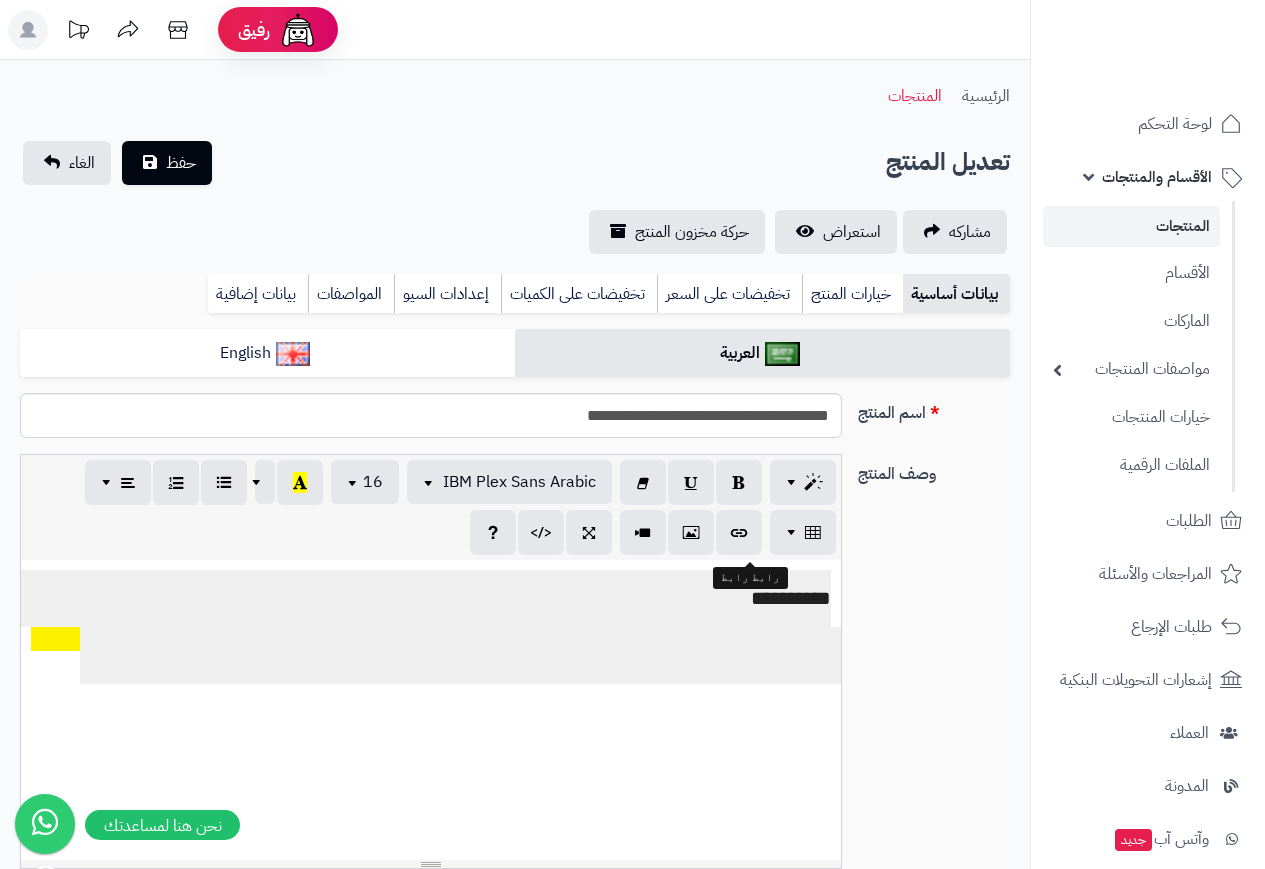 select 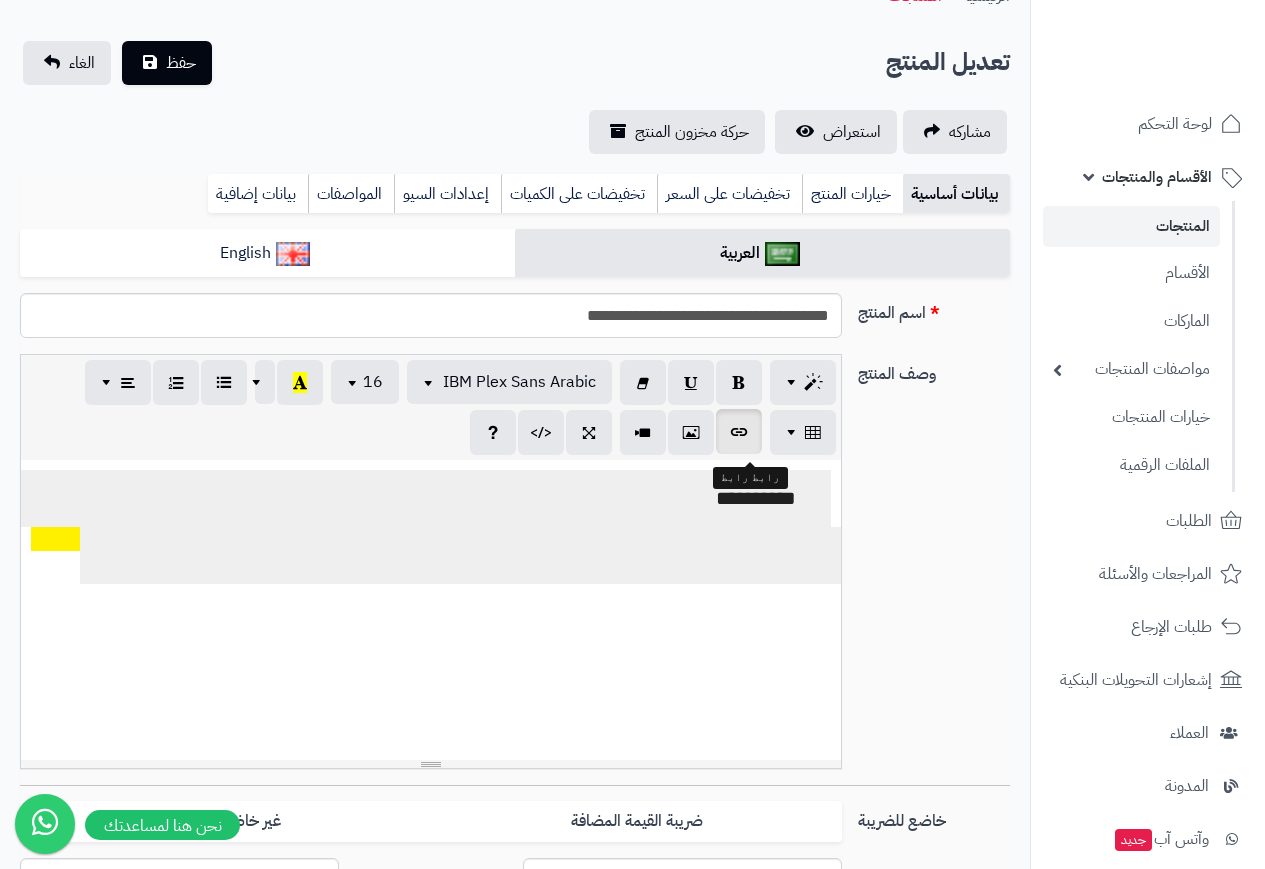 scroll, scrollTop: 100, scrollLeft: 0, axis: vertical 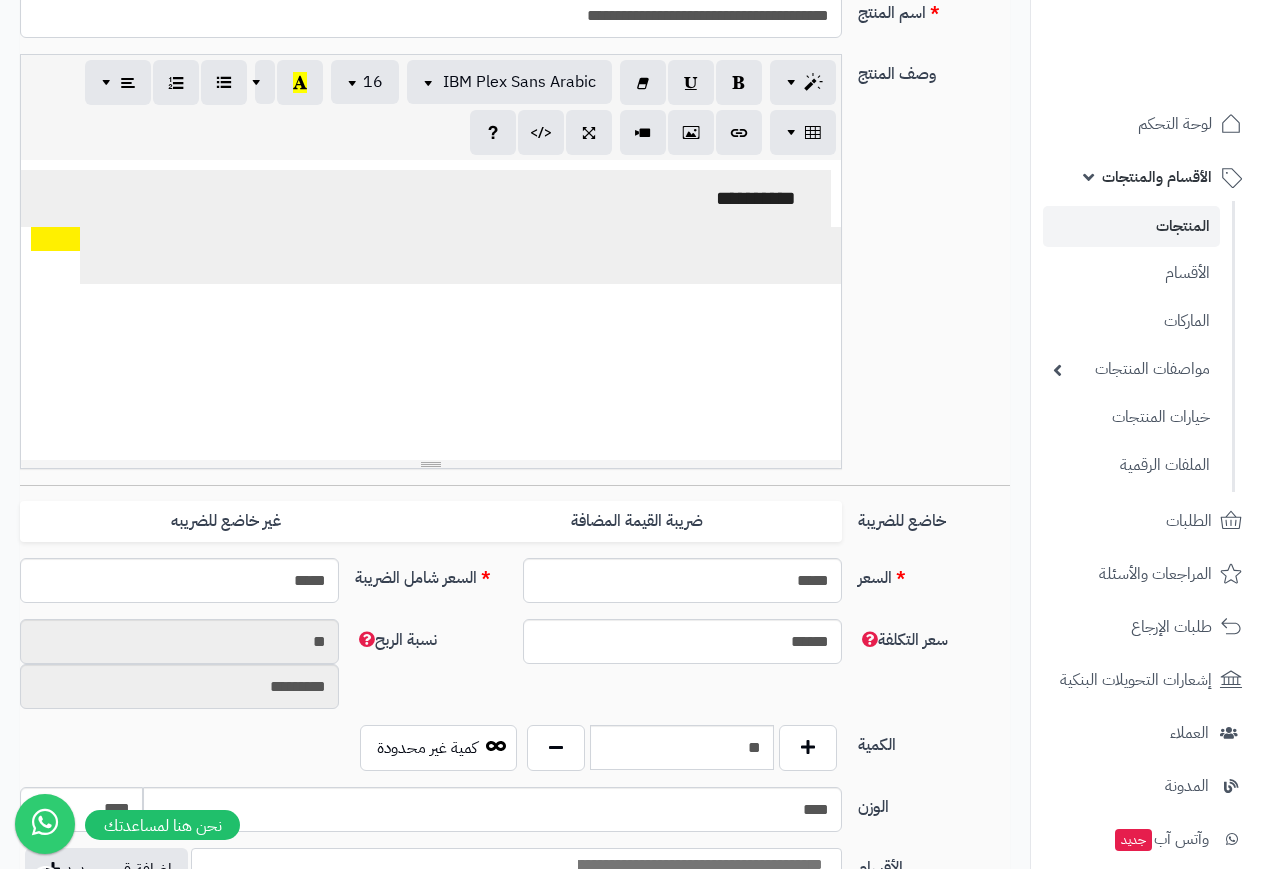click on "**********" at bounding box center (700, 376) 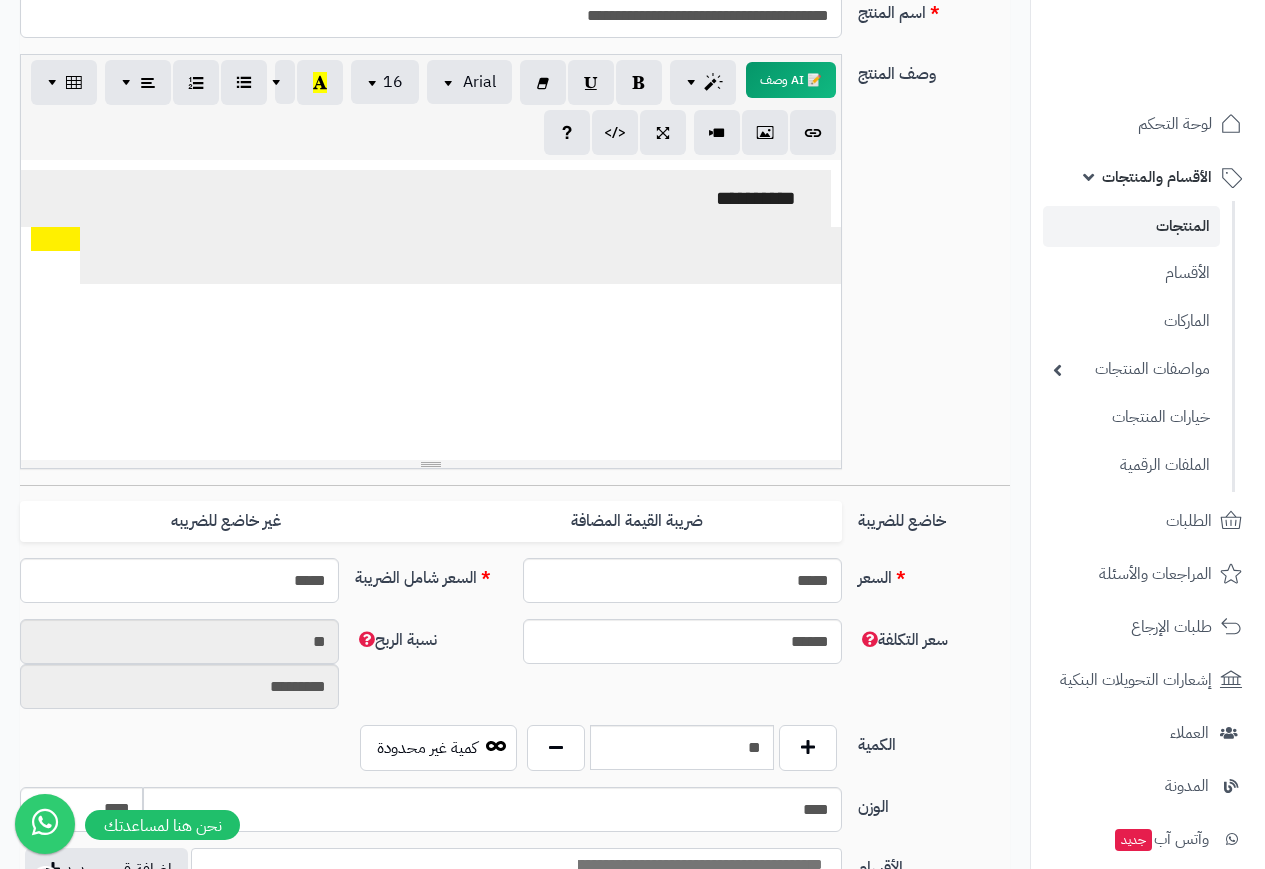 click on "**********" at bounding box center (700, 376) 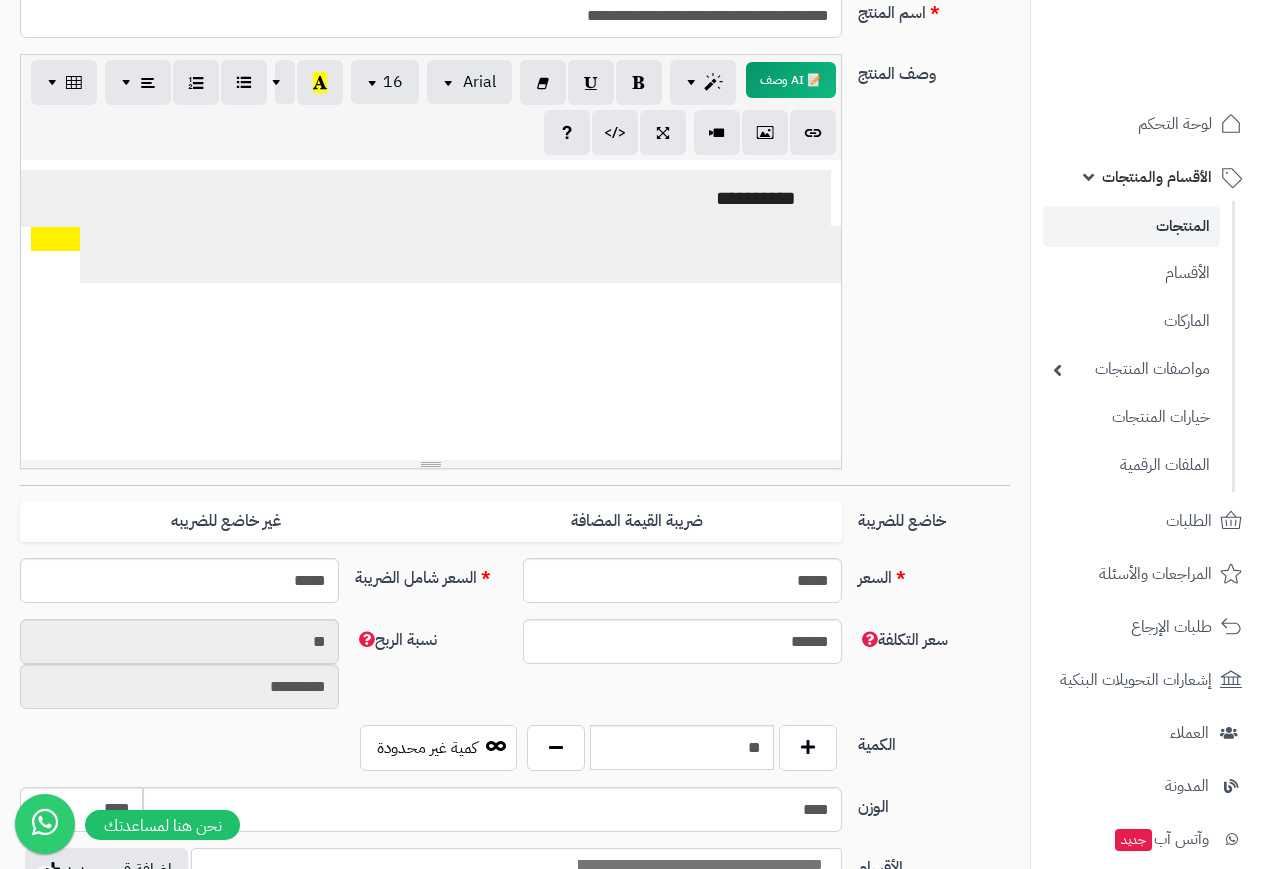 click on "*******" at bounding box center [700, 254] 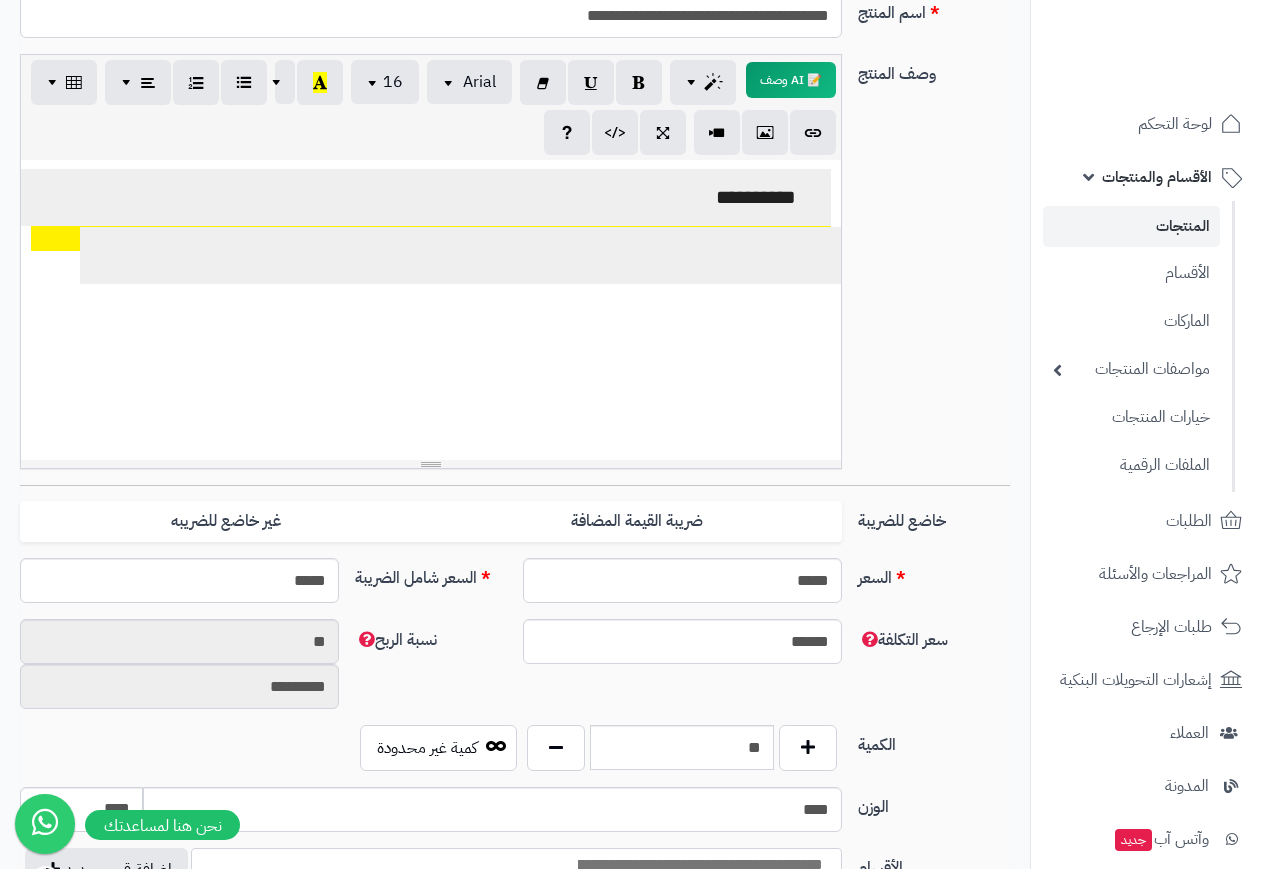 click on "**********" at bounding box center (186, 197) 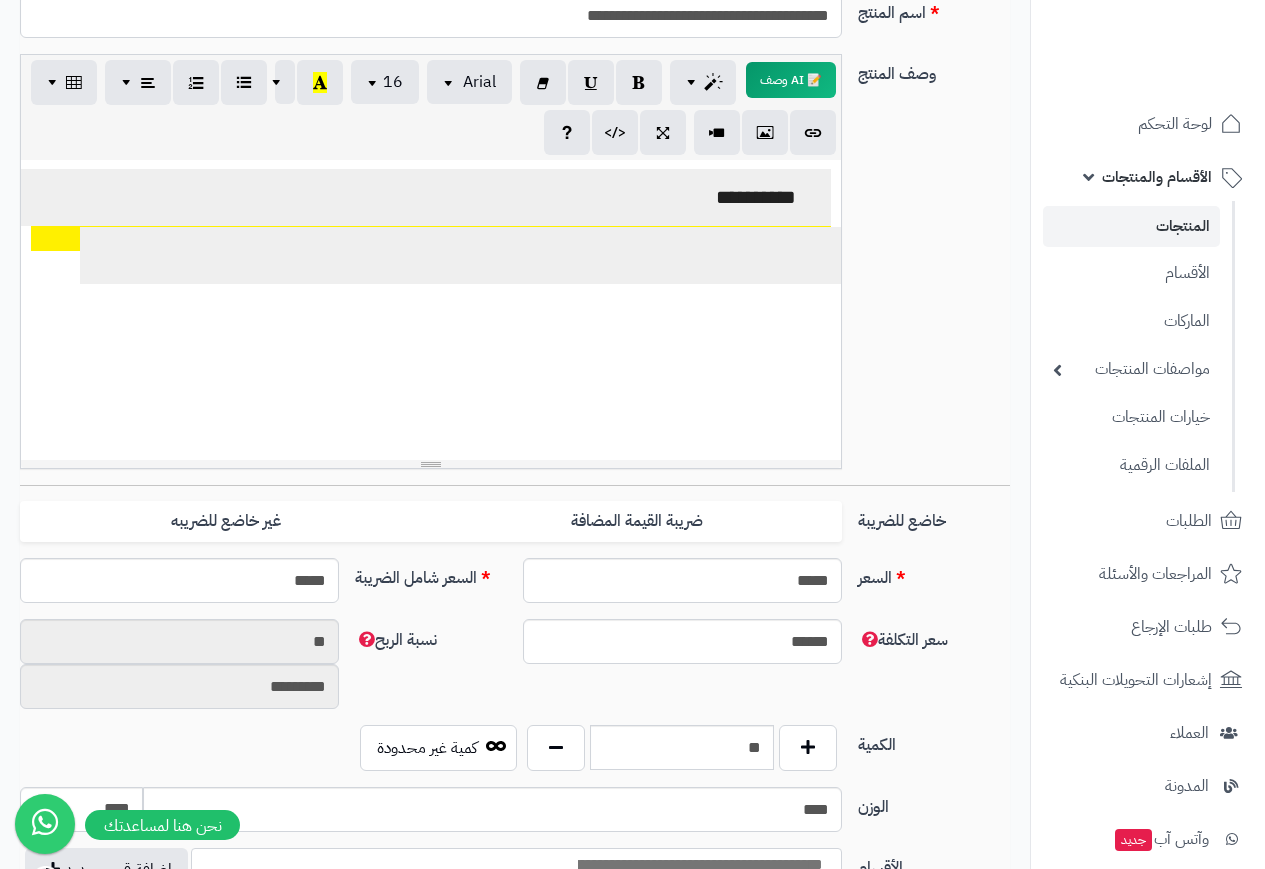 scroll, scrollTop: 0, scrollLeft: 1, axis: horizontal 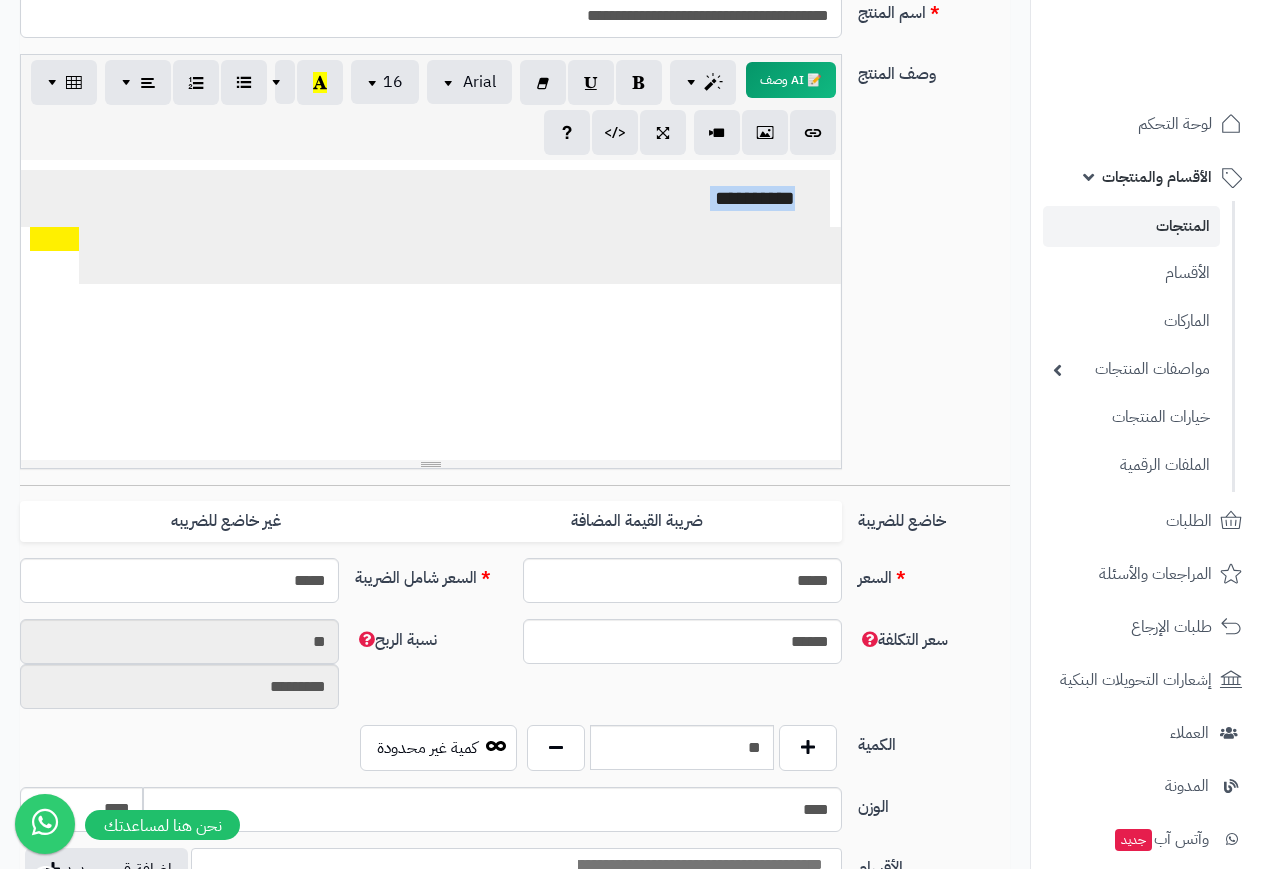 drag, startPoint x: 839, startPoint y: 183, endPoint x: 659, endPoint y: 400, distance: 281.93793 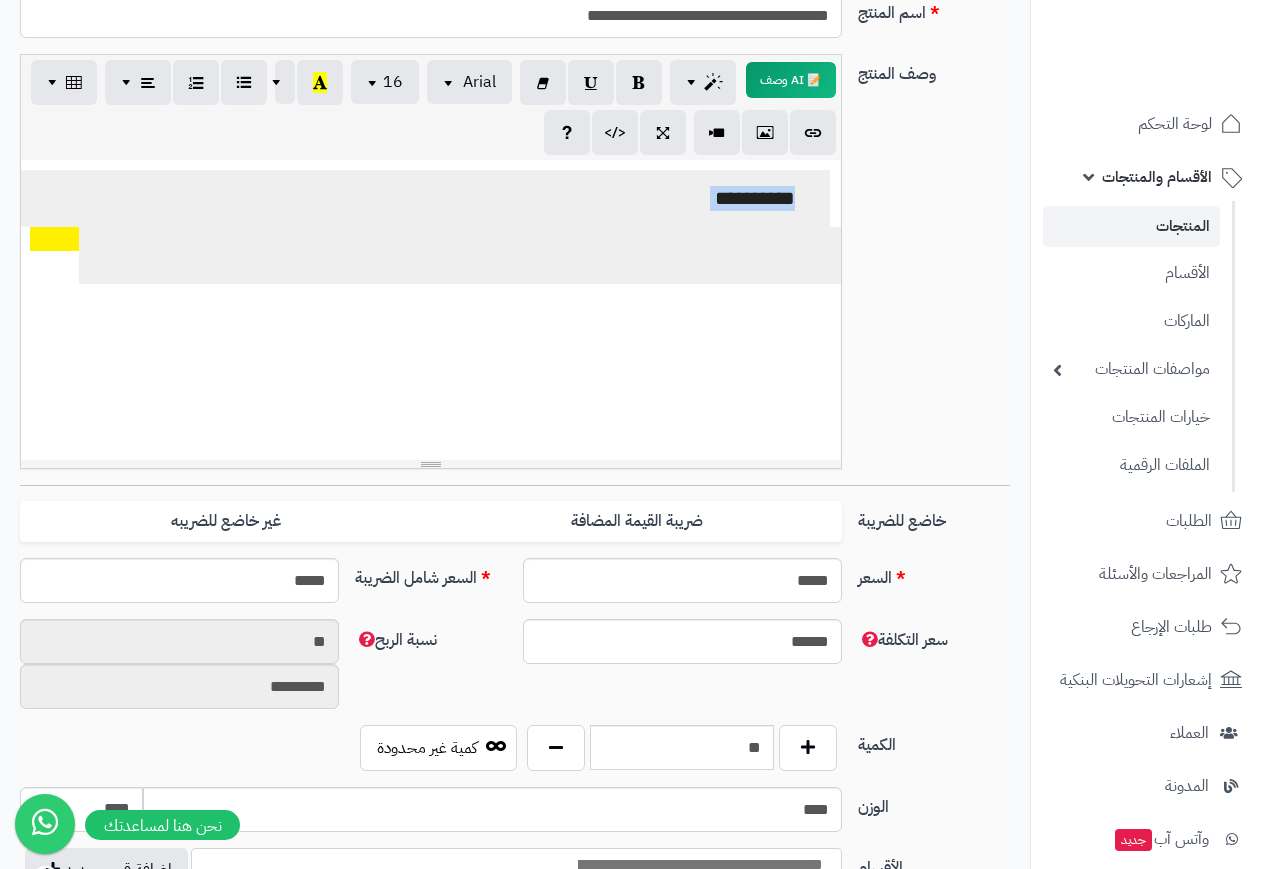 click on "**********" at bounding box center [431, 310] 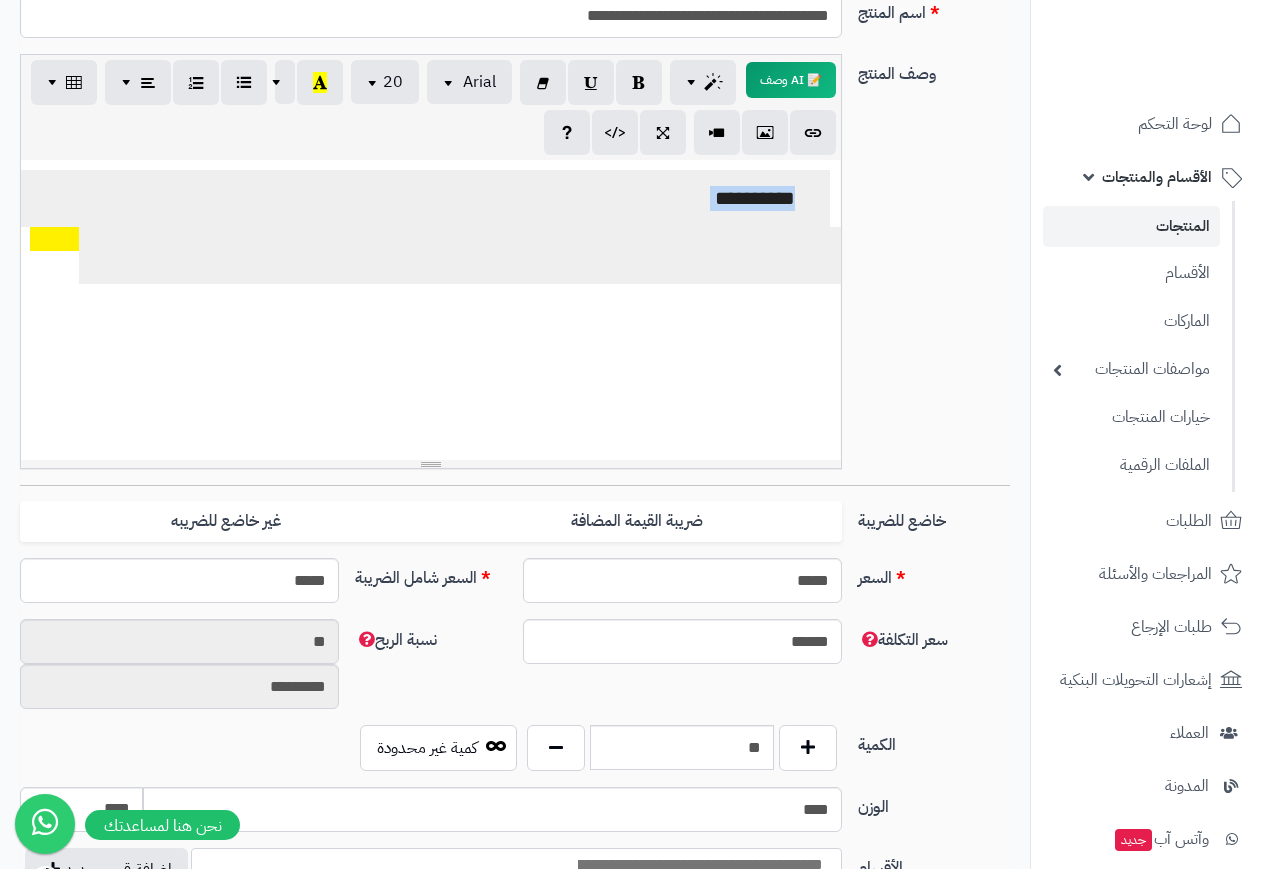 type 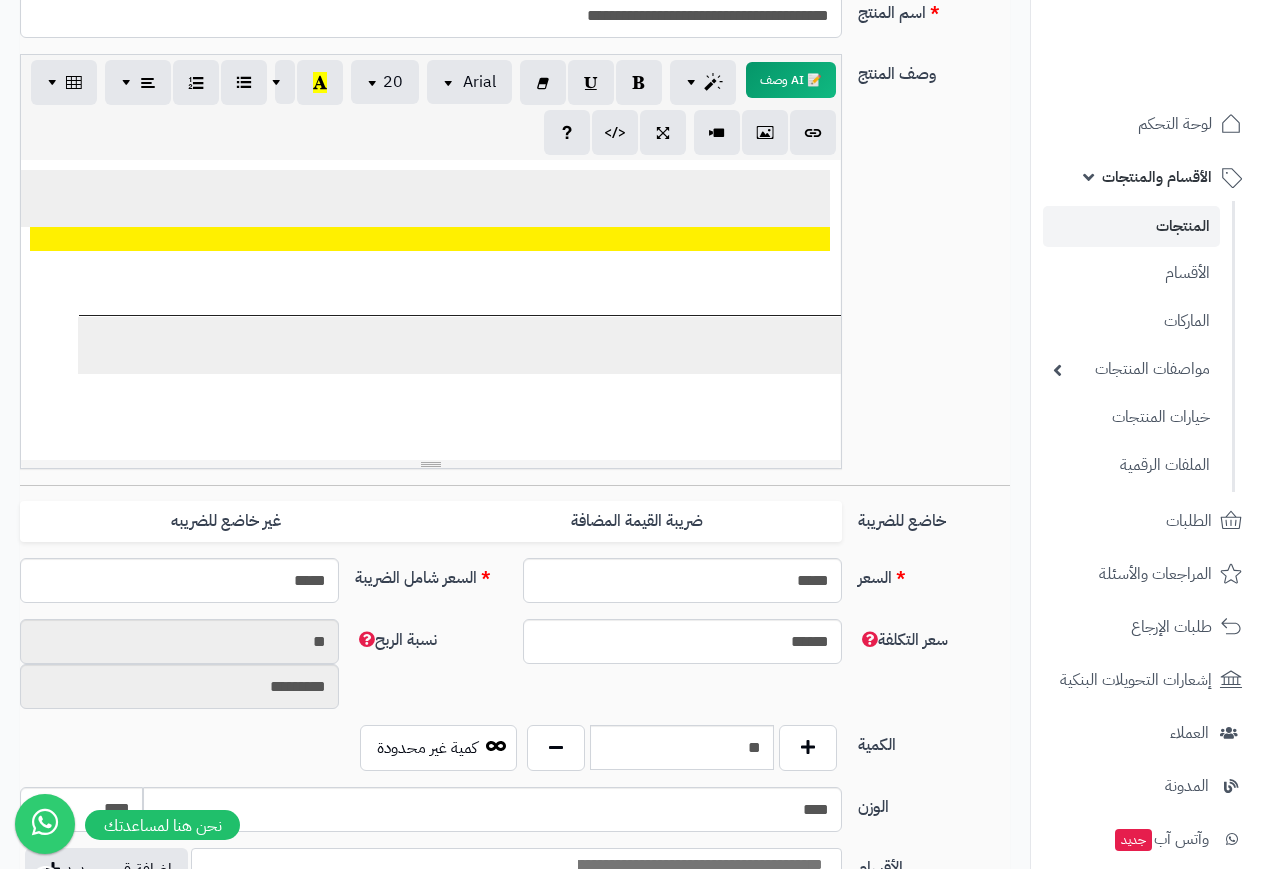 drag, startPoint x: 656, startPoint y: 386, endPoint x: 607, endPoint y: 239, distance: 154.9516 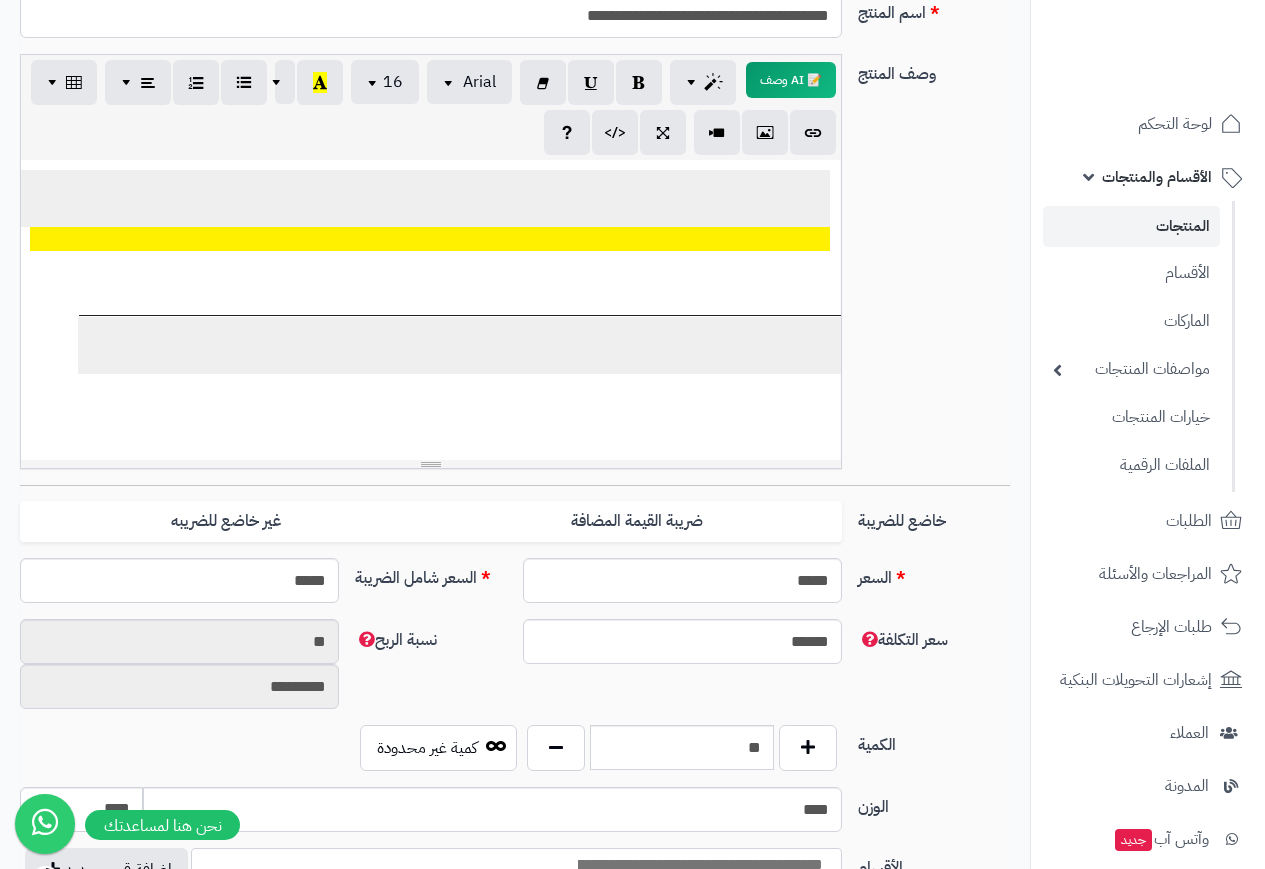 click on "**********" at bounding box center (707, 239) 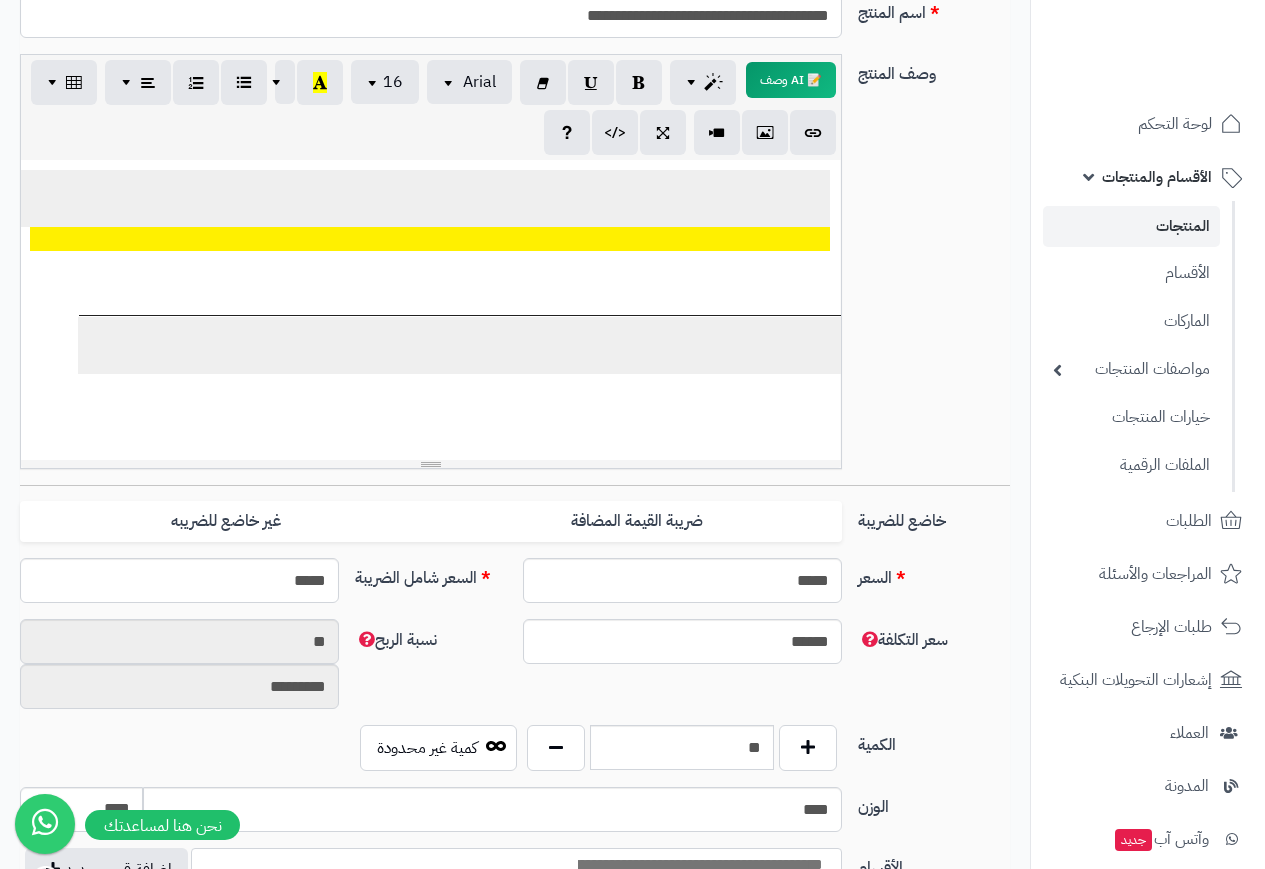 click on "**********" at bounding box center (699, 271) 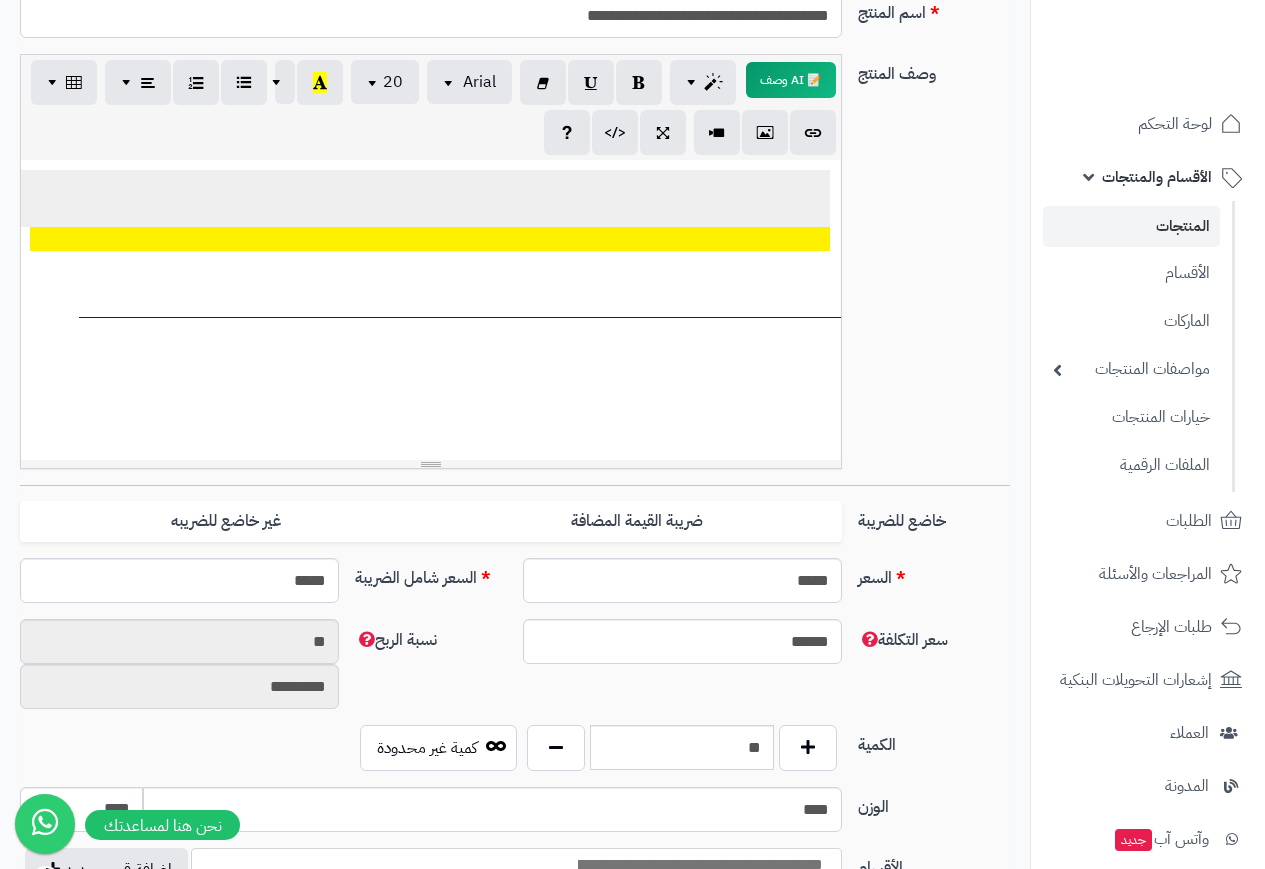 click on "**********" at bounding box center (699, 272) 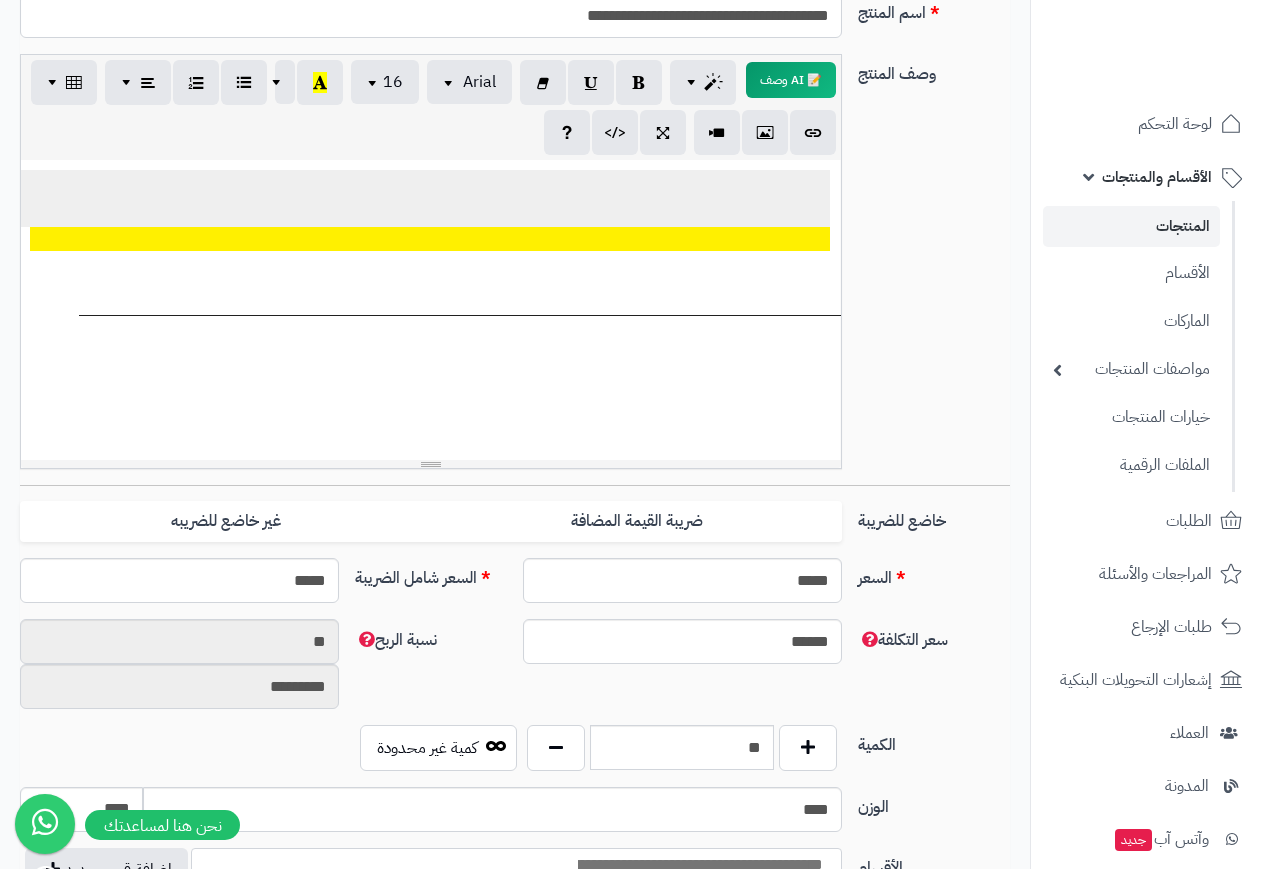 click on "**********" at bounding box center (699, 271) 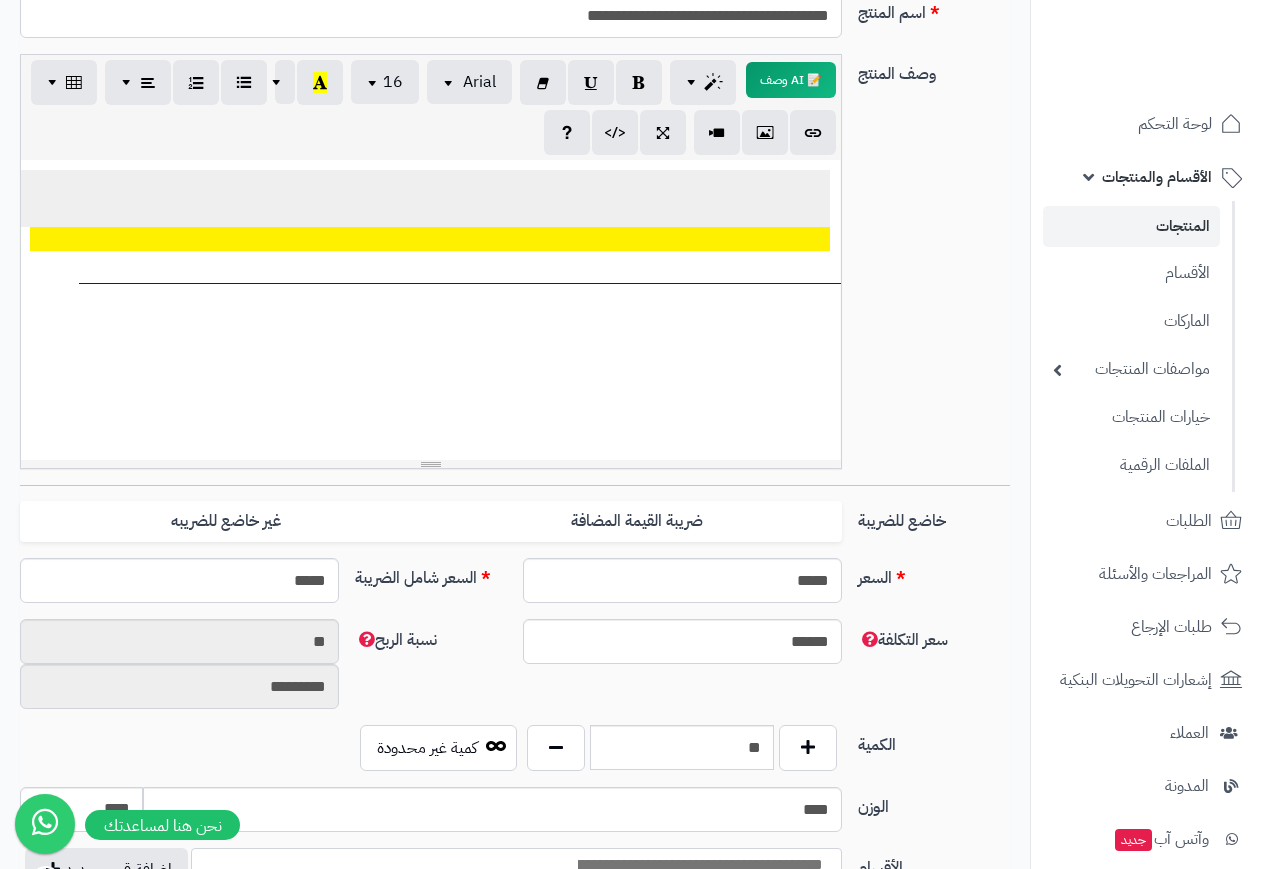 click on "**********" at bounding box center (706, 329) 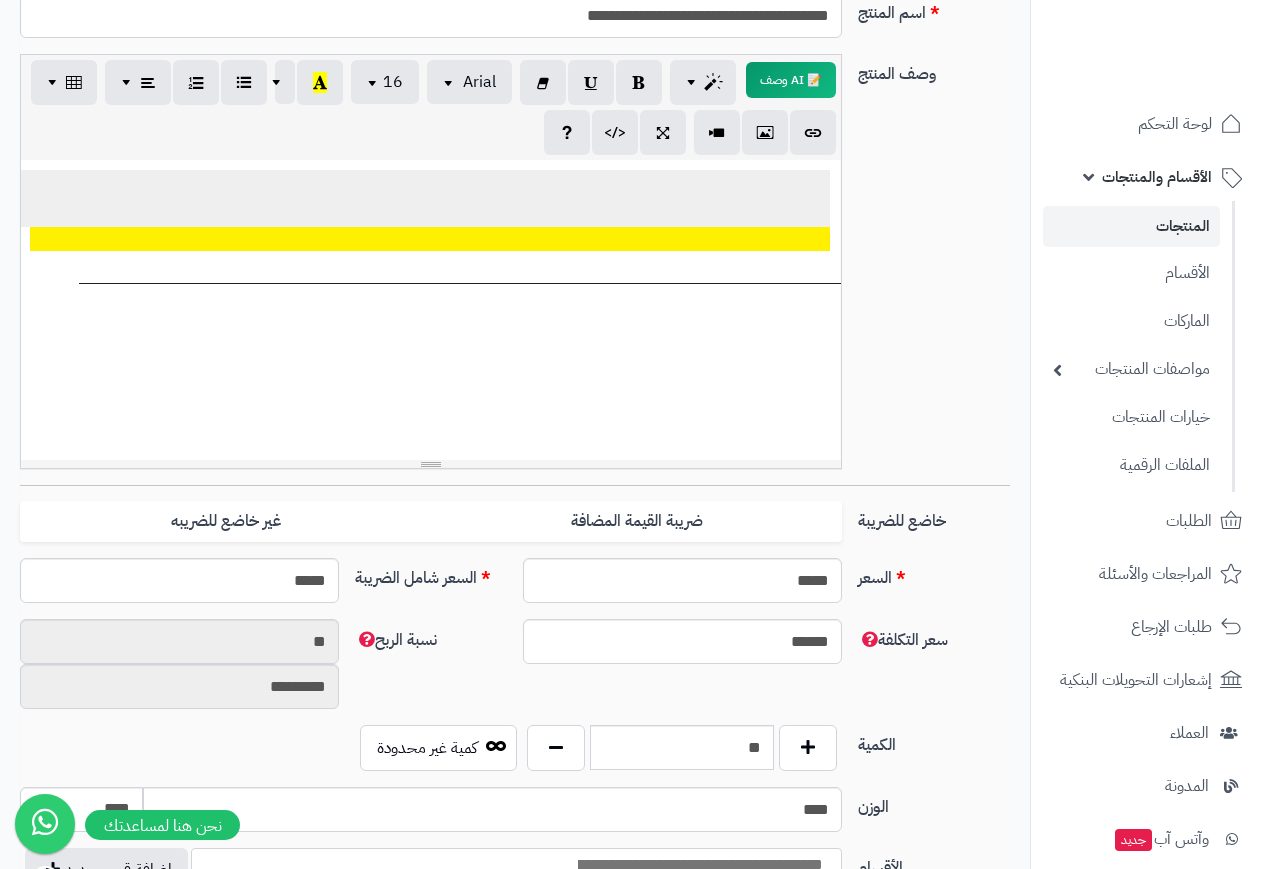 click on "**********" at bounding box center (706, 329) 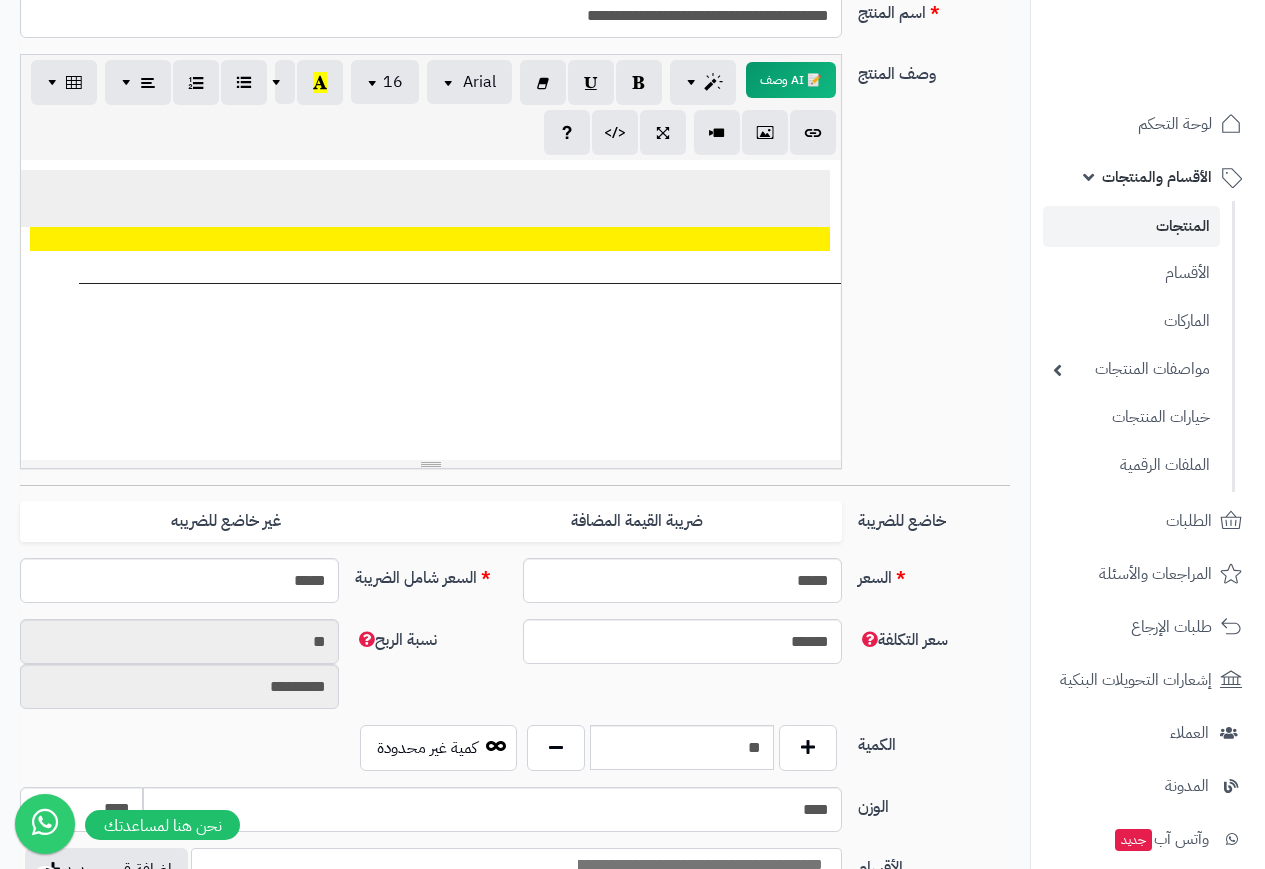 click on "*********" at bounding box center (706, 329) 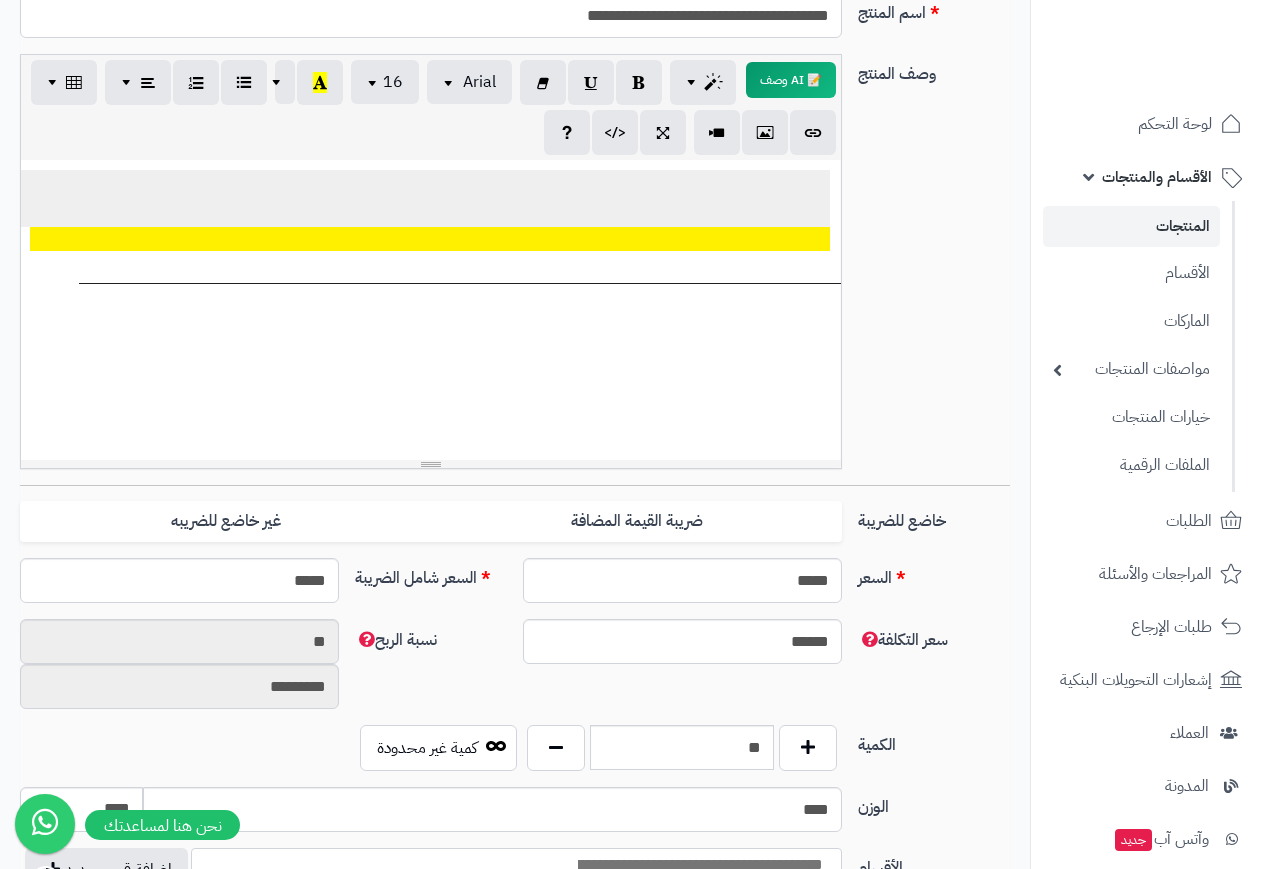 click on "**********" at bounding box center (706, 329) 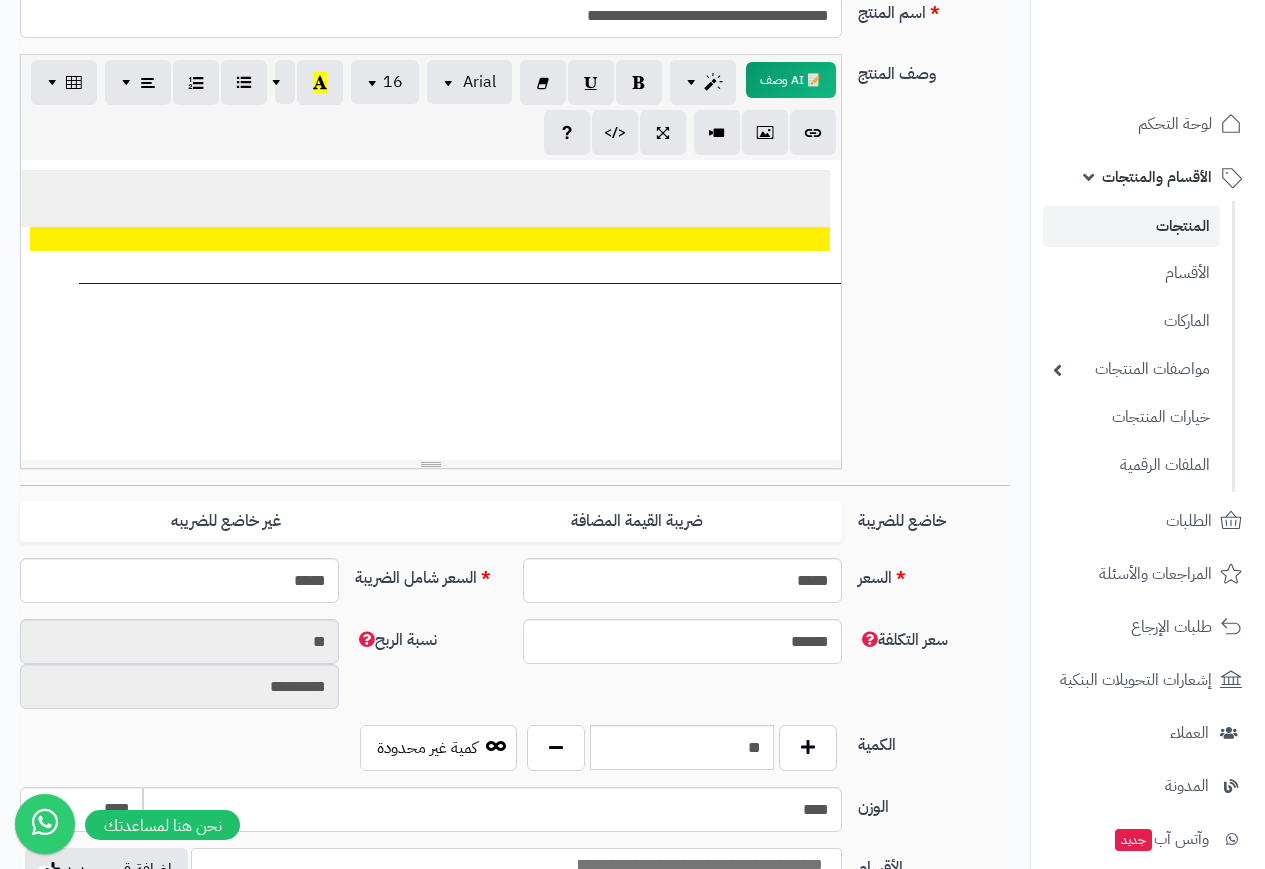 click on "**********" at bounding box center (706, 329) 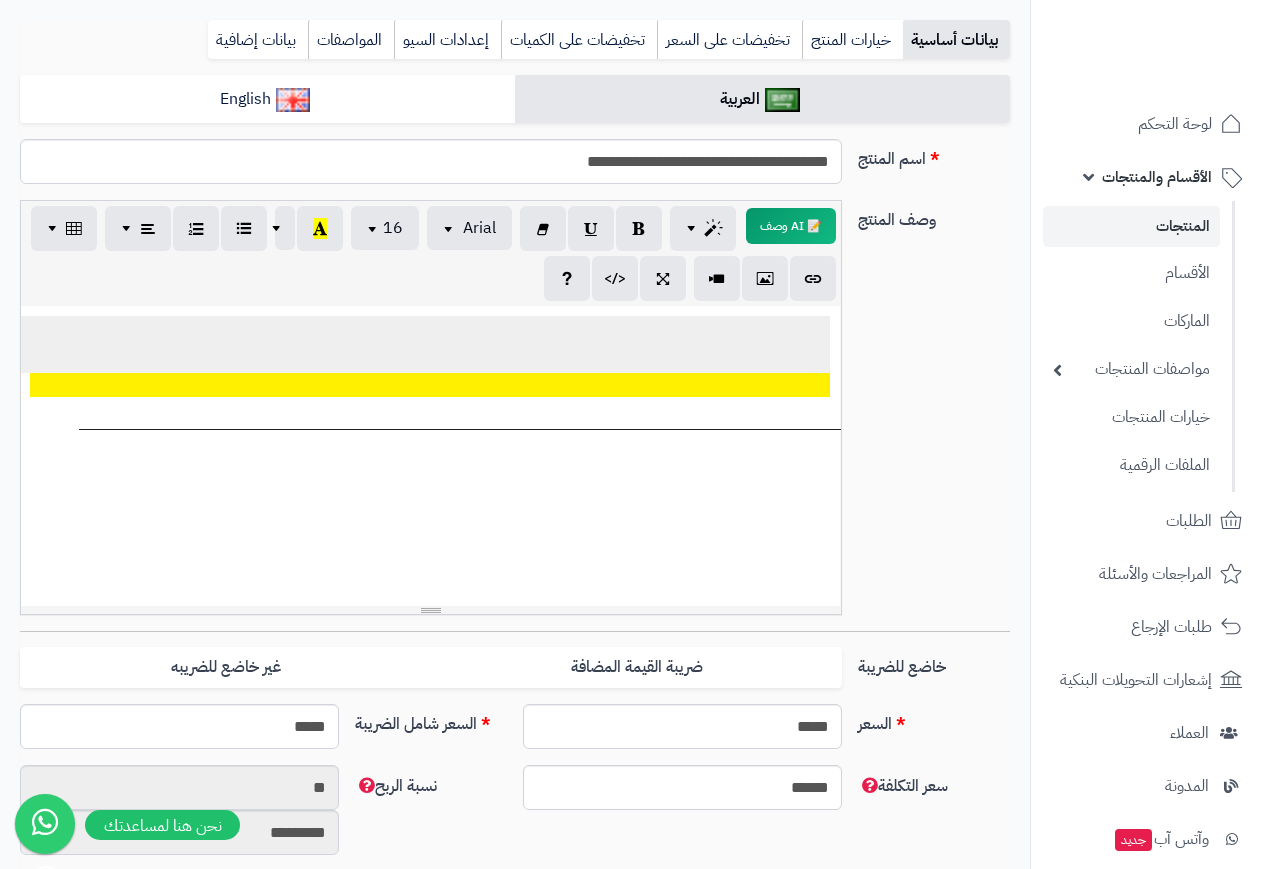 scroll, scrollTop: 300, scrollLeft: 0, axis: vertical 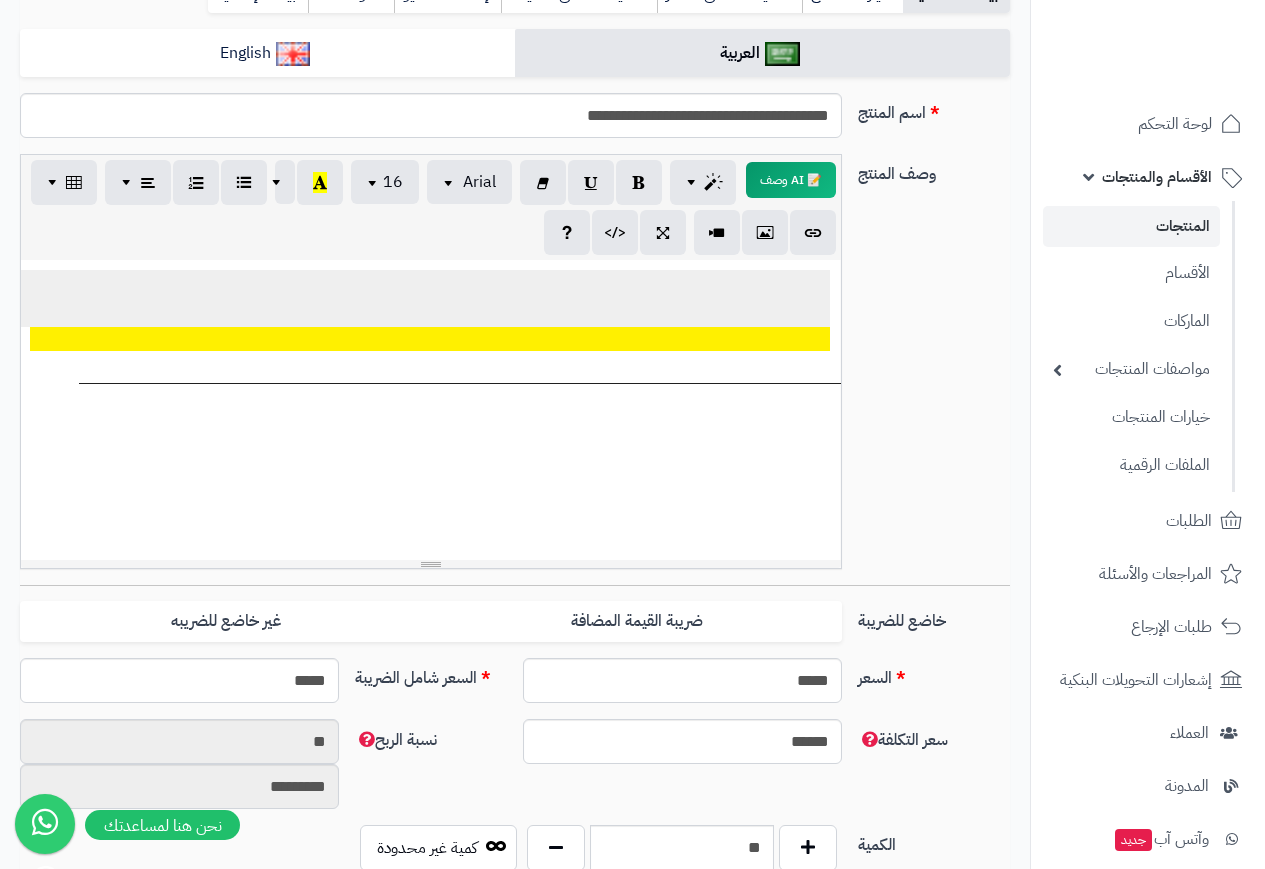 click on "**********" at bounding box center [699, 355] 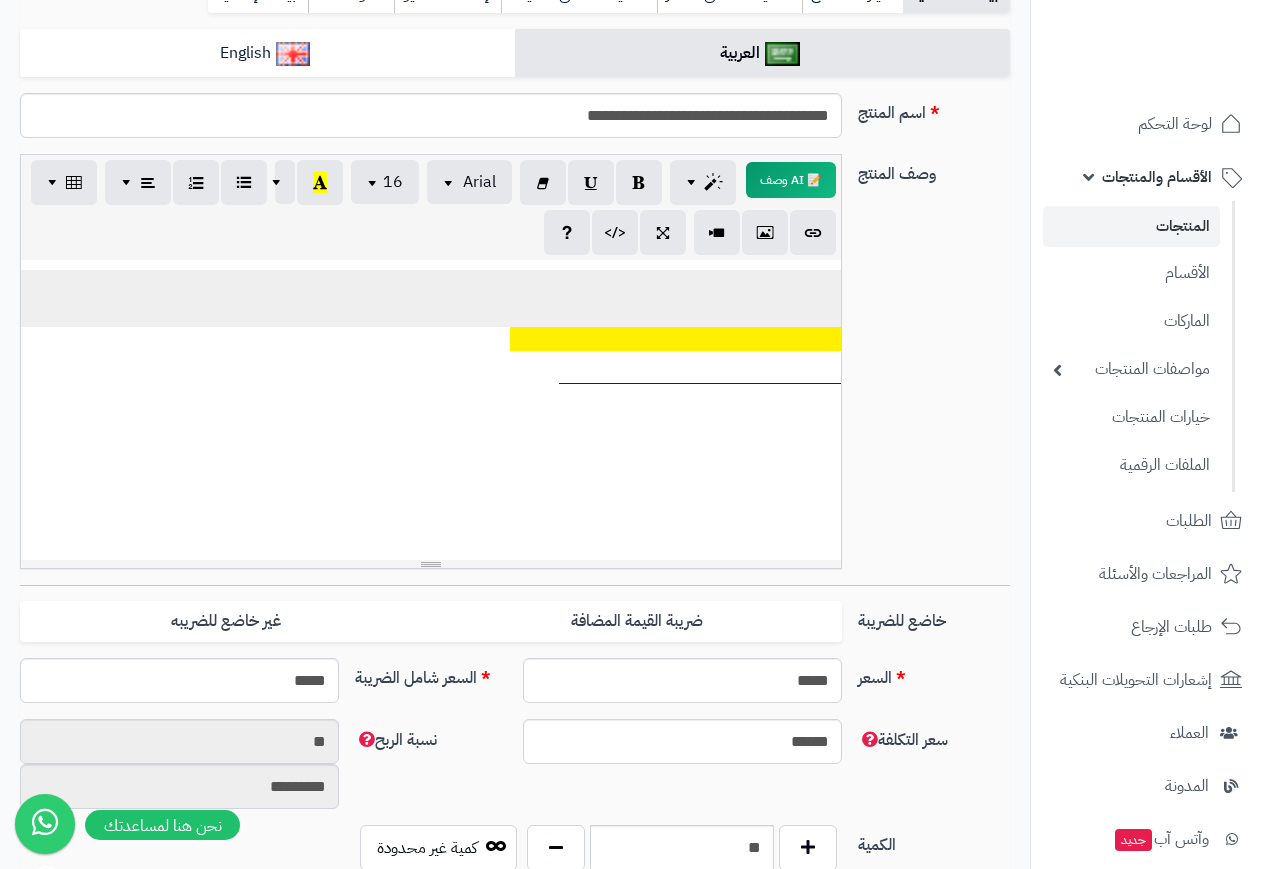 scroll, scrollTop: 0, scrollLeft: 1, axis: horizontal 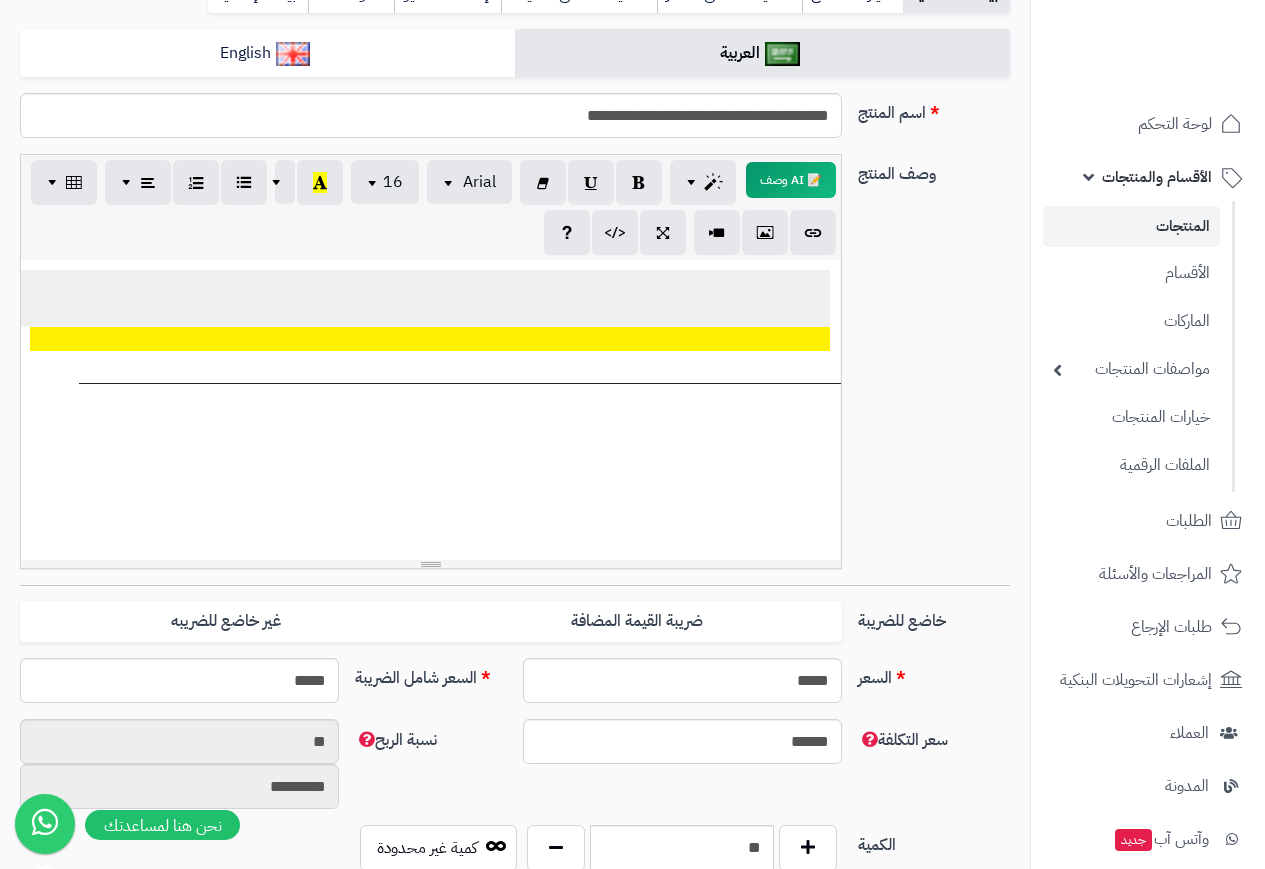 type 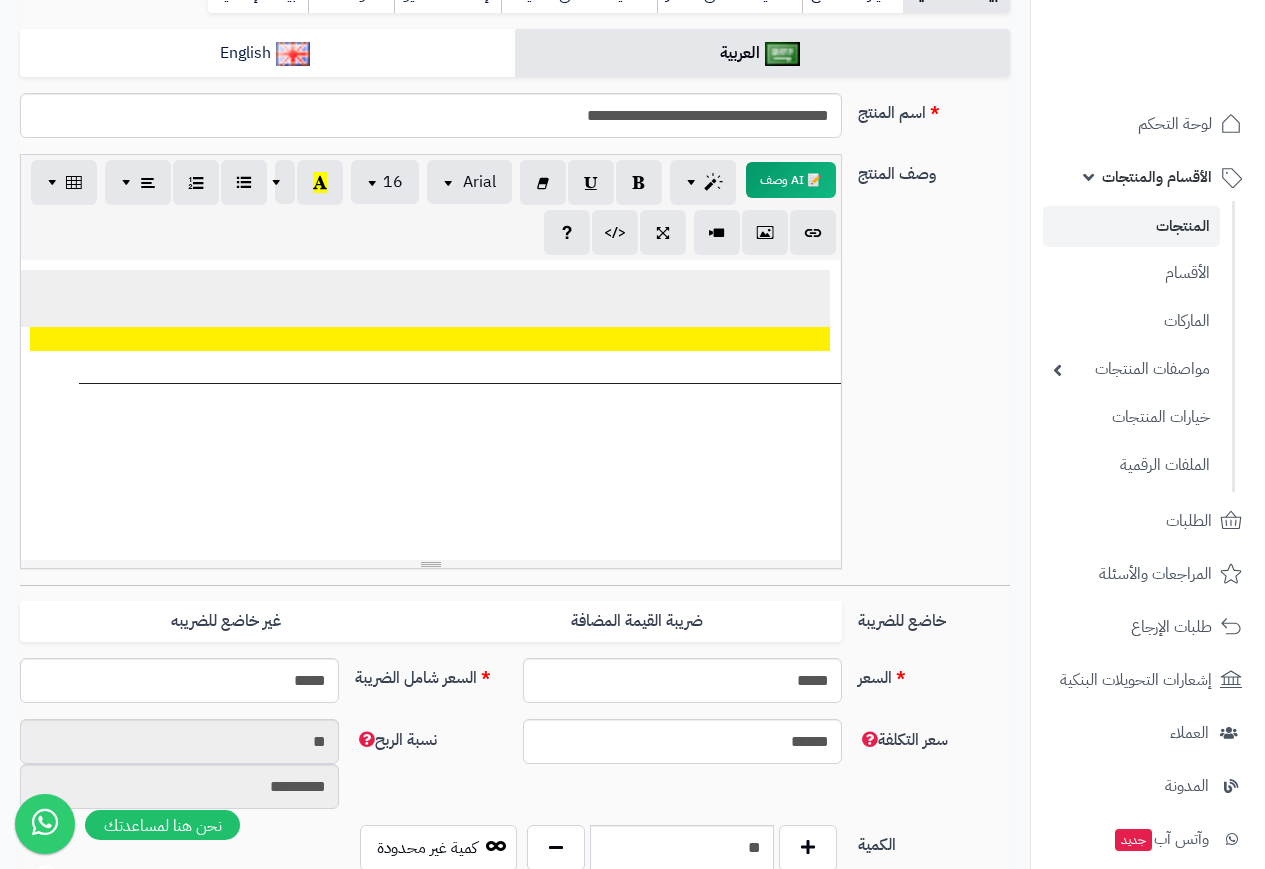 drag, startPoint x: 271, startPoint y: 307, endPoint x: 351, endPoint y: 409, distance: 129.63025 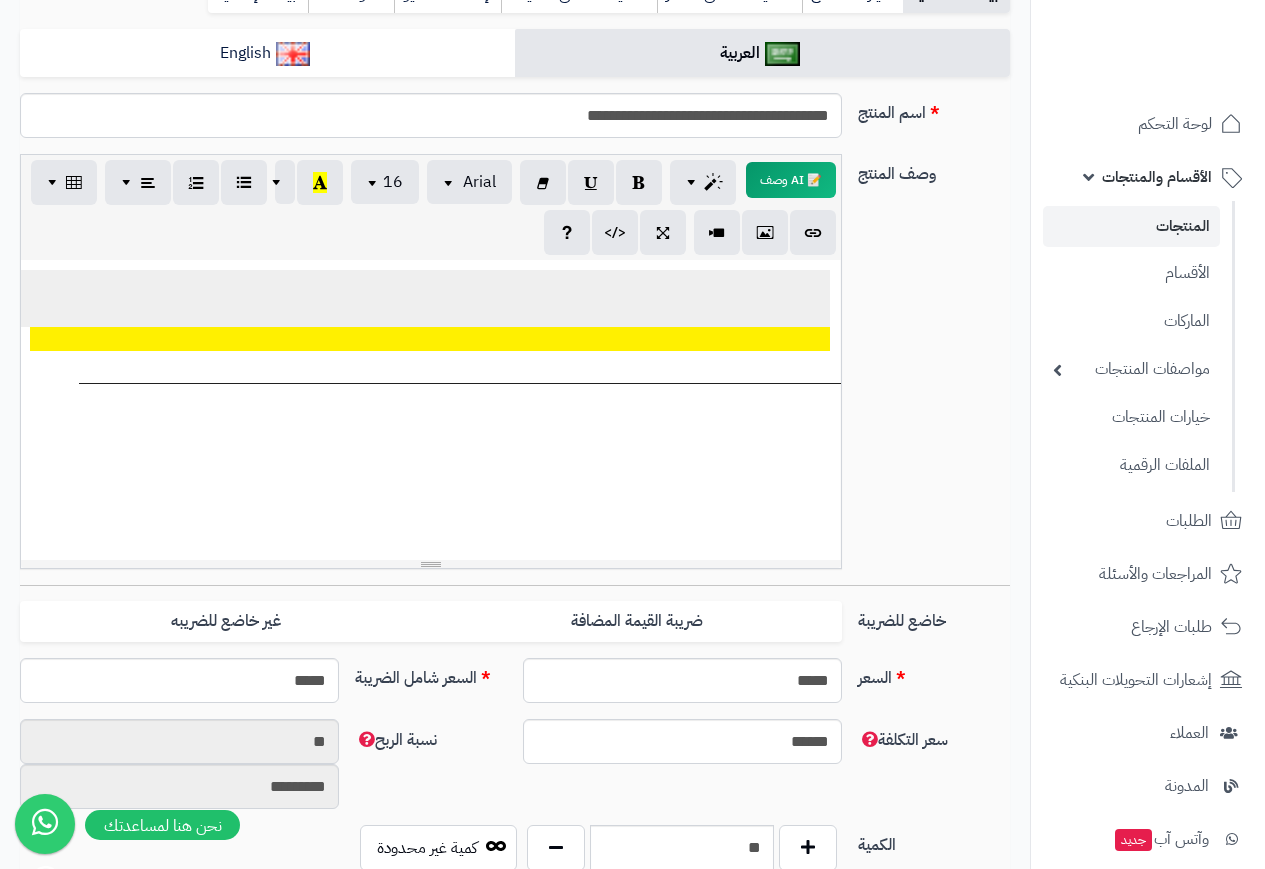 click on "**********" at bounding box center (431, 410) 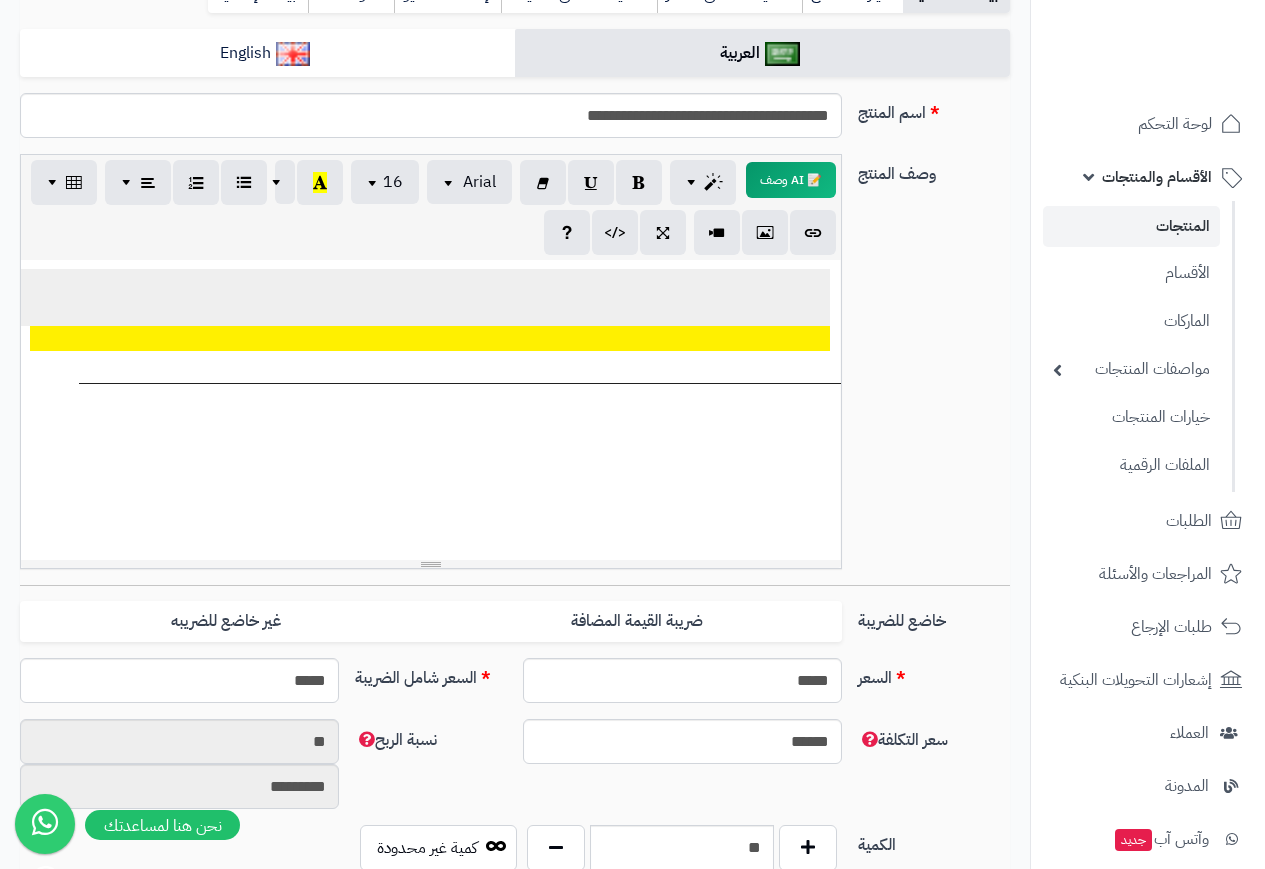 click at bounding box center [185, 297] 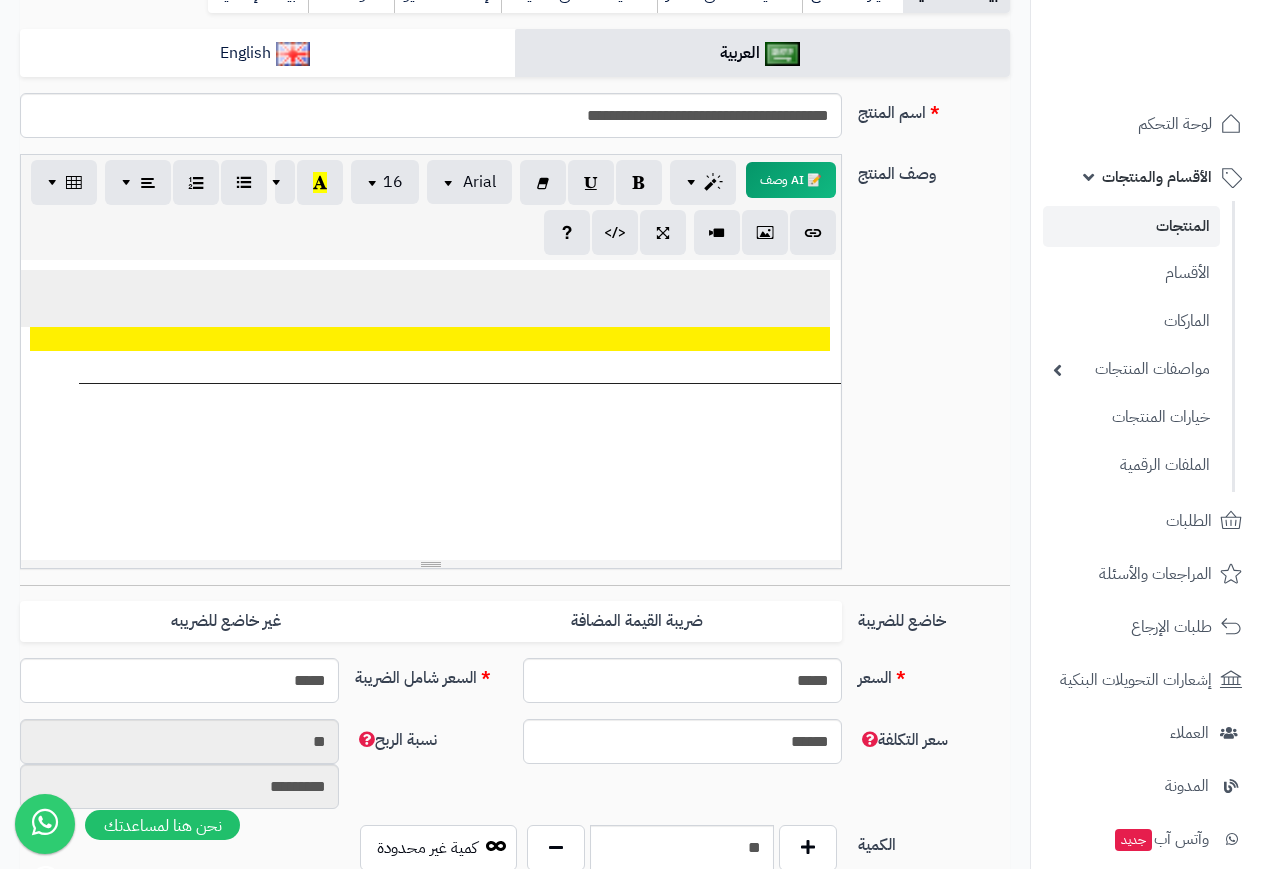 click on "**********" at bounding box center (699, 355) 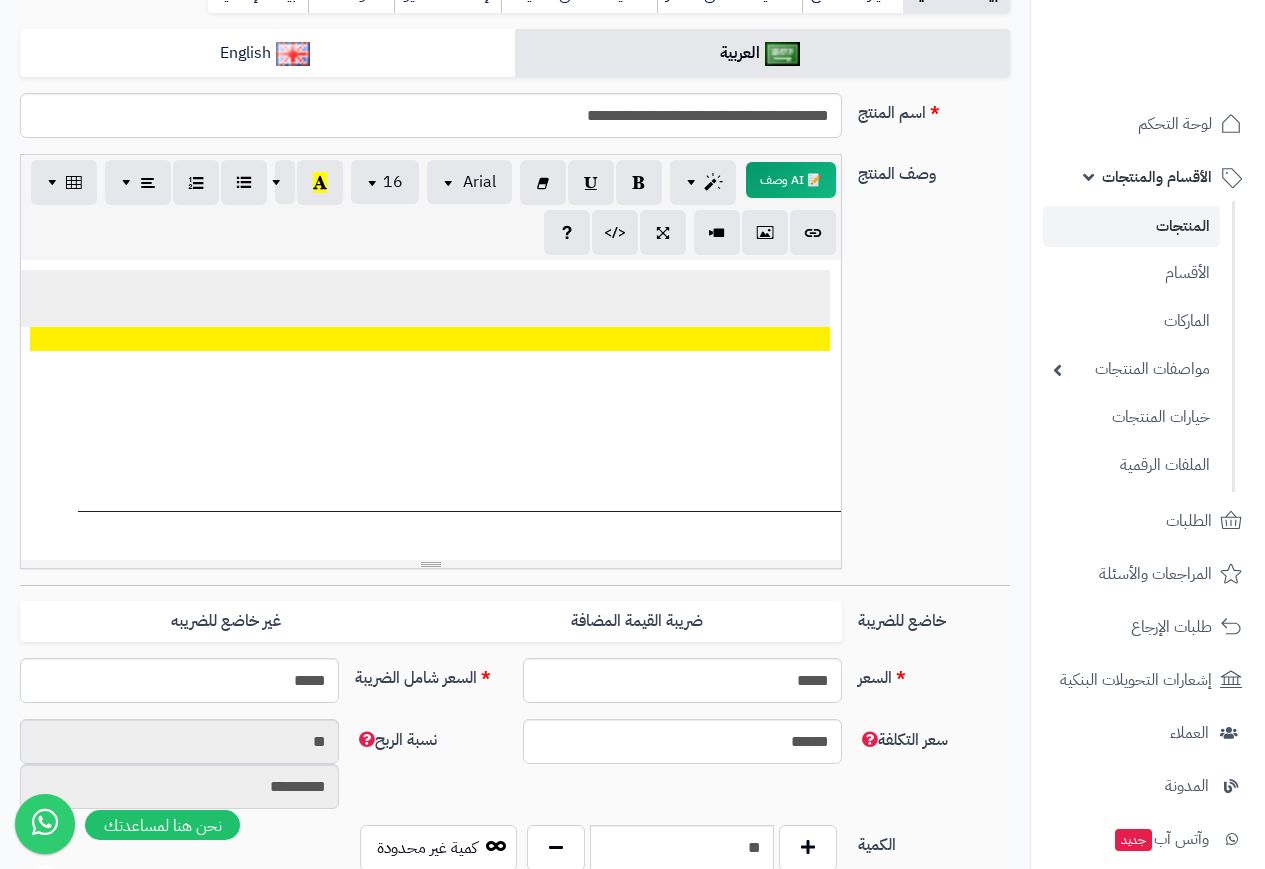drag, startPoint x: 137, startPoint y: 368, endPoint x: 610, endPoint y: 353, distance: 473.2378 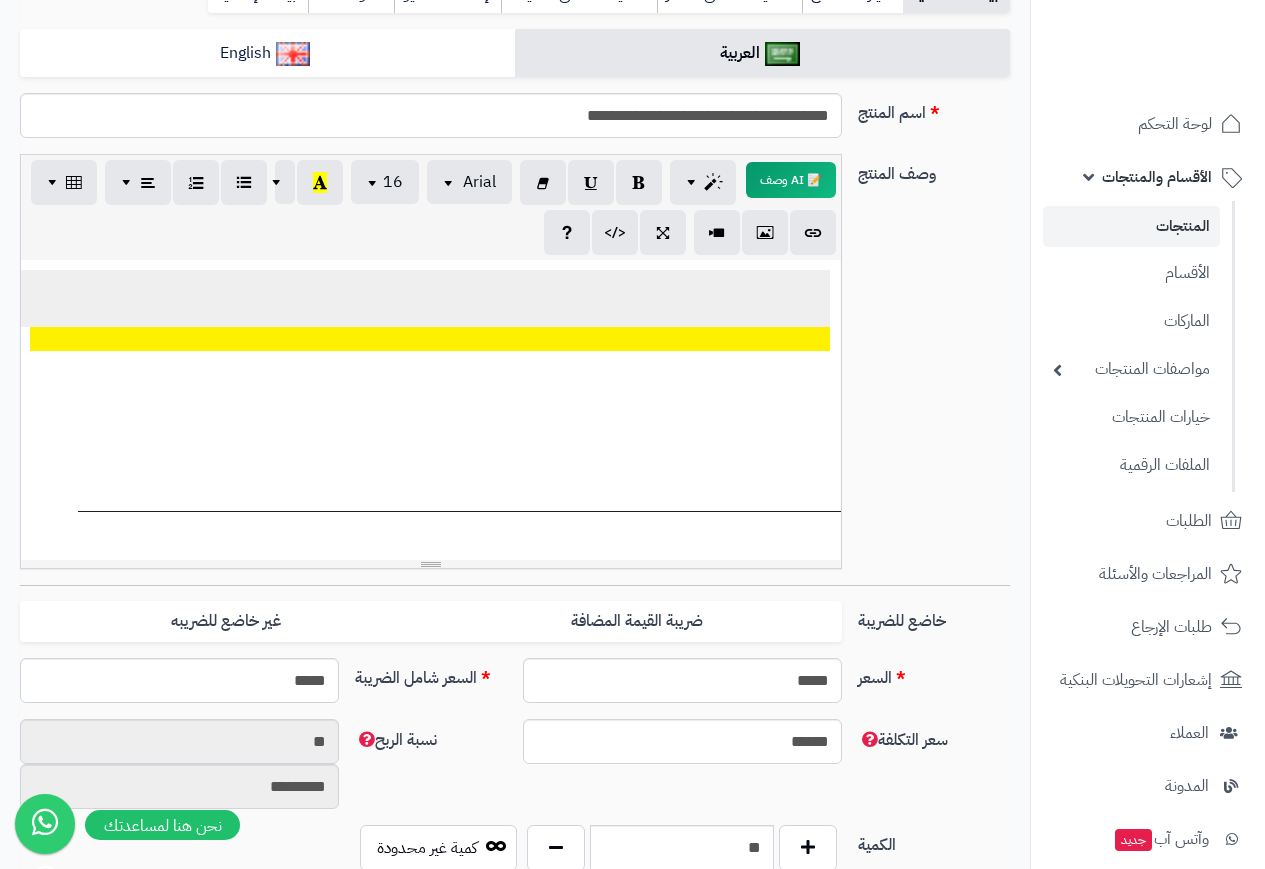 click on "**********" at bounding box center (698, 403) 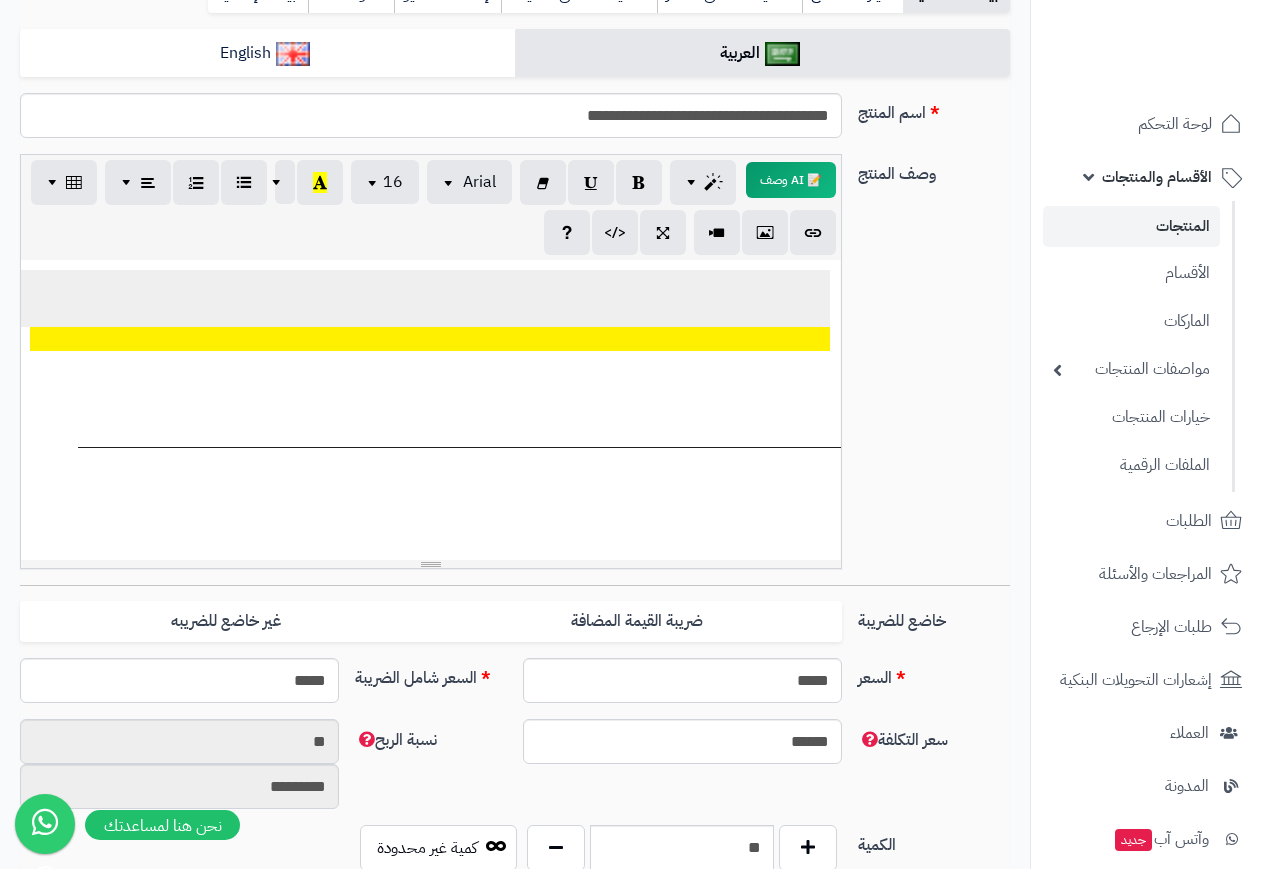 click on "**********" at bounding box center [431, 410] 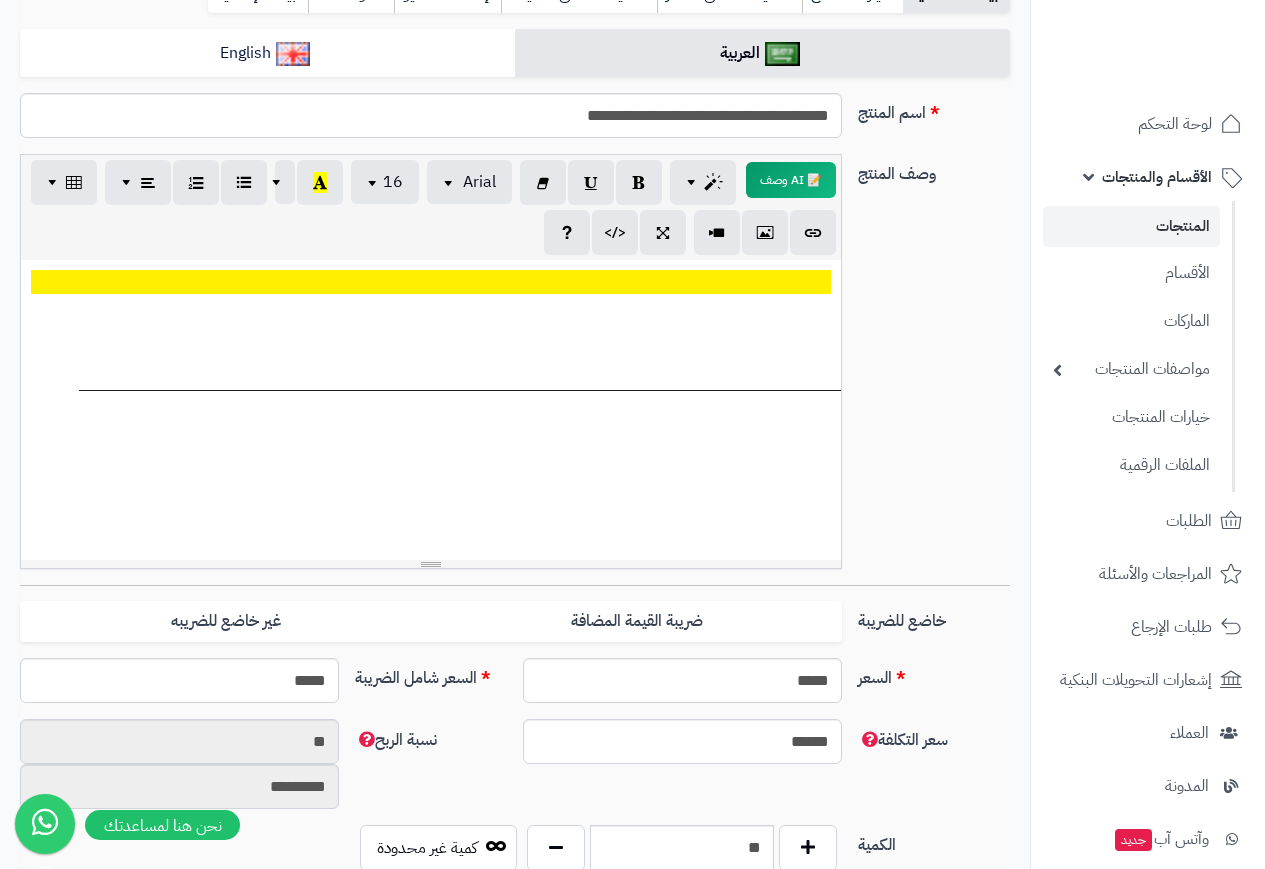 click on "**********" at bounding box center [431, 410] 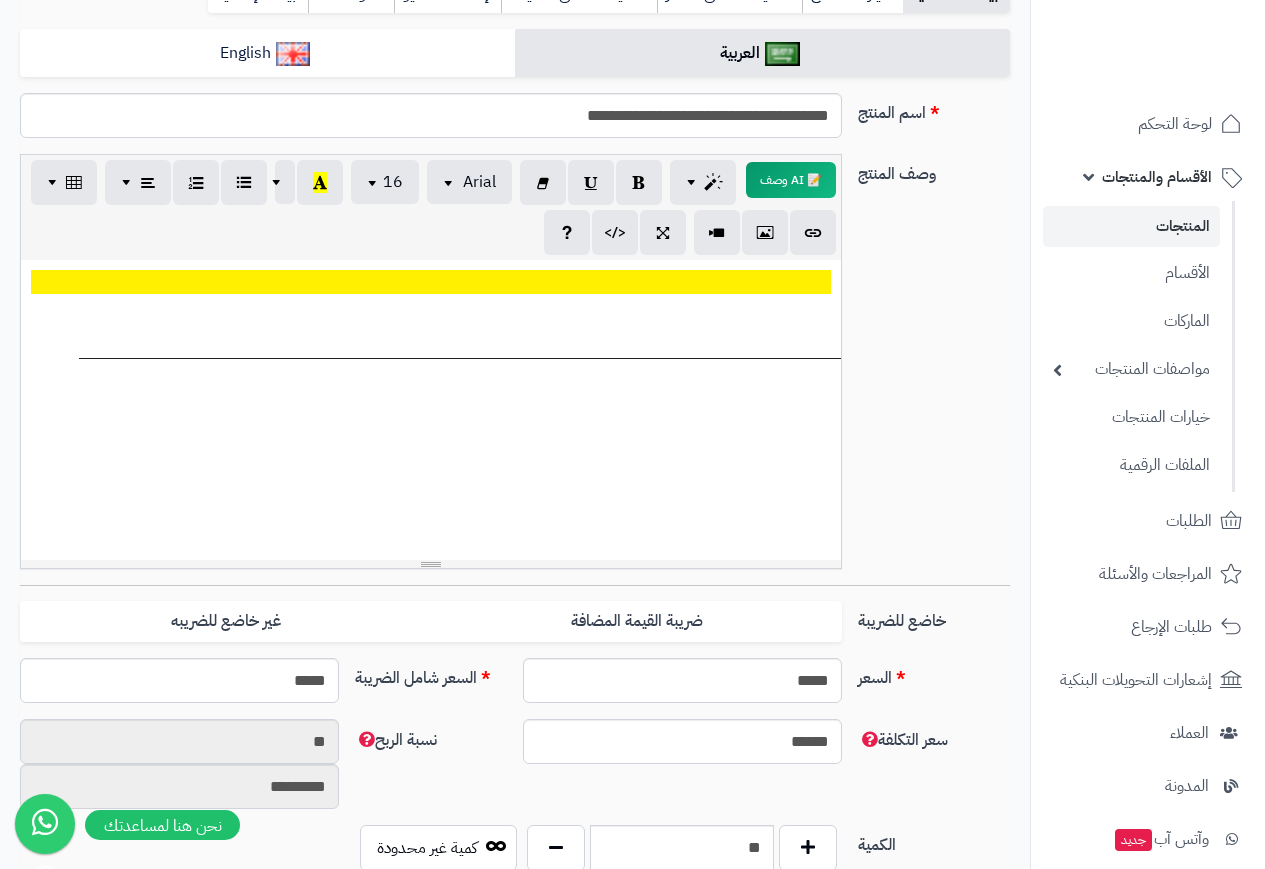 click on "**********" at bounding box center (431, 410) 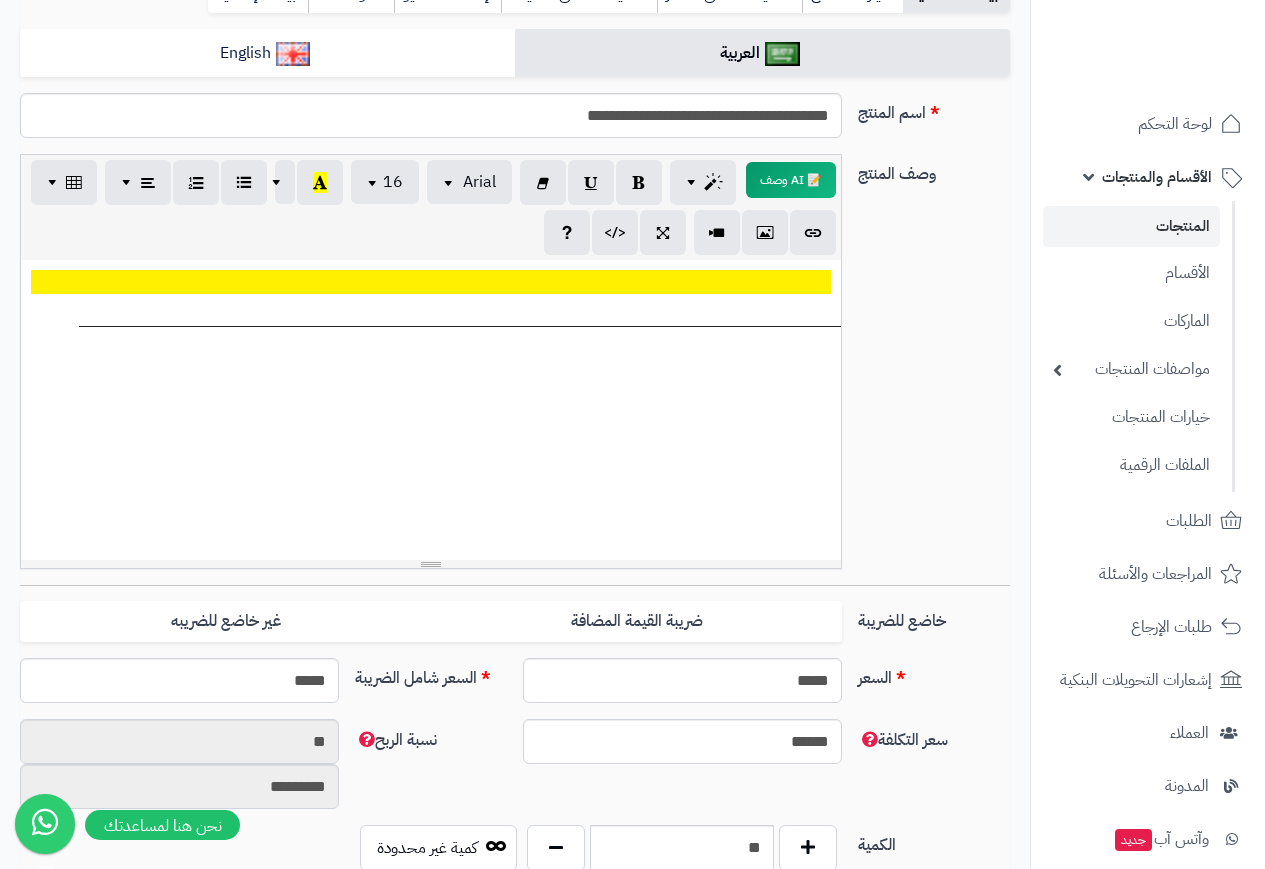 click on "**********" at bounding box center [431, 410] 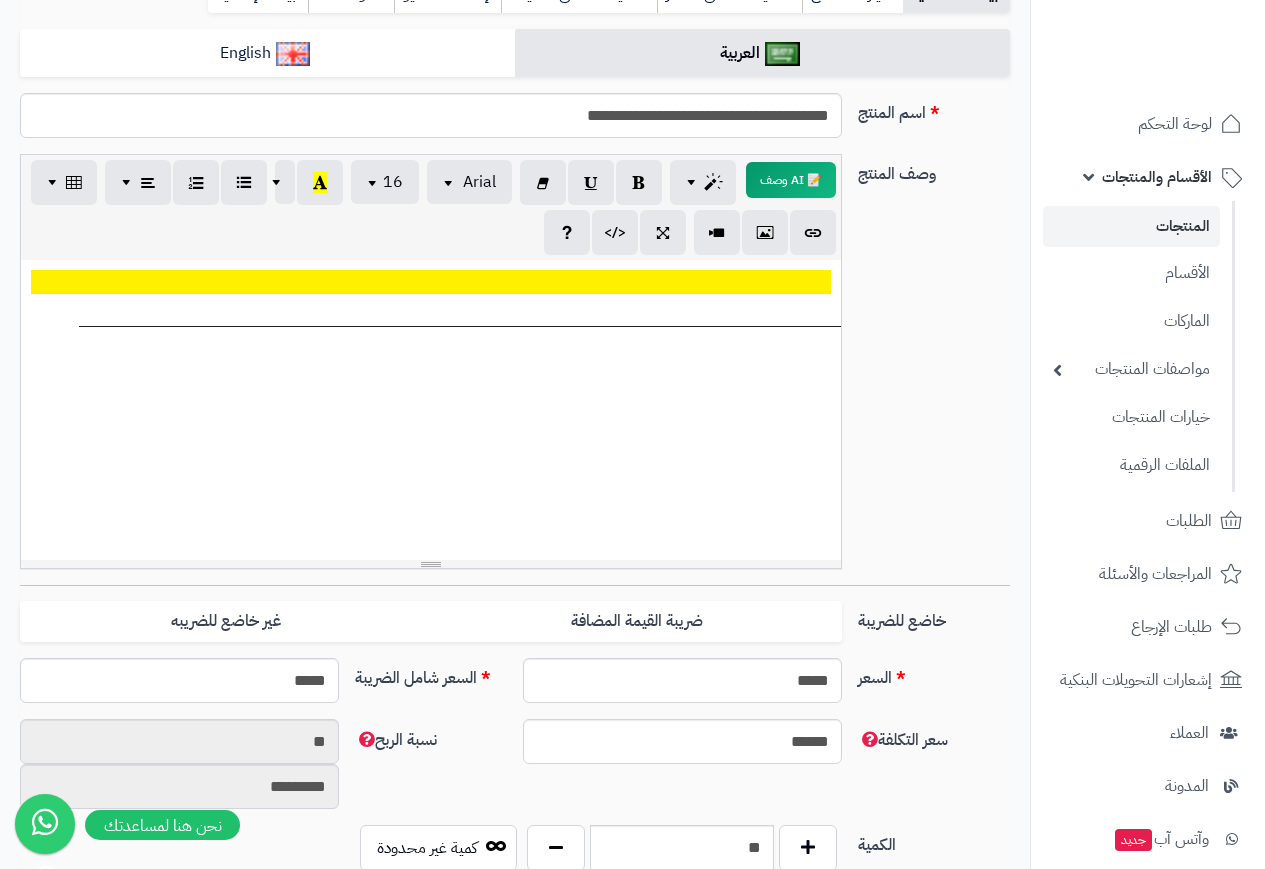 click on "**********" at bounding box center [431, 410] 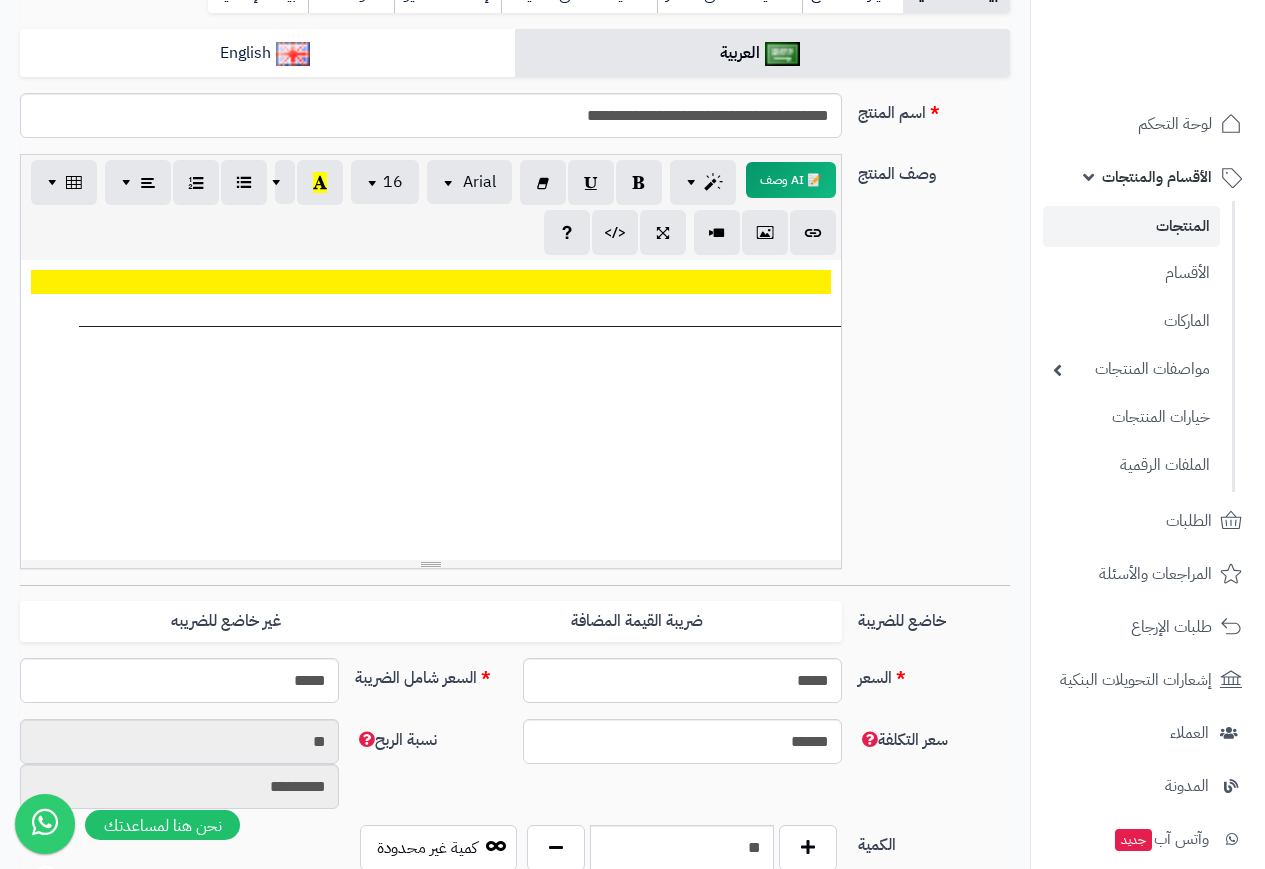 click on "**********" at bounding box center [431, 410] 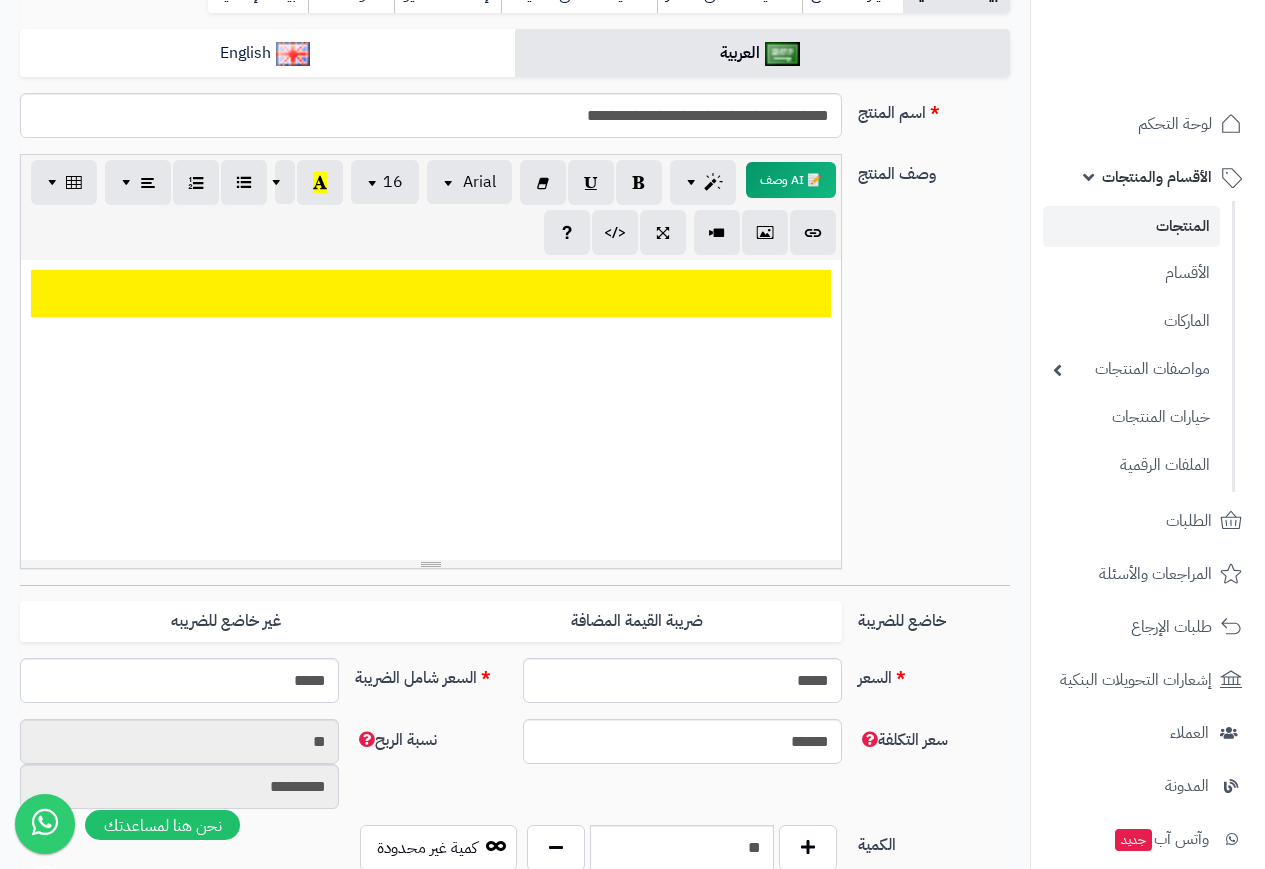 click at bounding box center (431, 410) 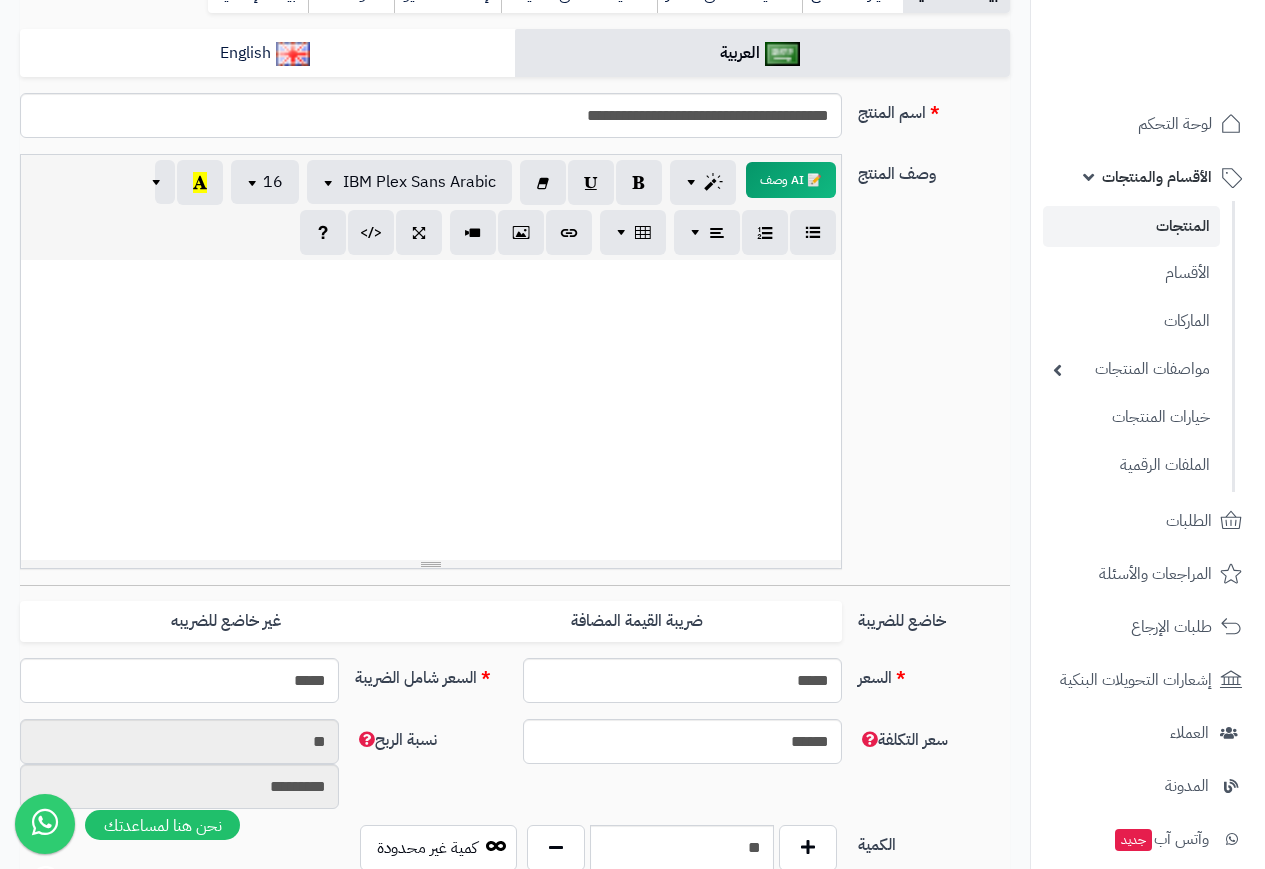 click at bounding box center (431, 410) 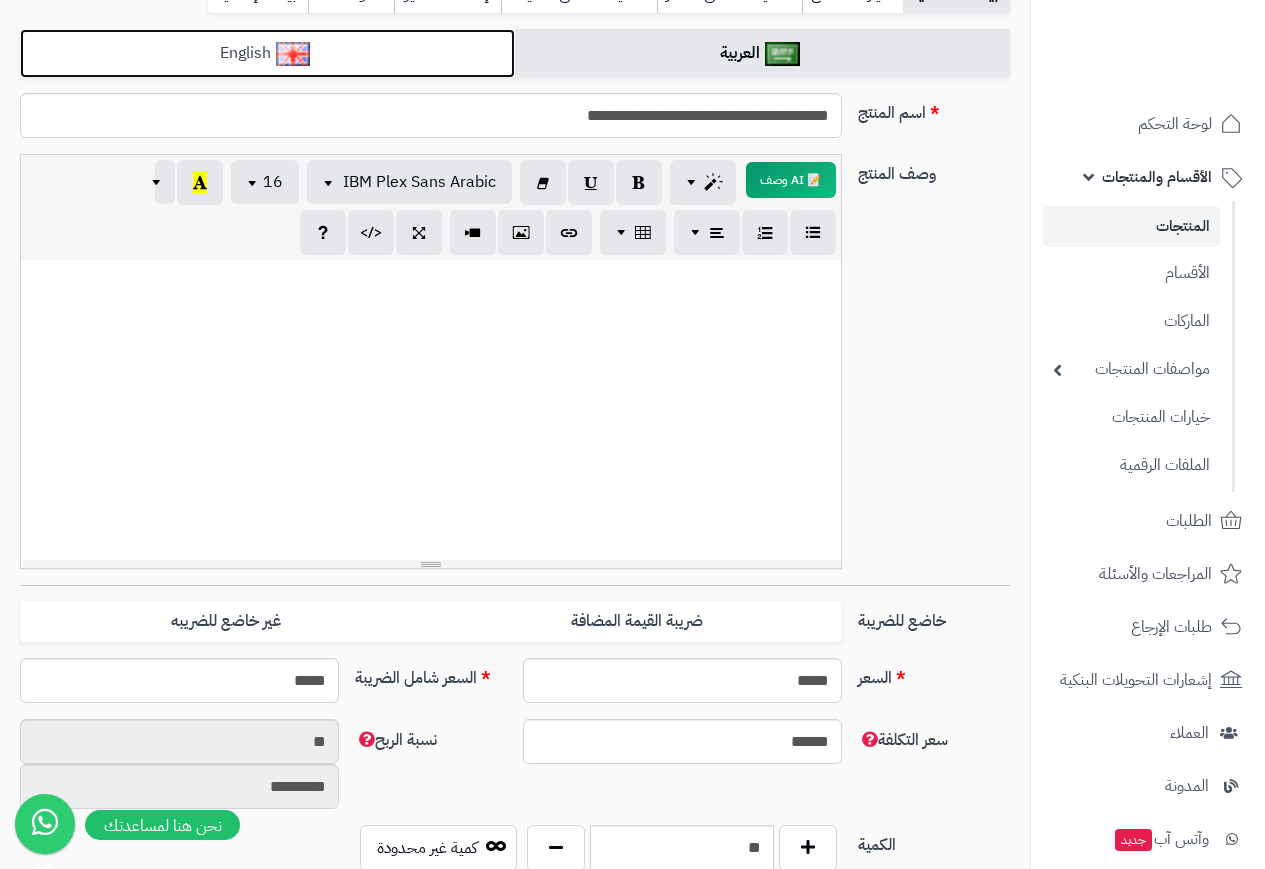 click on "English" at bounding box center [267, 53] 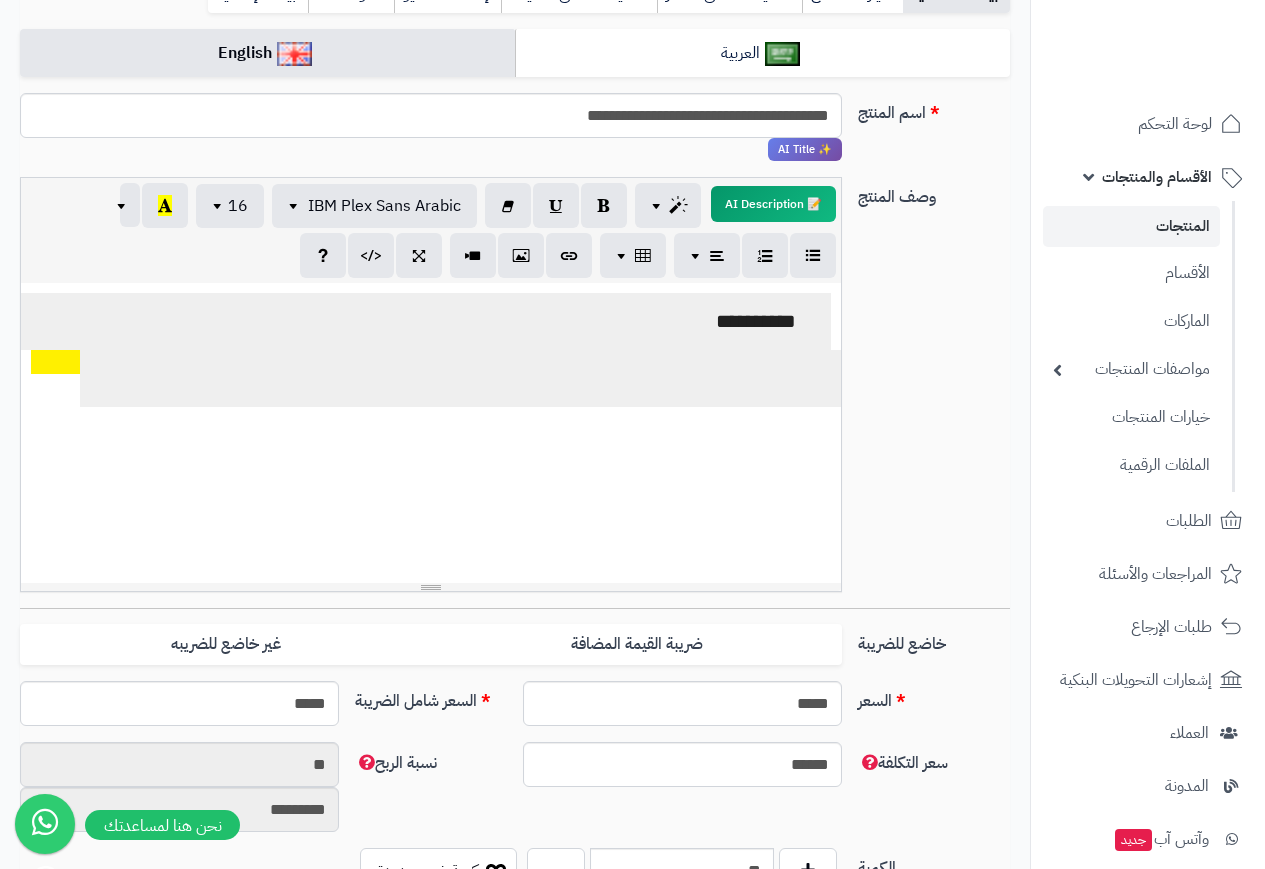 click on "**********" at bounding box center (708, 419) 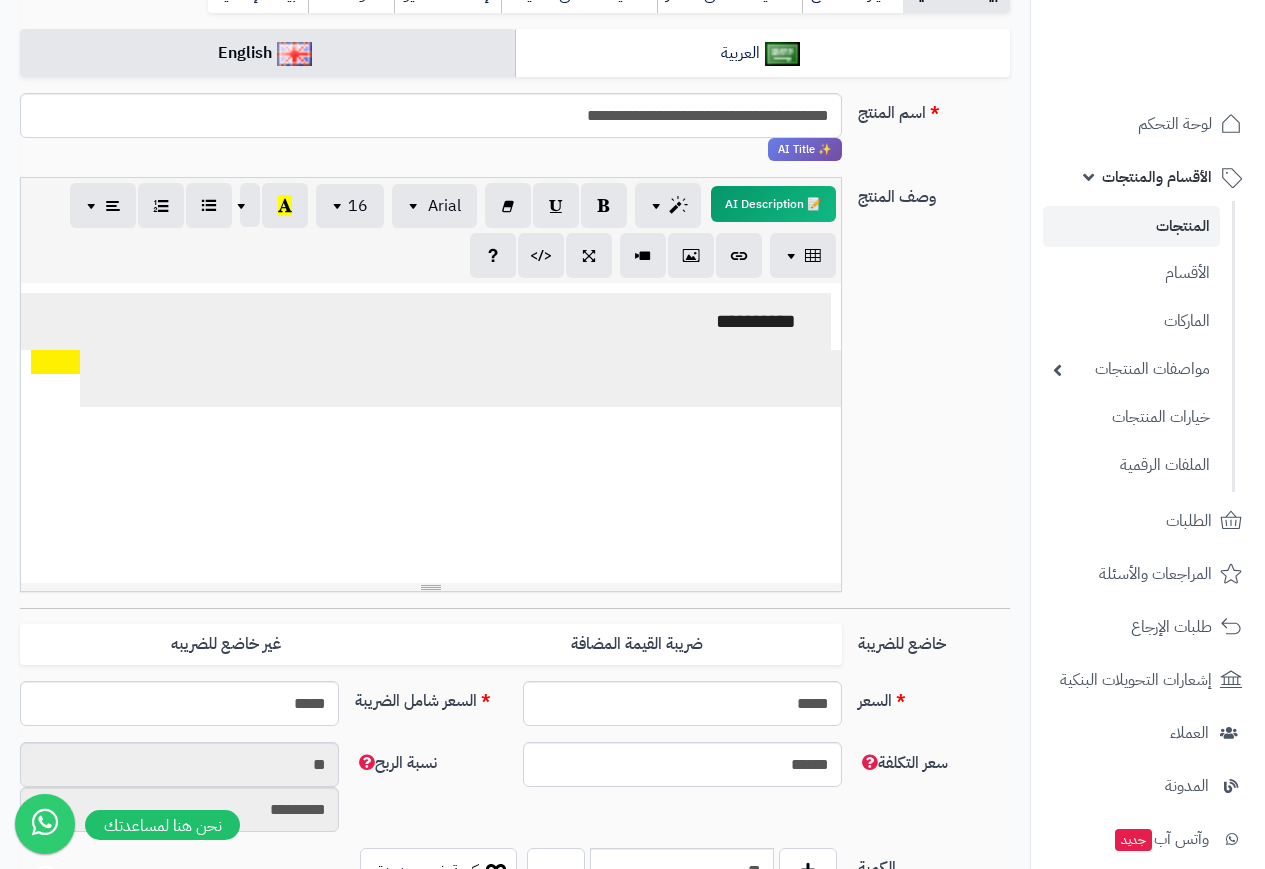 click on "**********" at bounding box center (708, 419) 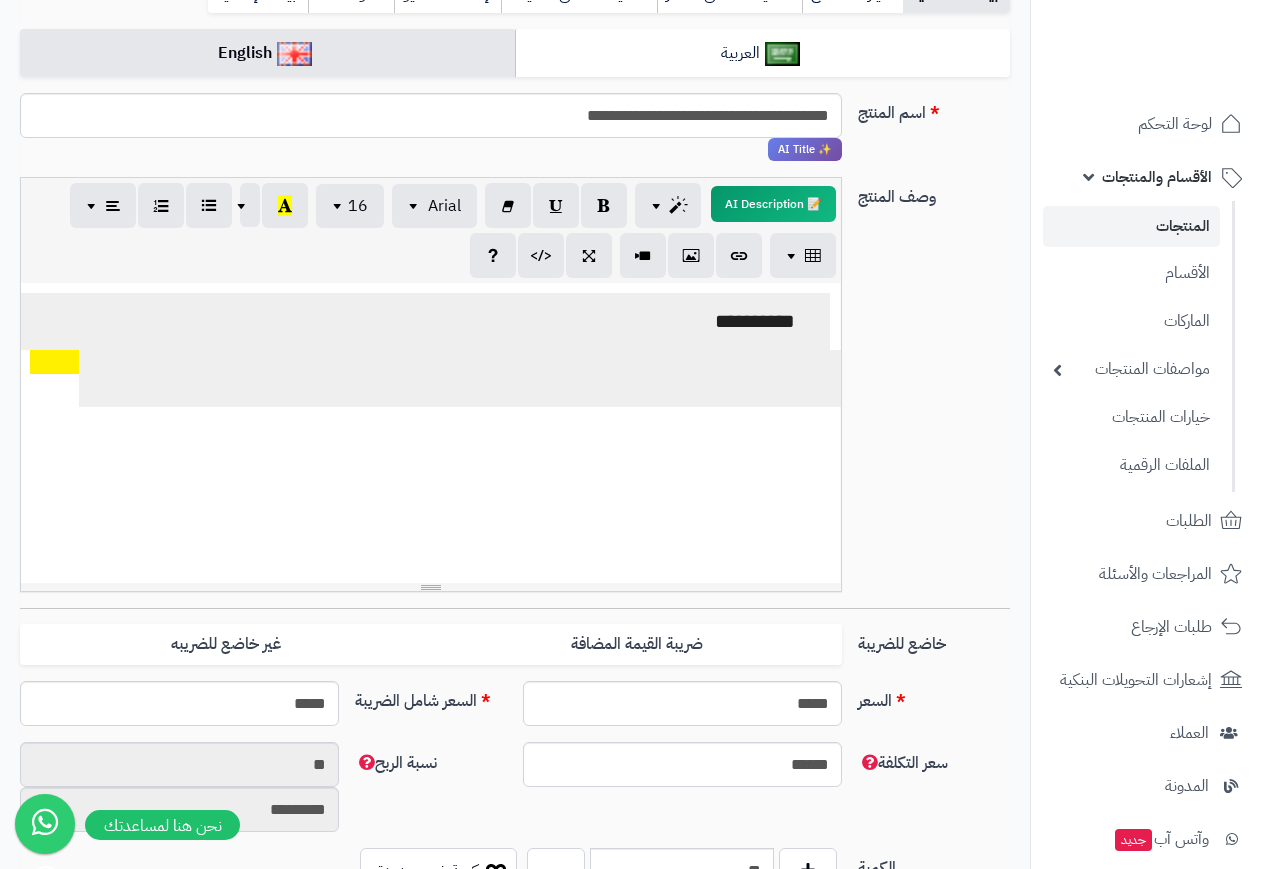 click on "**********" at bounding box center [707, 419] 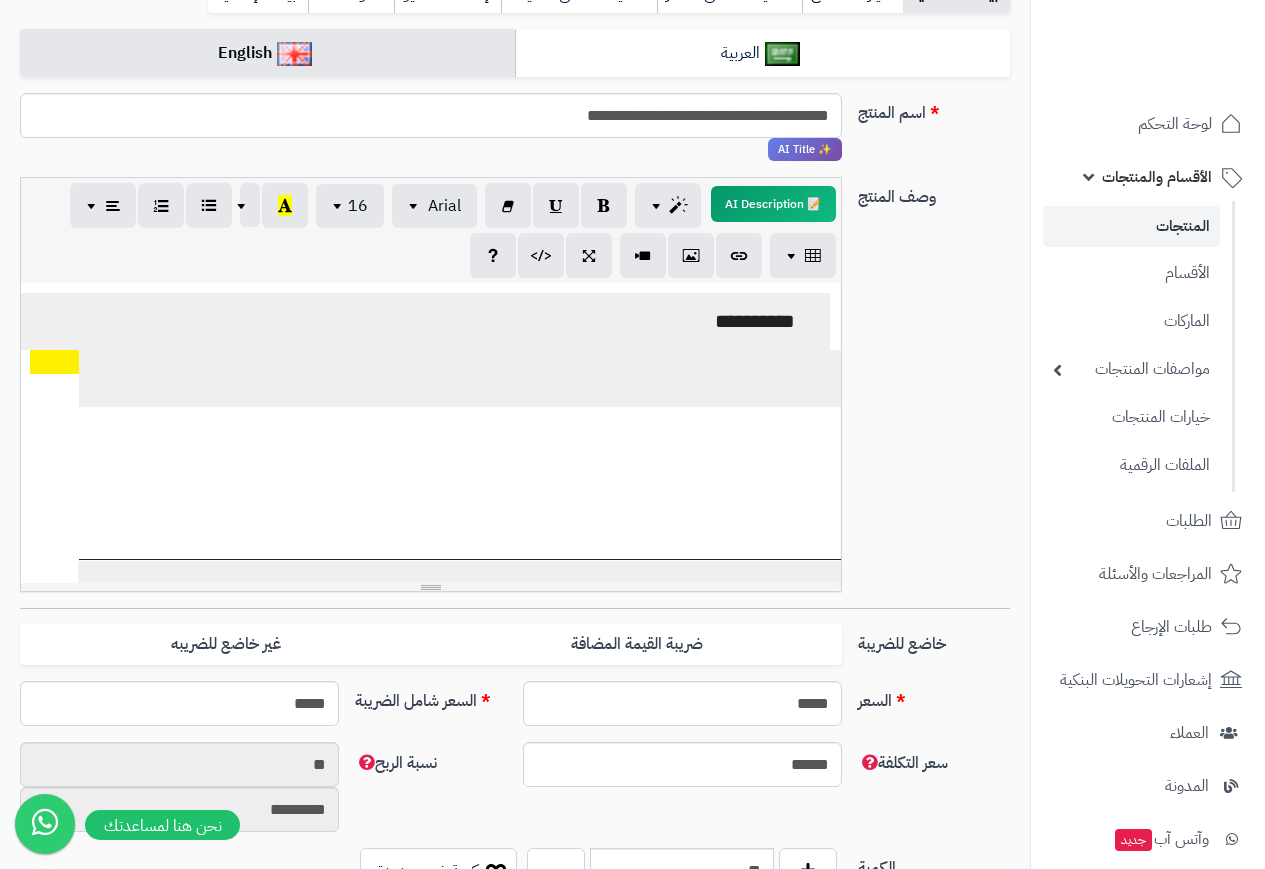 click on "**********" at bounding box center [707, 419] 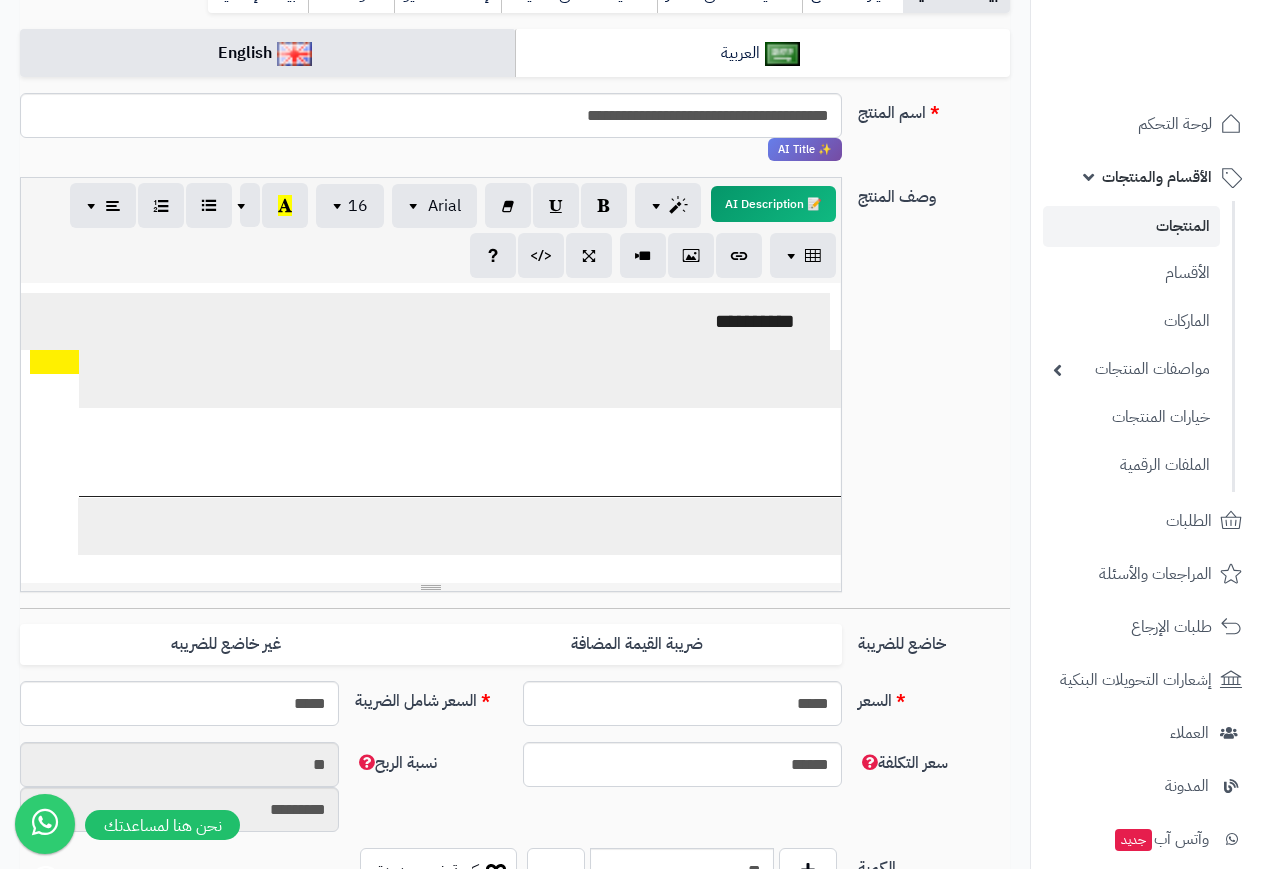 click on "**********" at bounding box center (707, 452) 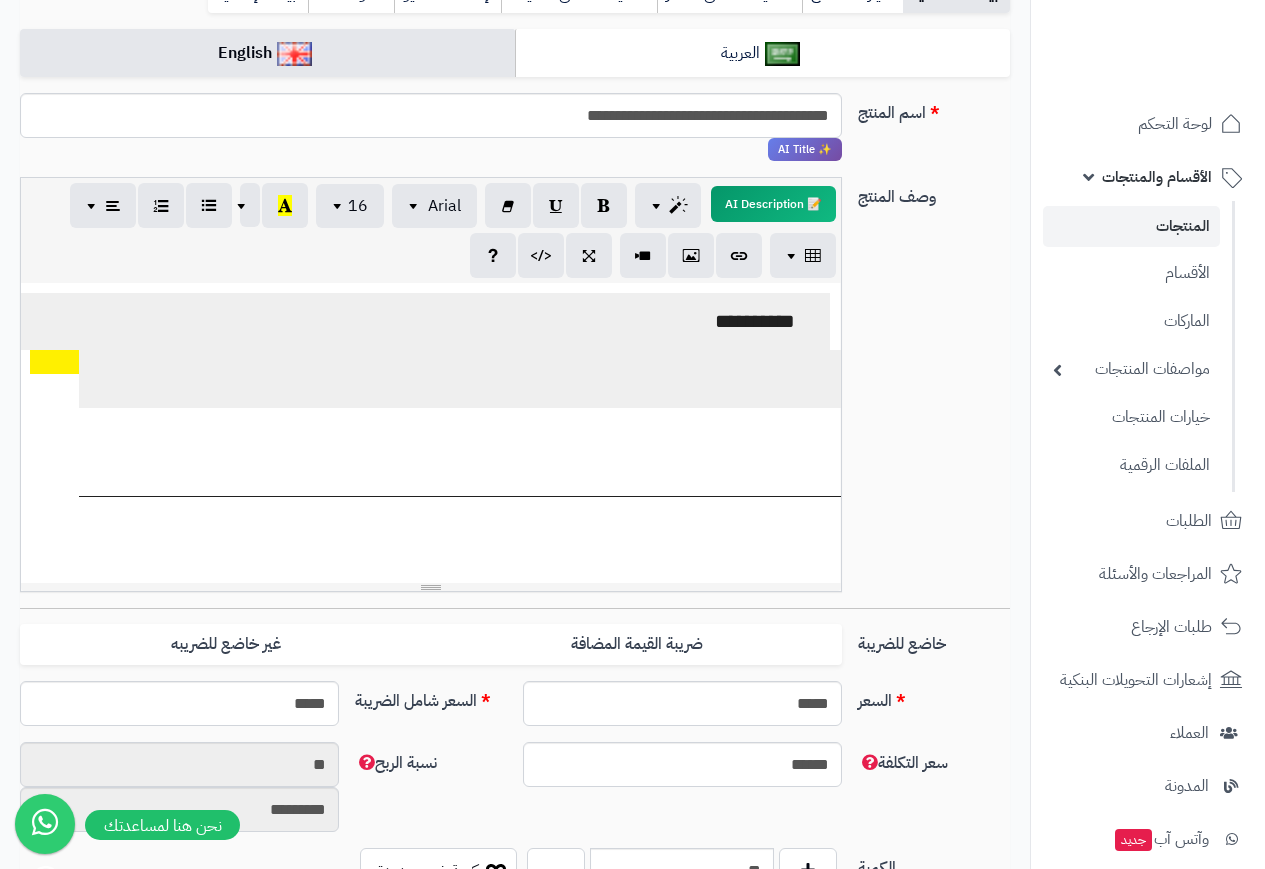 click on "**********" at bounding box center (707, 452) 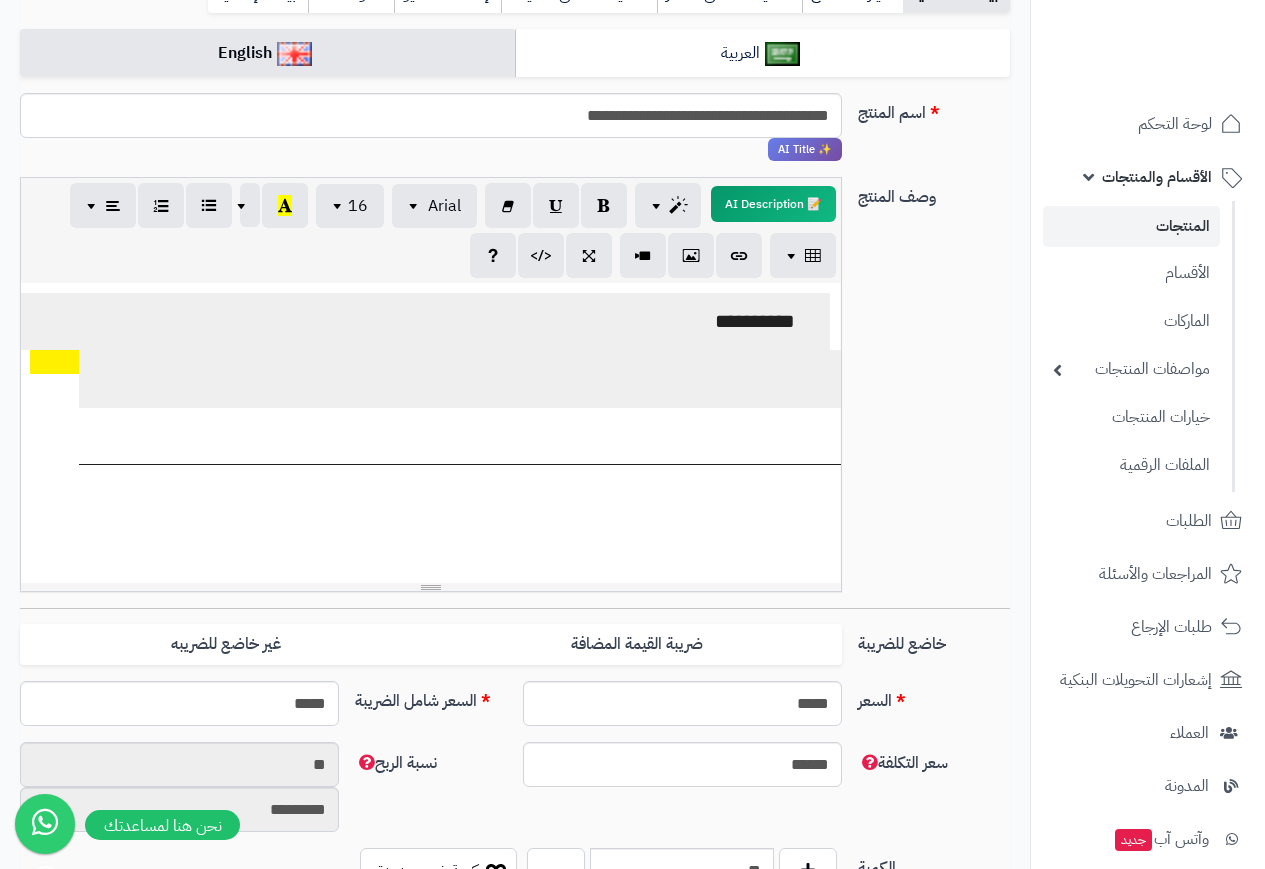 click on "**********" at bounding box center [699, 436] 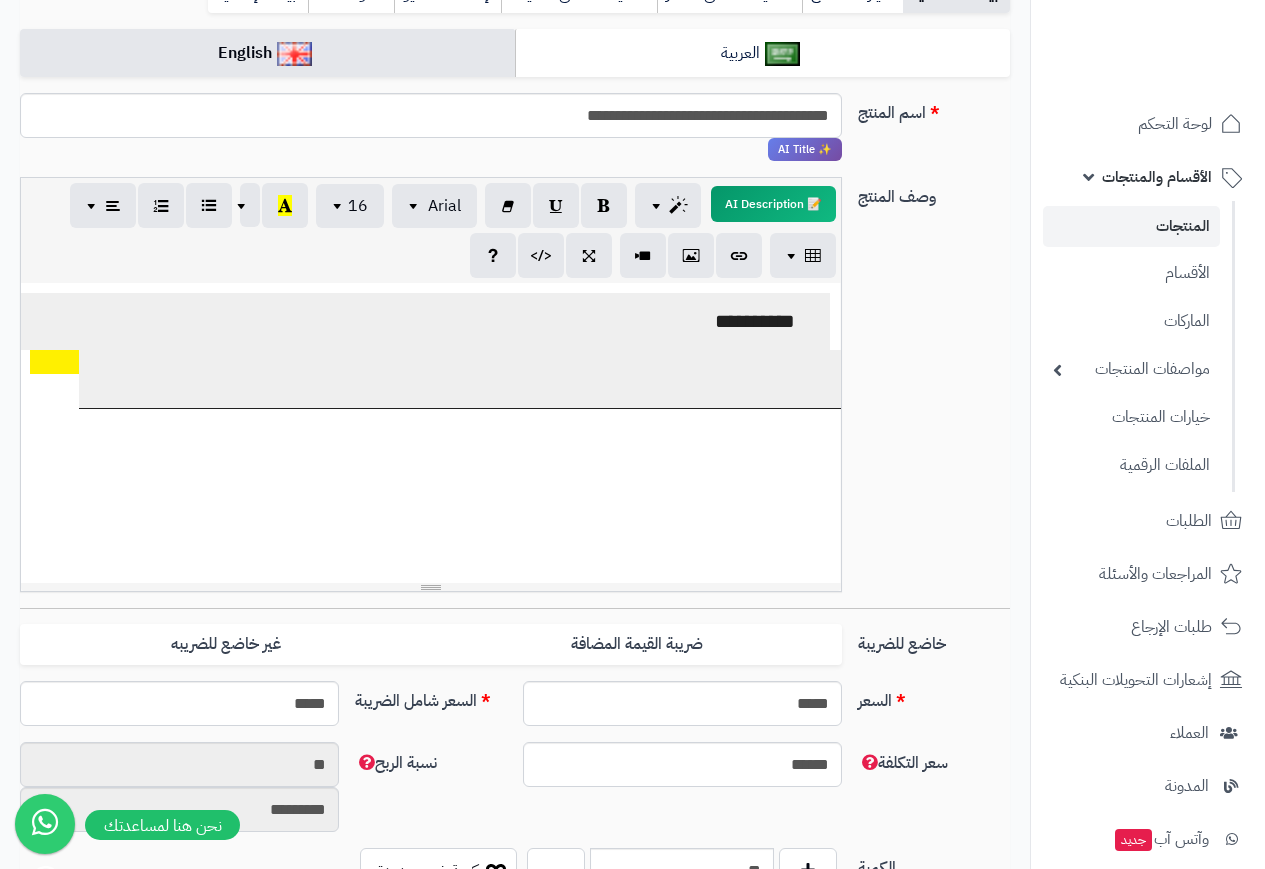 click on "**********" at bounding box center (706, 454) 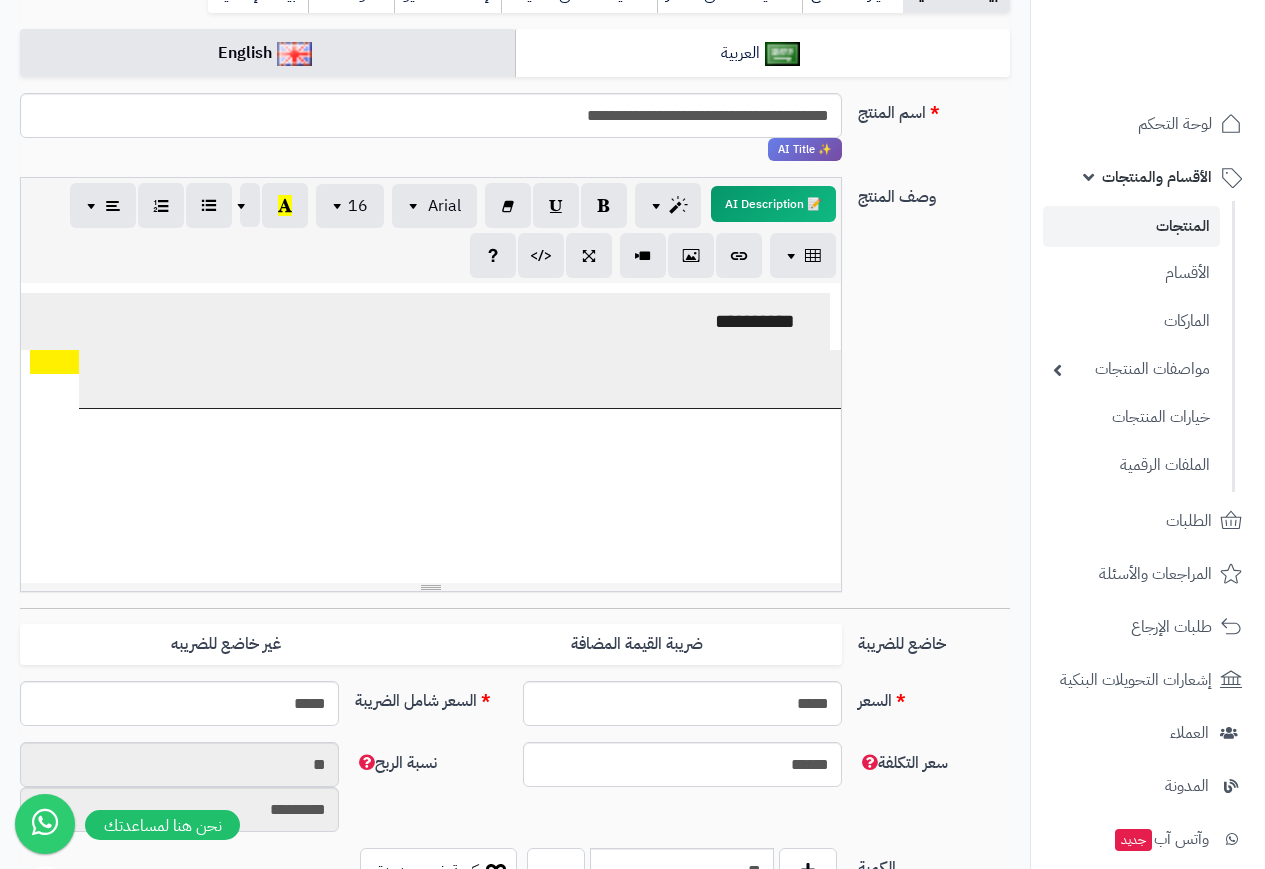 click on "**********" at bounding box center [706, 454] 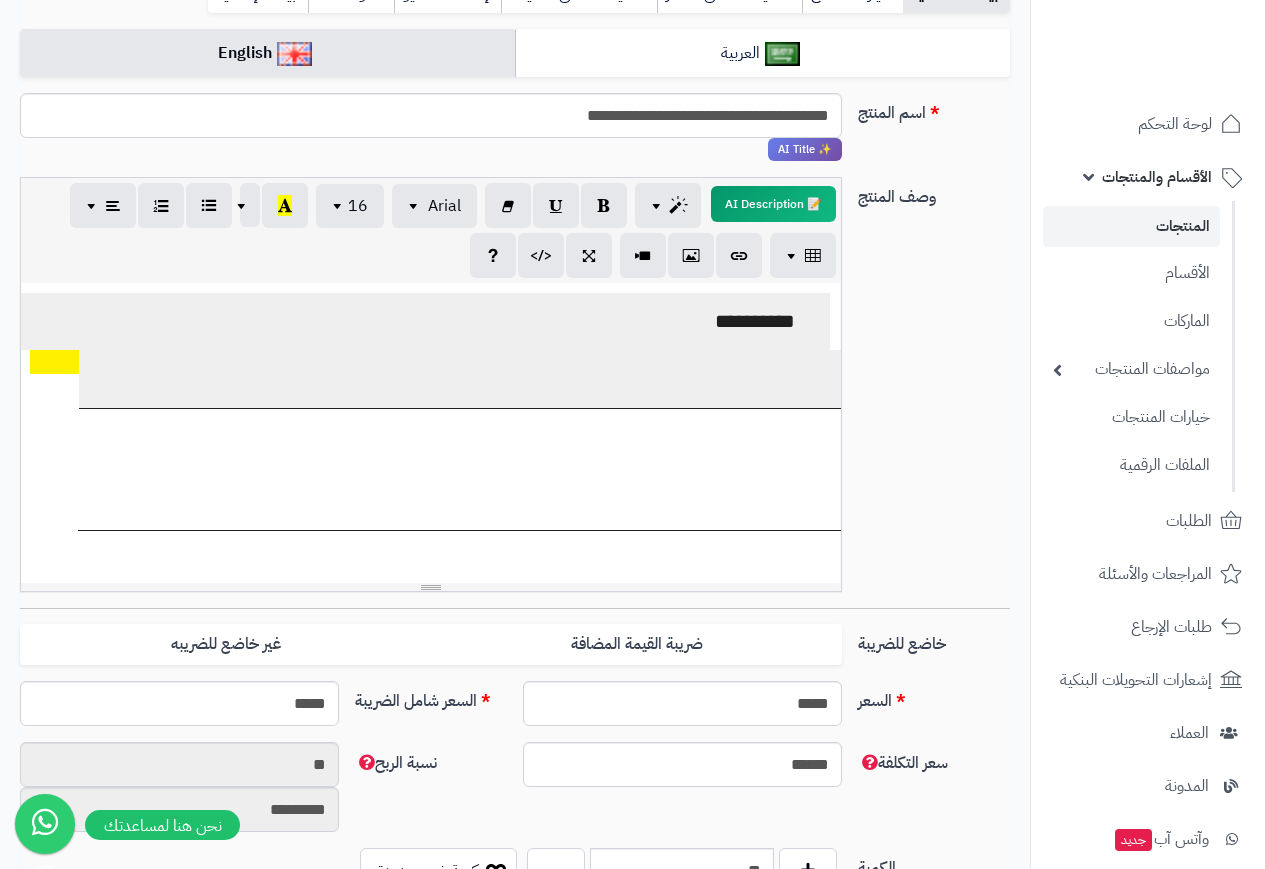 click on "**********" at bounding box center [706, 454] 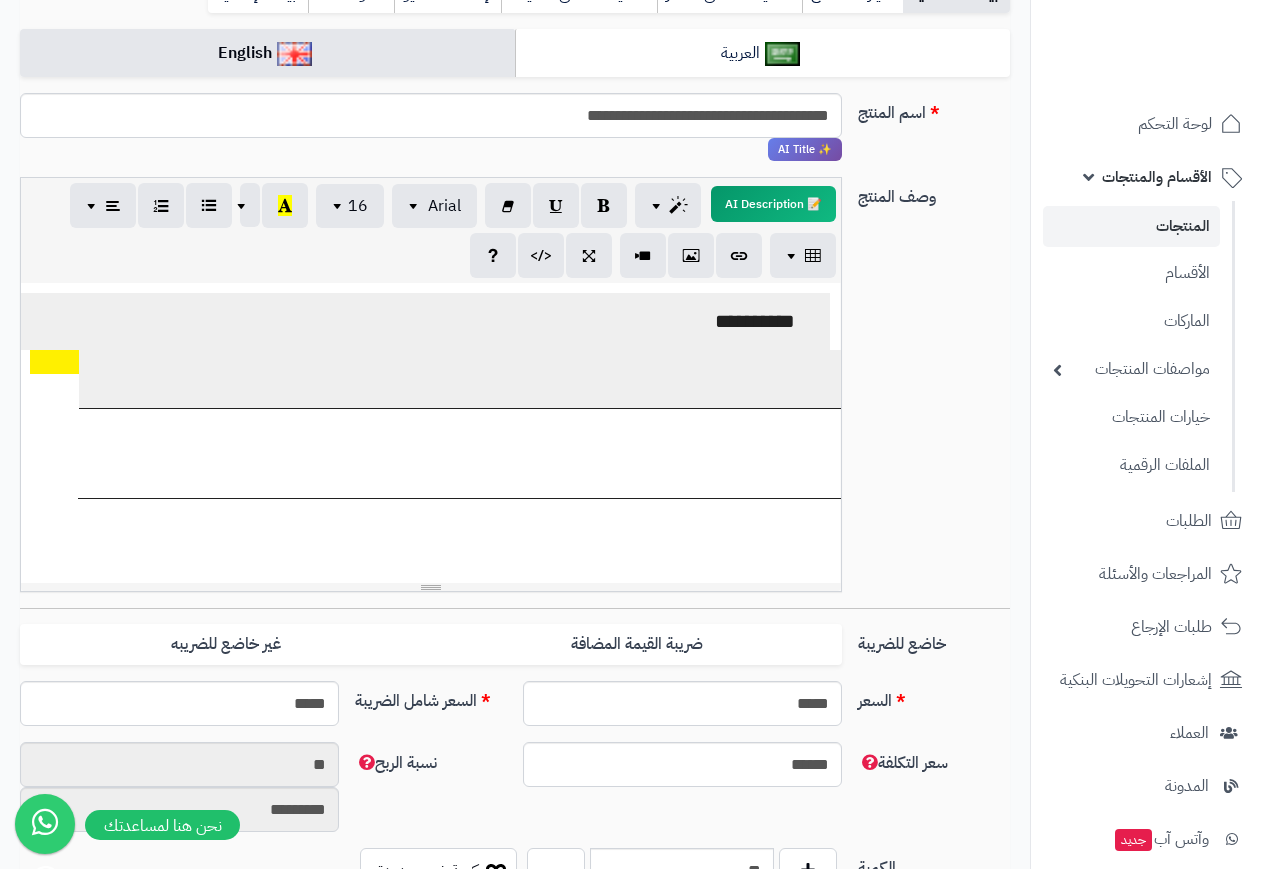 click on "**********" at bounding box center [706, 454] 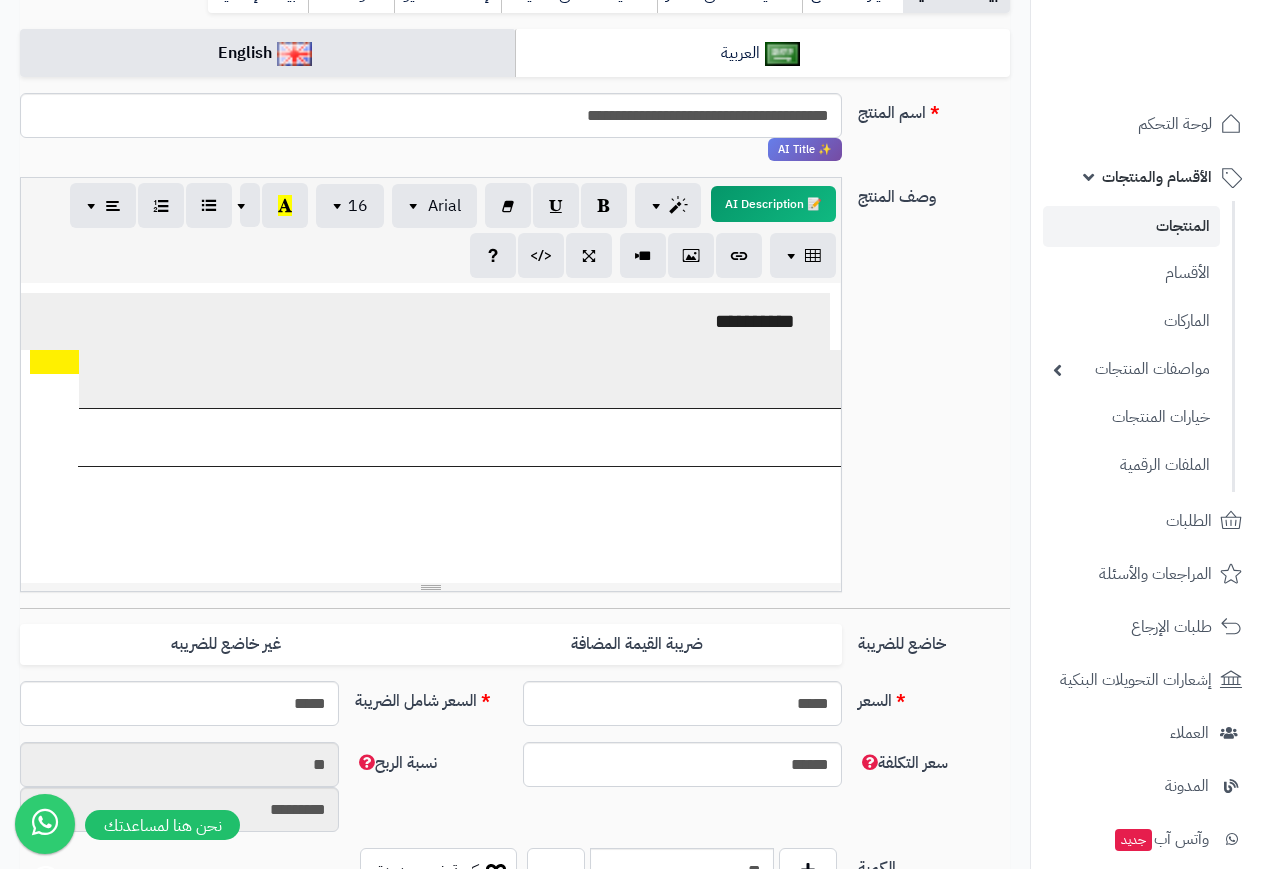 click on "**********" at bounding box center (431, 433) 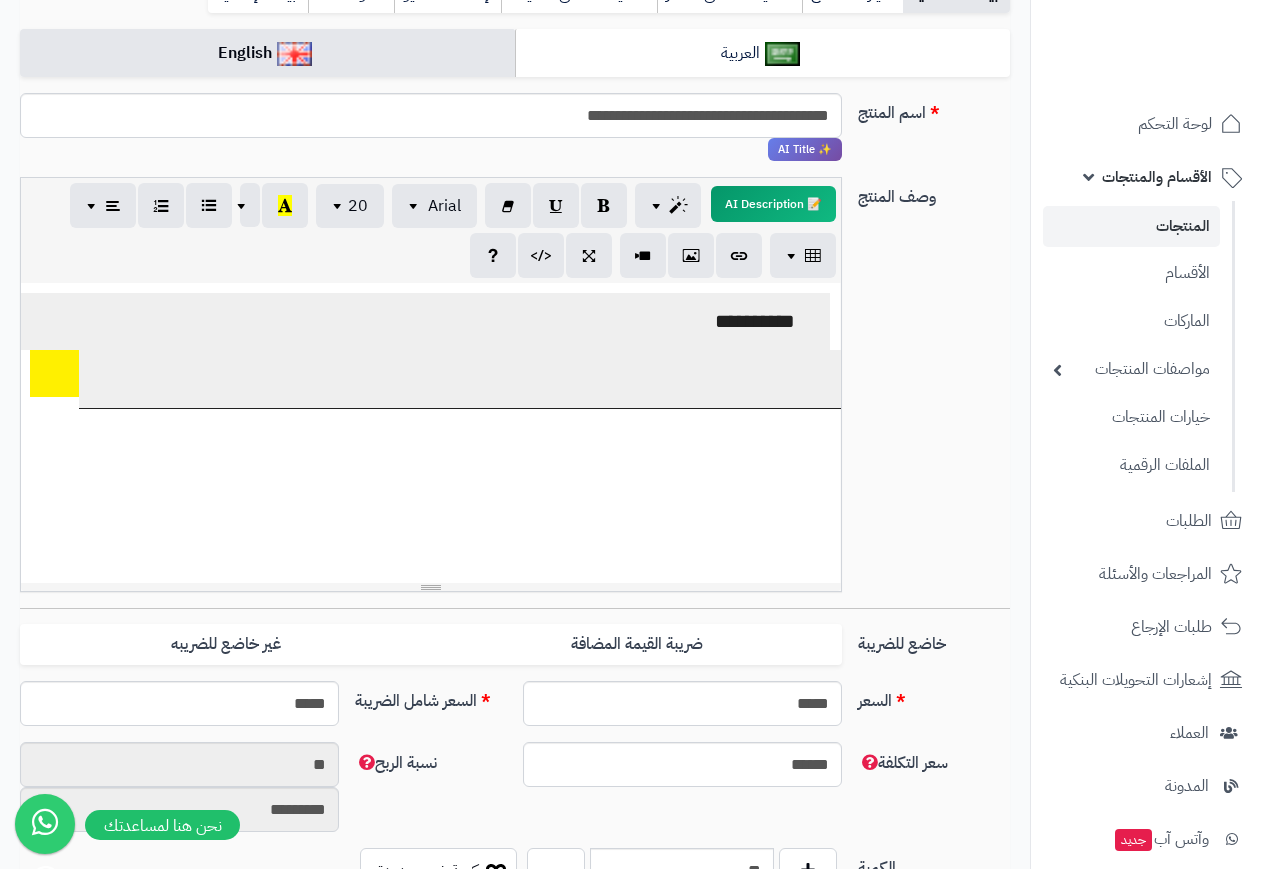 click on "**********" at bounding box center [431, 433] 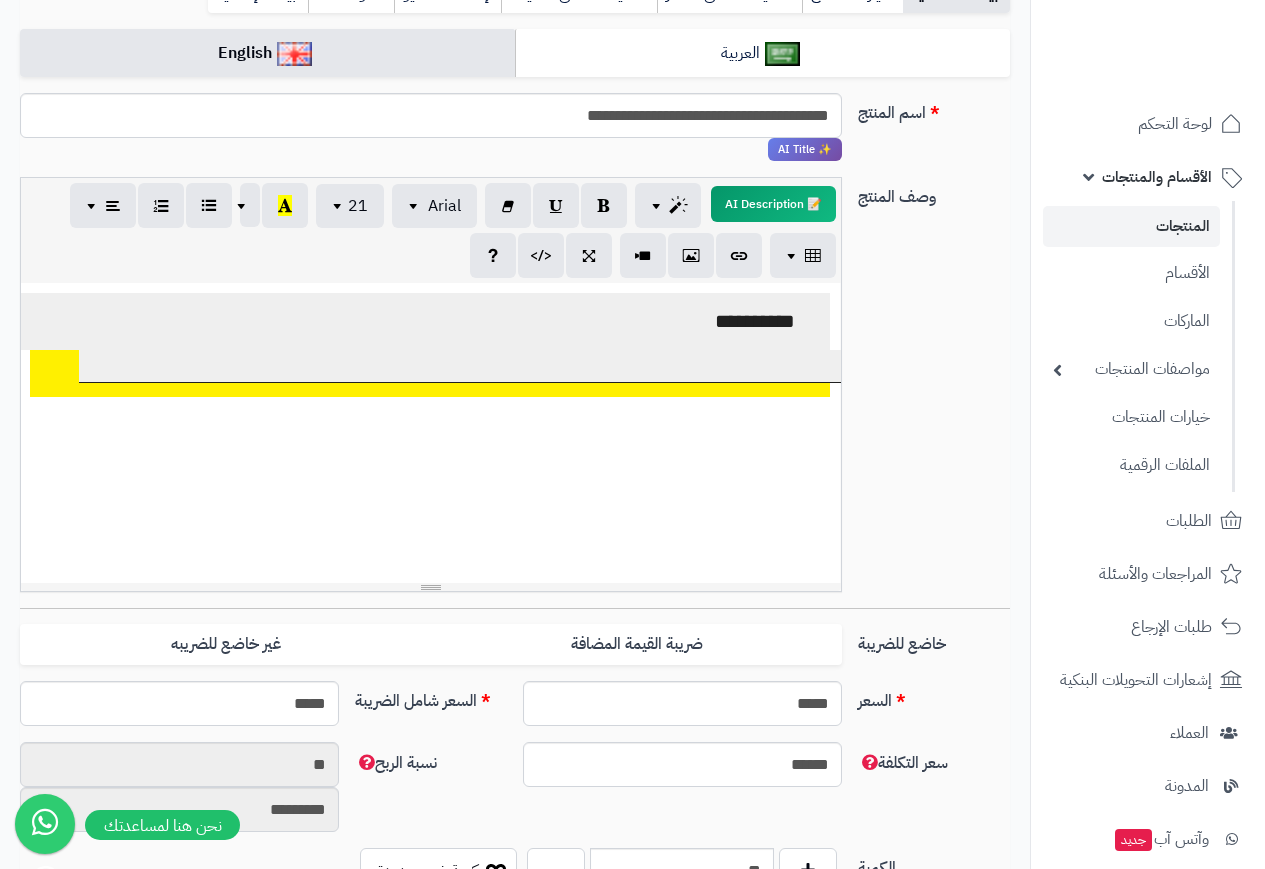 drag, startPoint x: 358, startPoint y: 498, endPoint x: 179, endPoint y: 471, distance: 181.02486 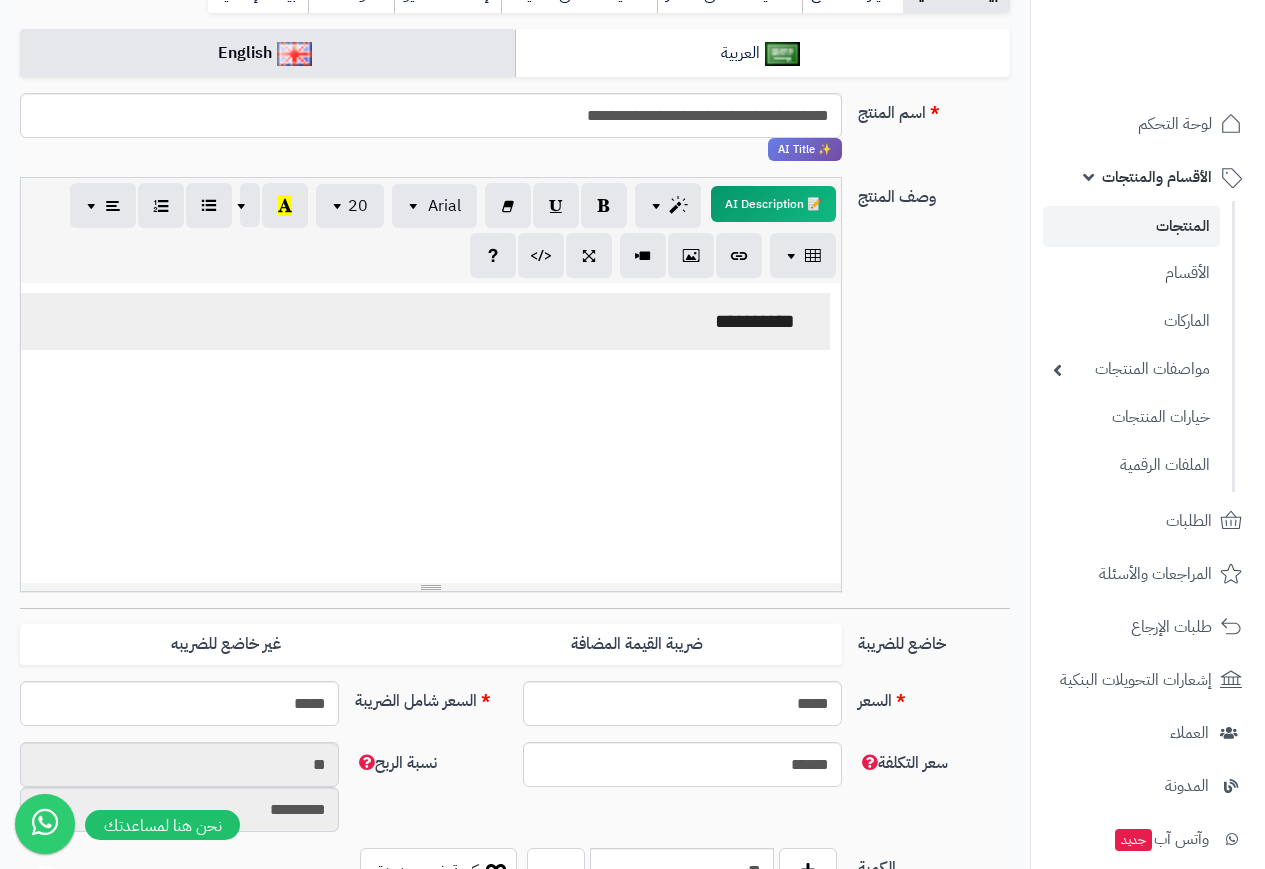 click on "**********" at bounding box center [431, 433] 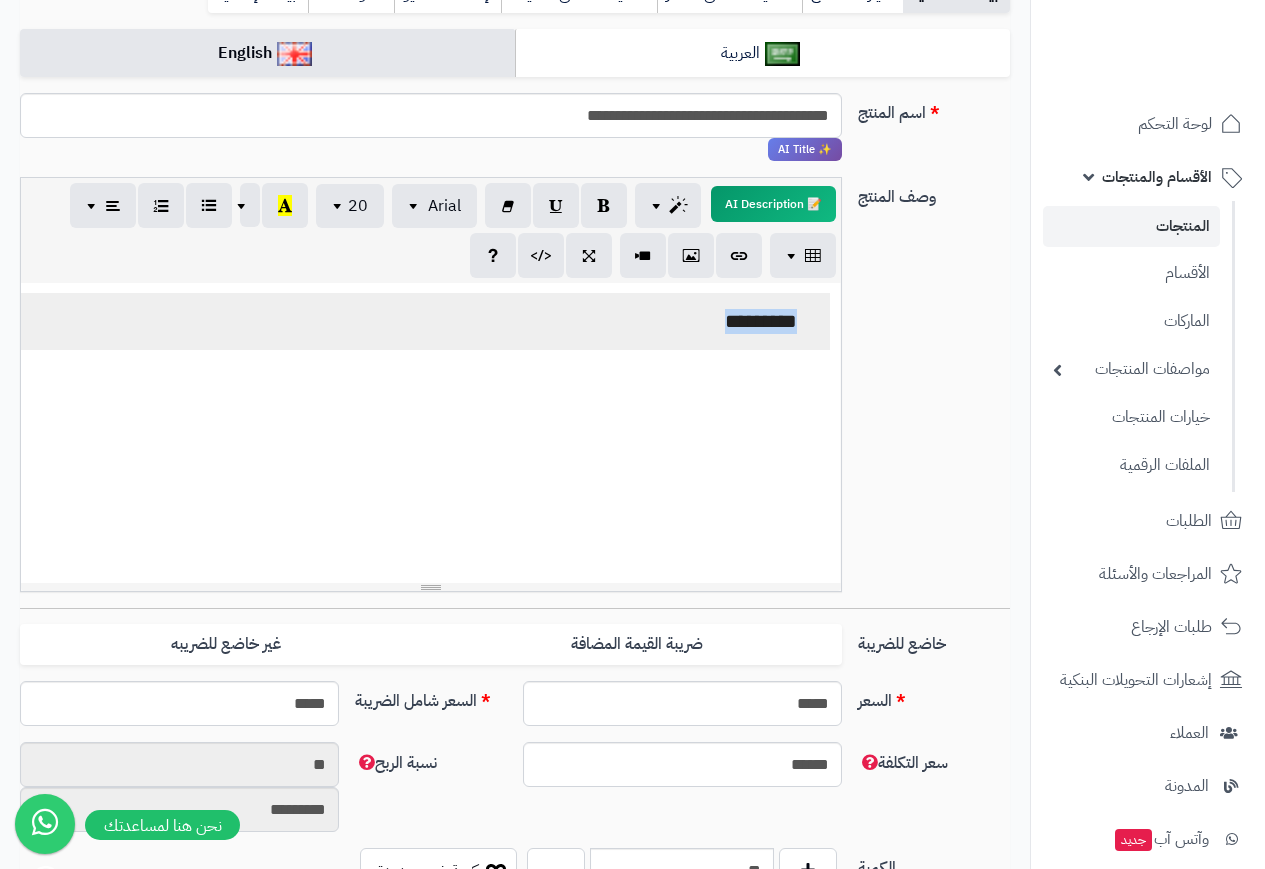 click on "*********" at bounding box center (431, 433) 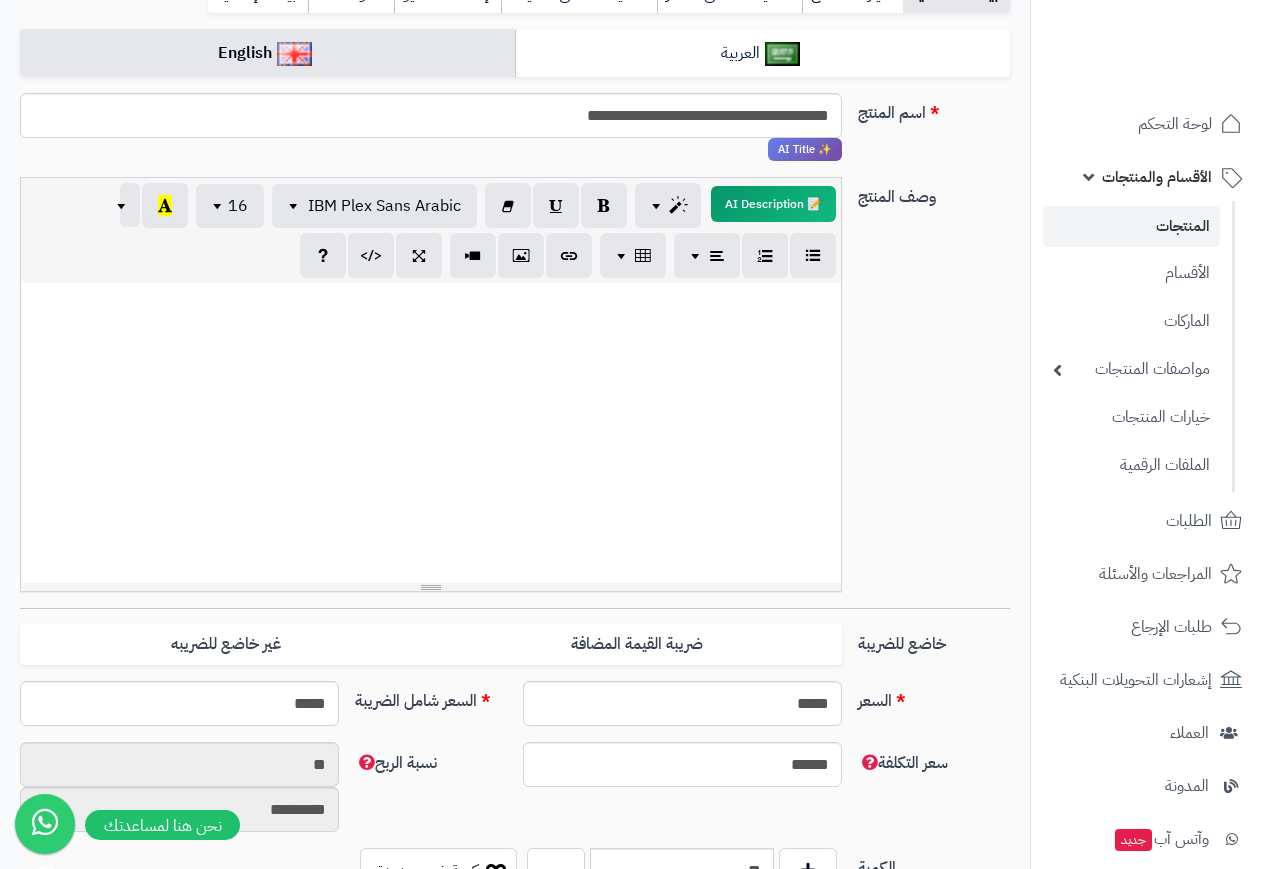 scroll, scrollTop: 0, scrollLeft: 0, axis: both 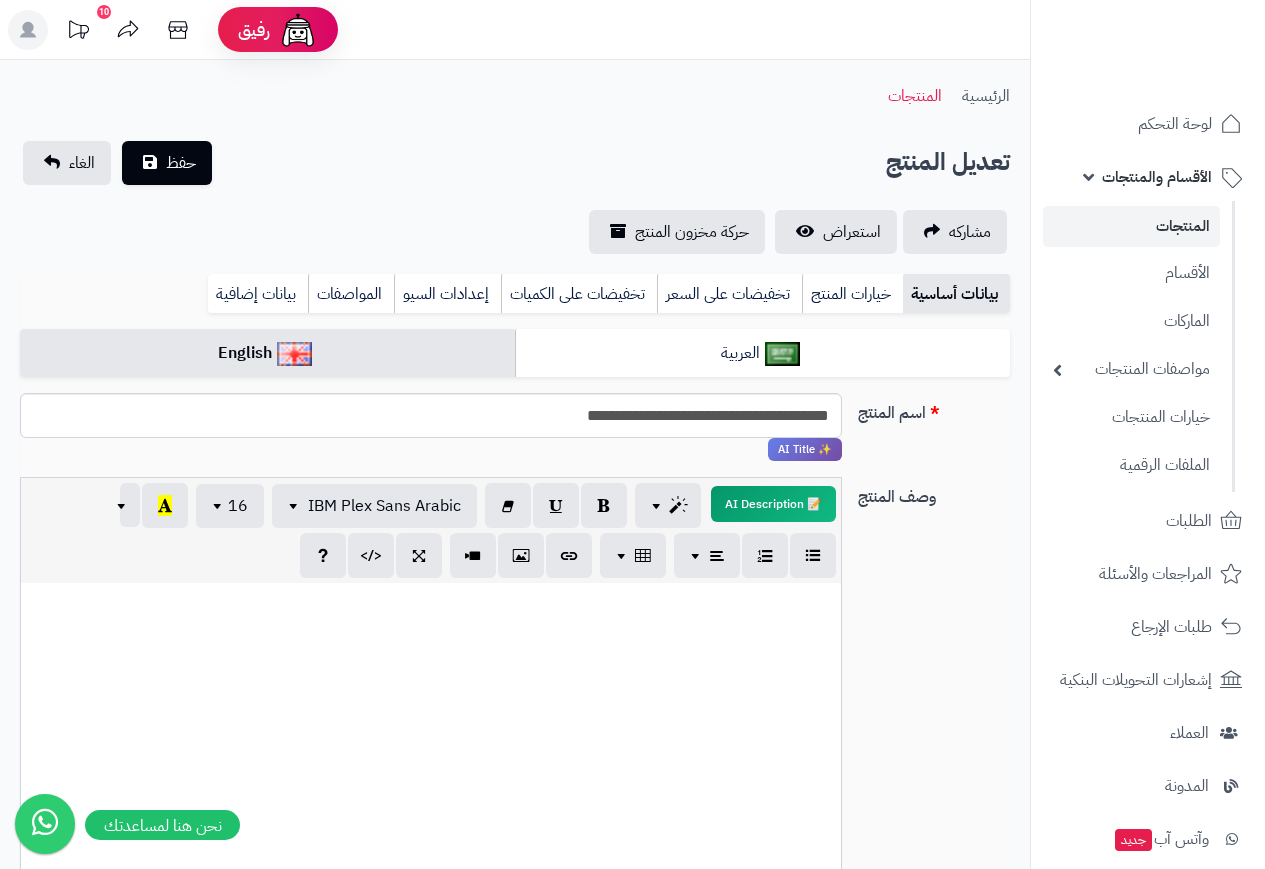 click at bounding box center (431, 733) 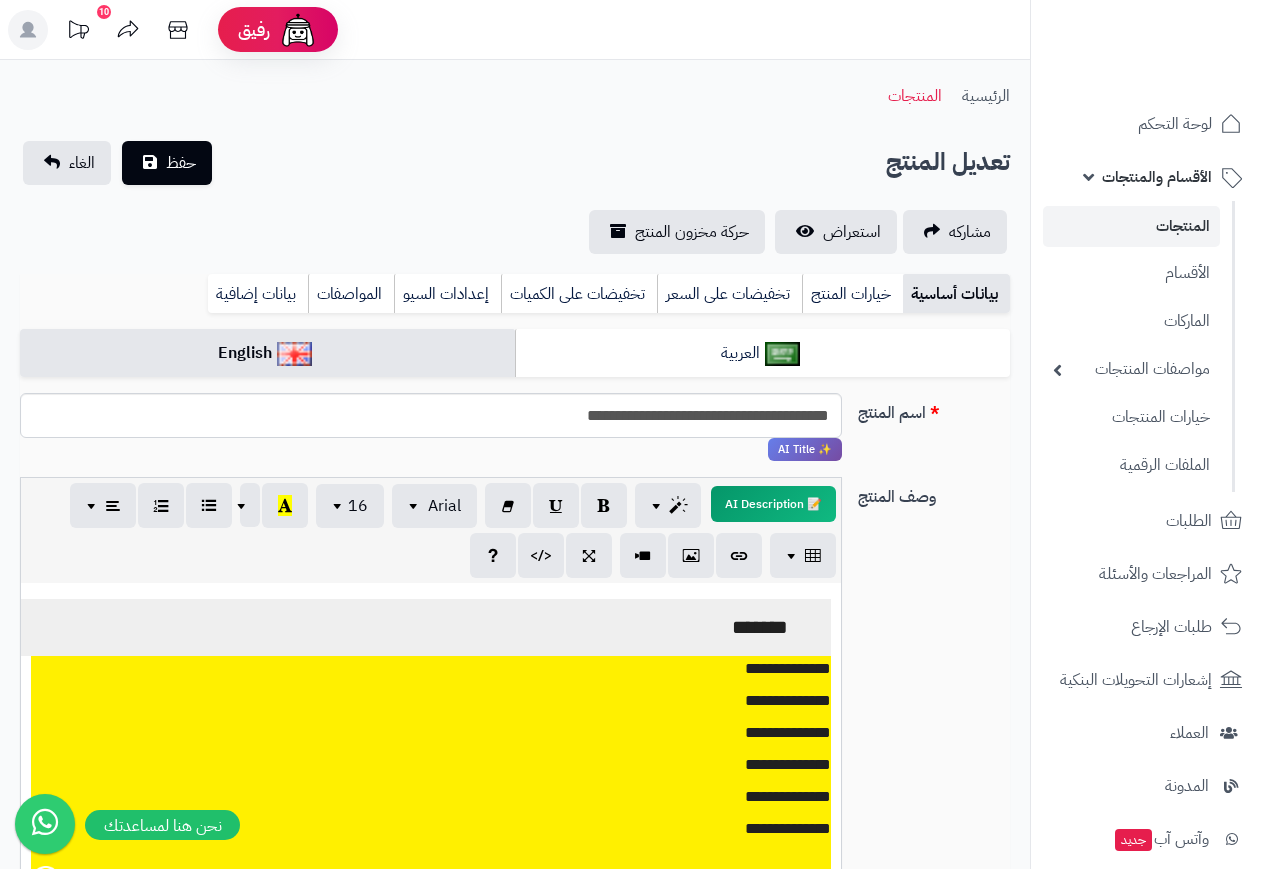 scroll, scrollTop: 31, scrollLeft: 0, axis: vertical 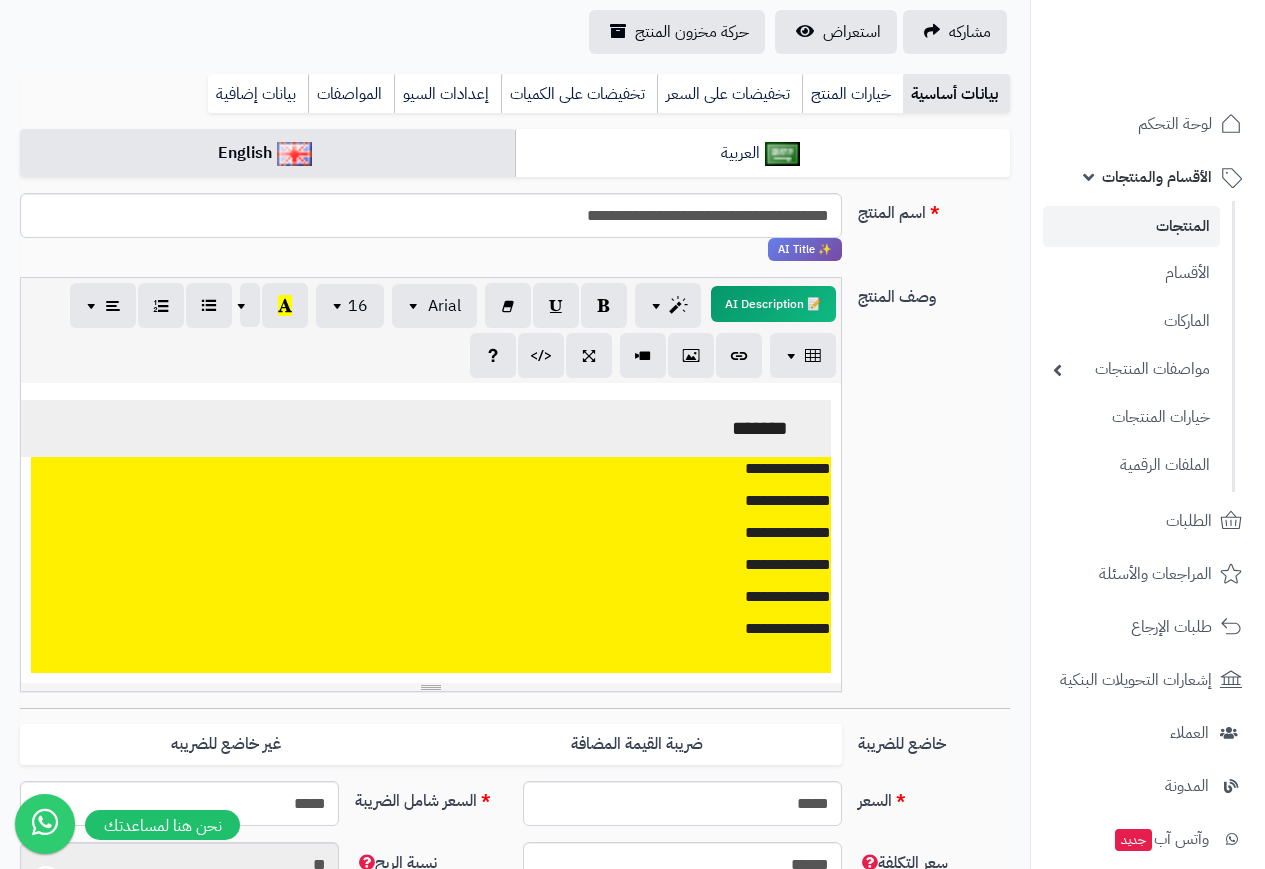 click on "**********" at bounding box center [431, 565] 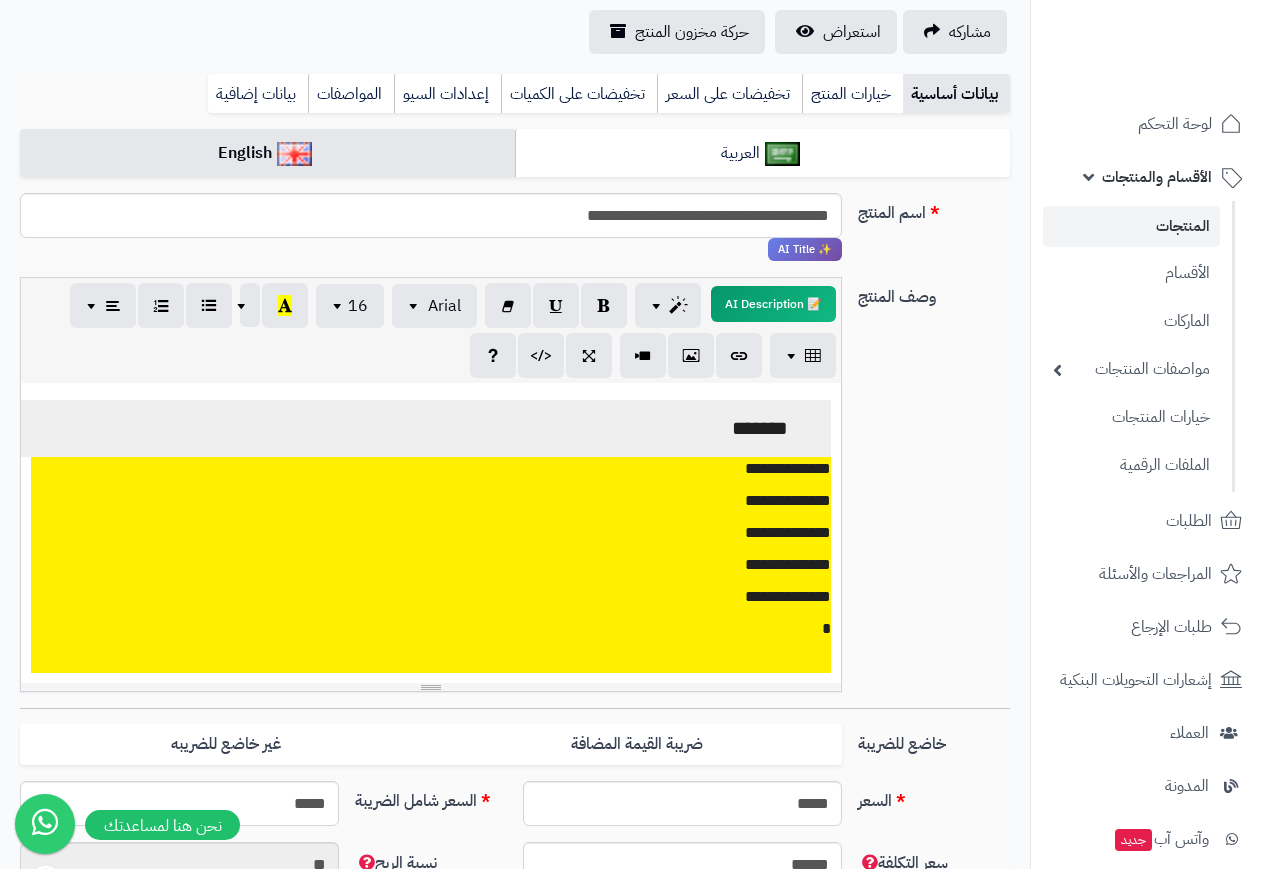 scroll, scrollTop: 0, scrollLeft: 0, axis: both 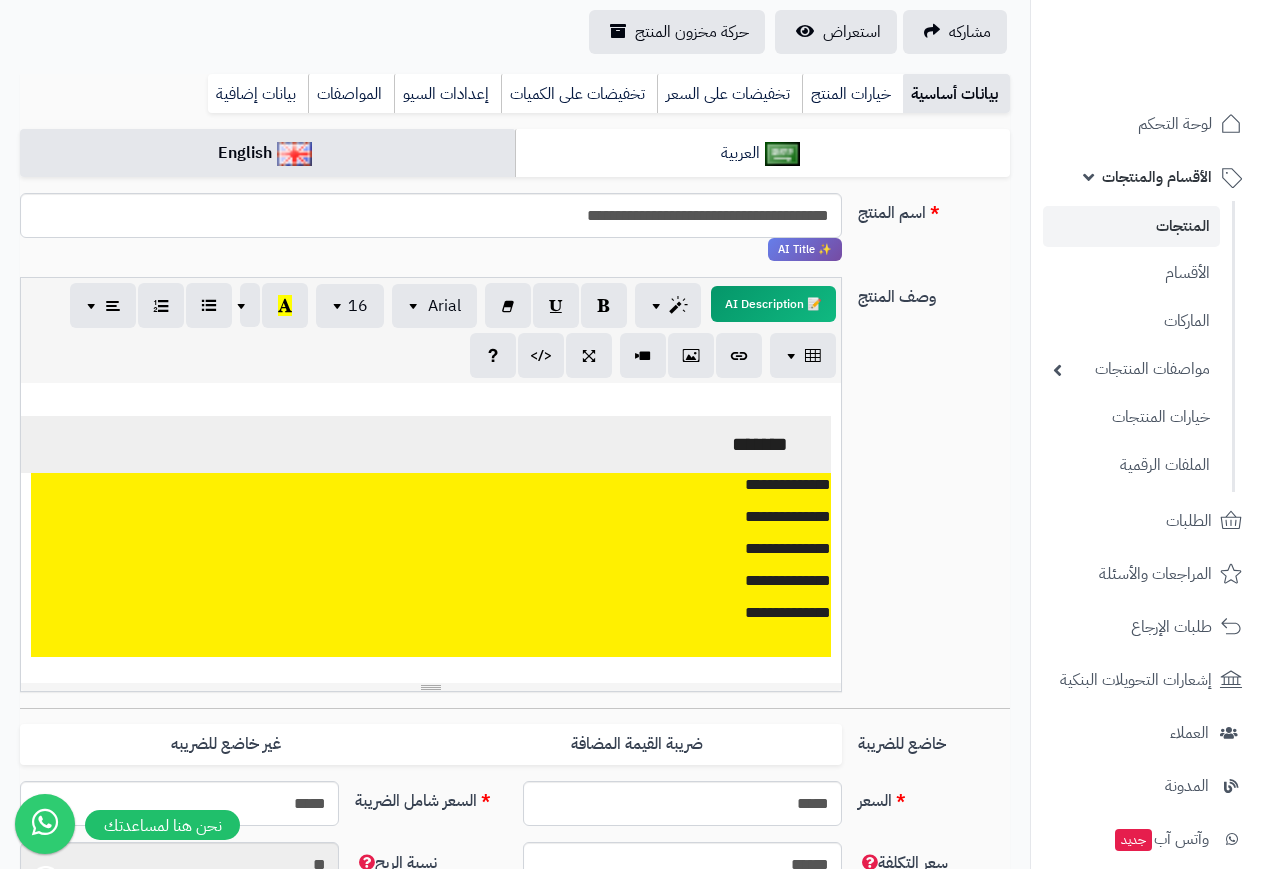 click on "**********" at bounding box center (431, 565) 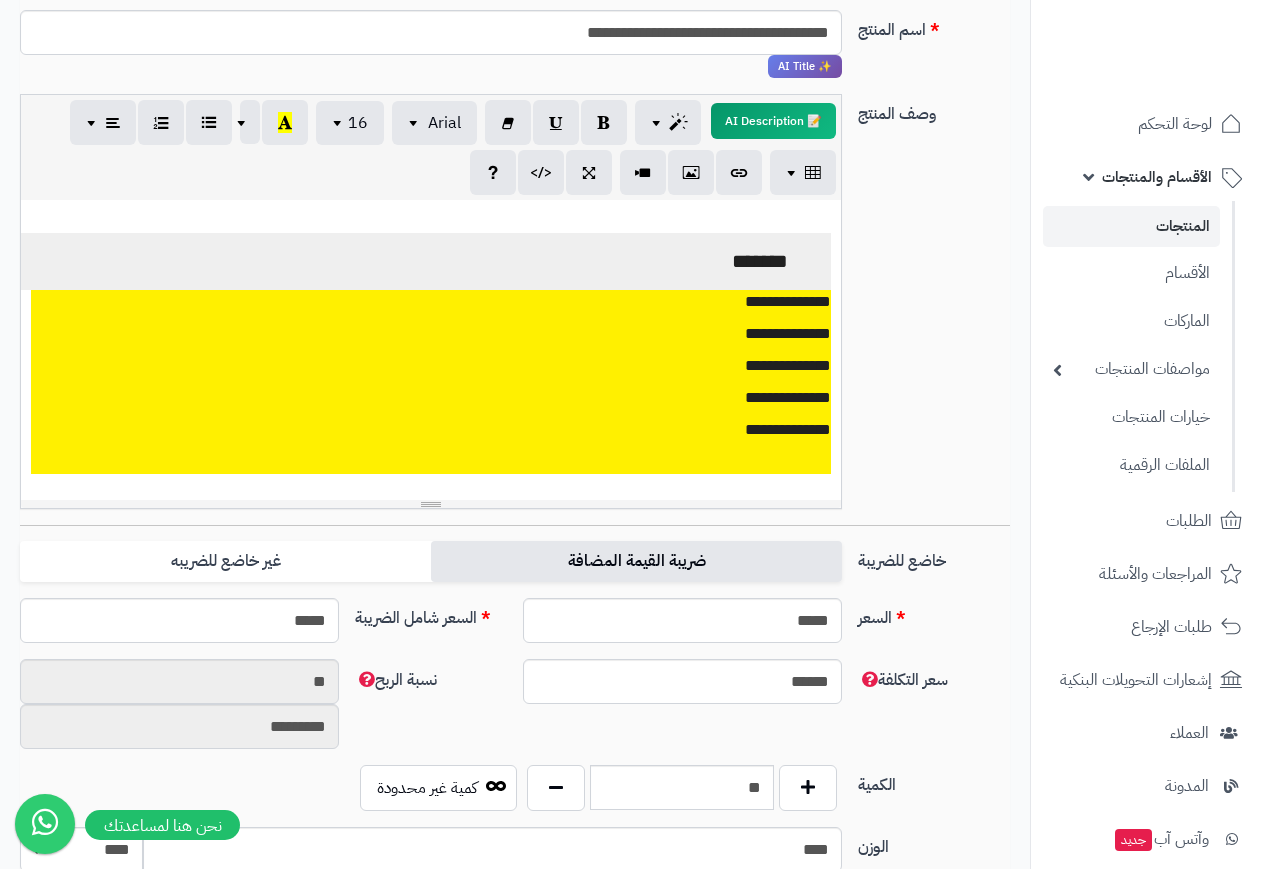 scroll, scrollTop: 400, scrollLeft: 0, axis: vertical 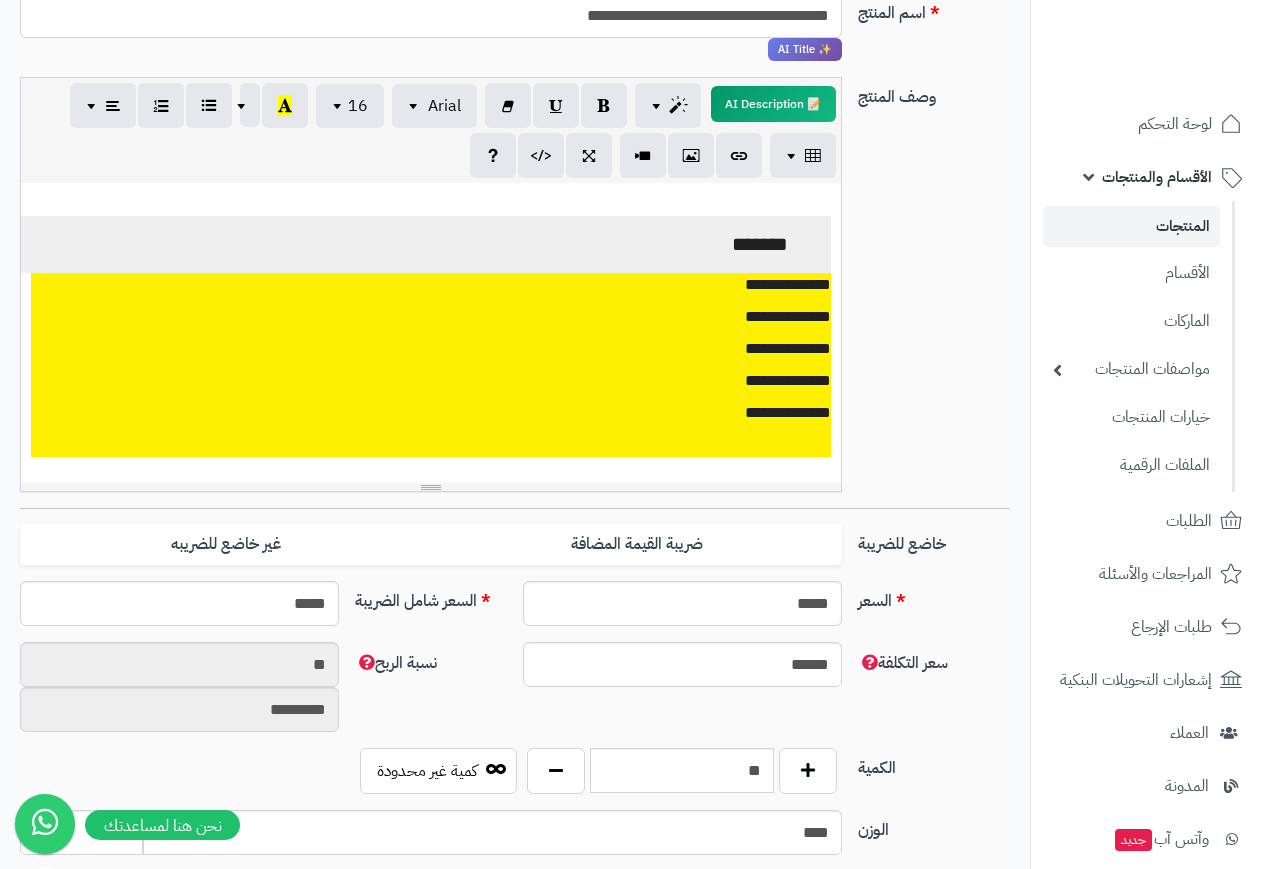 click on "**********" at bounding box center [431, 365] 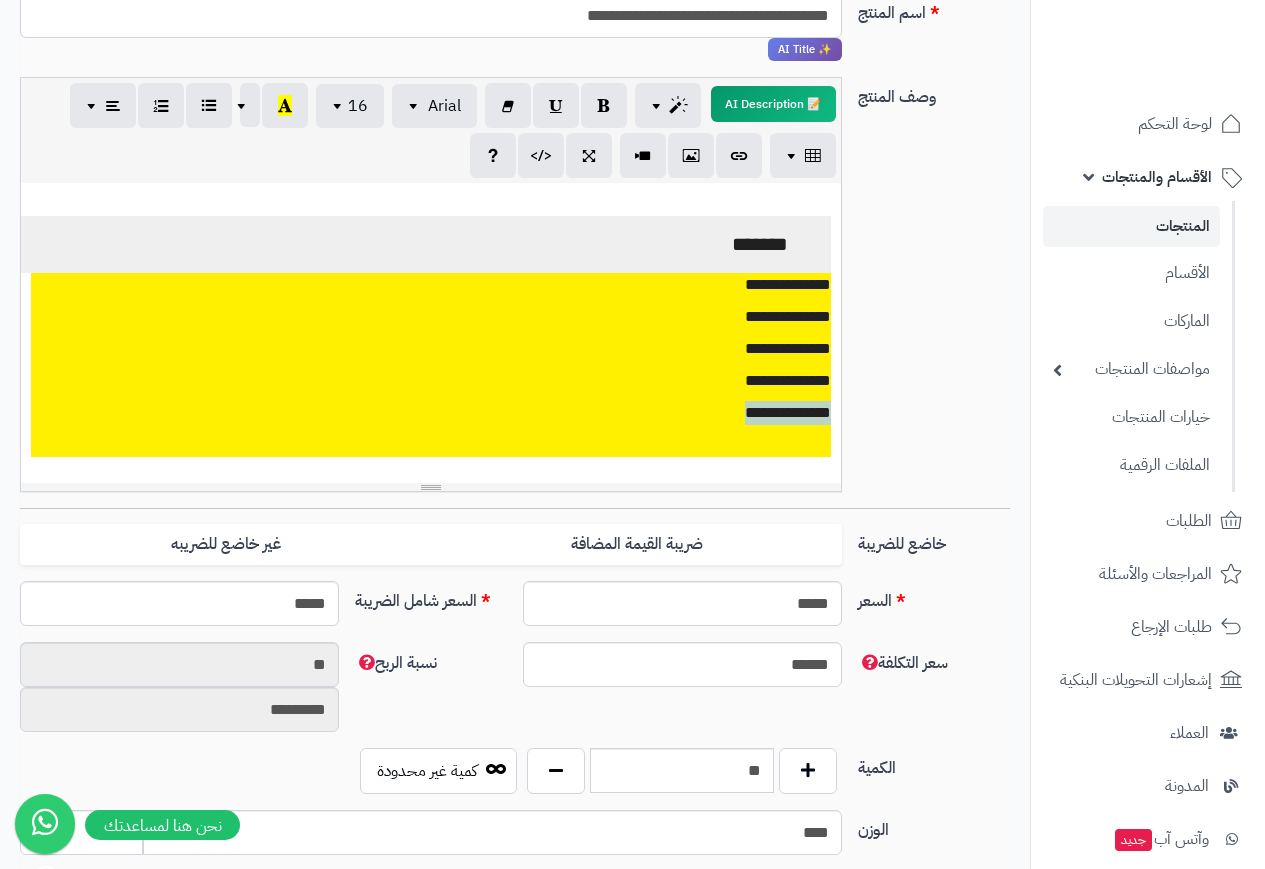 click on "**********" at bounding box center (431, 365) 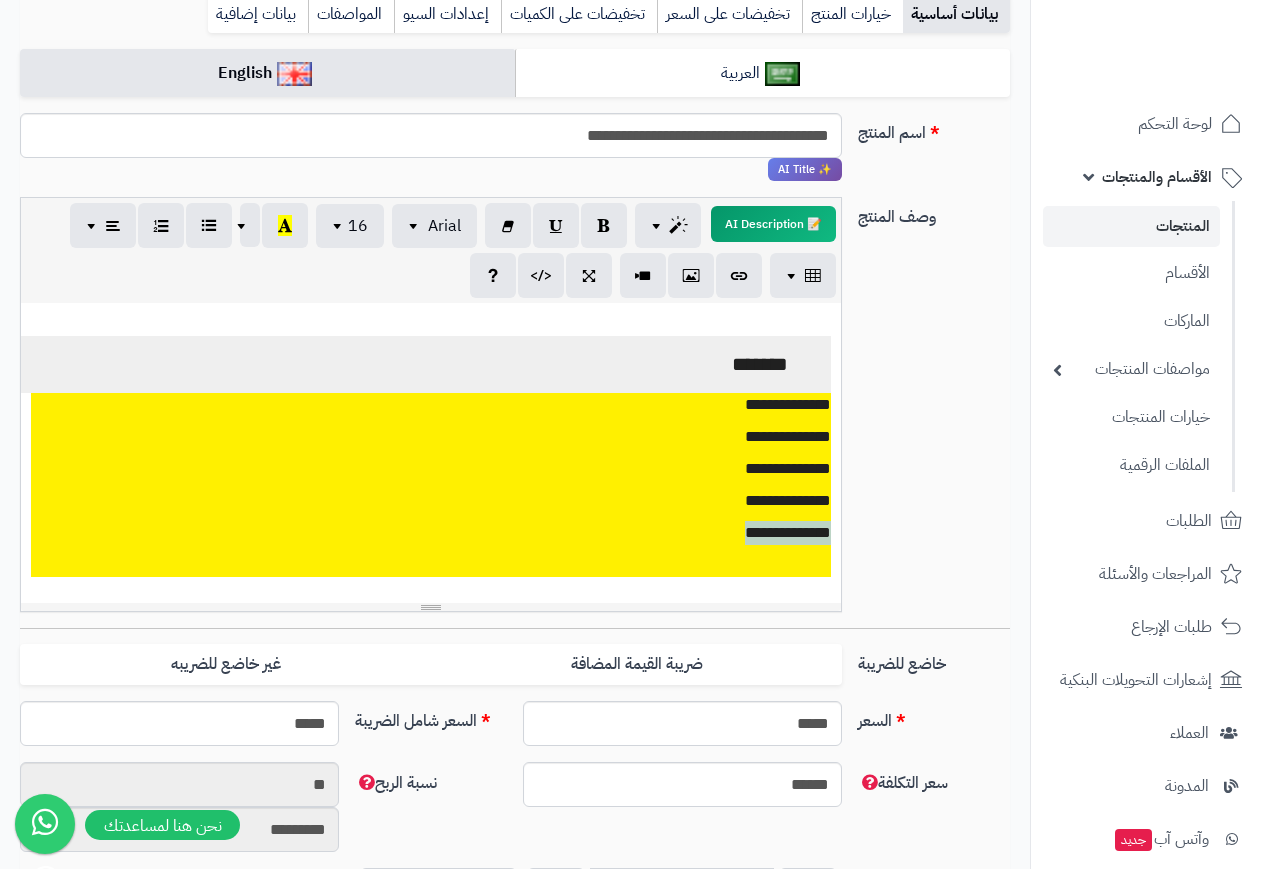 scroll, scrollTop: 100, scrollLeft: 0, axis: vertical 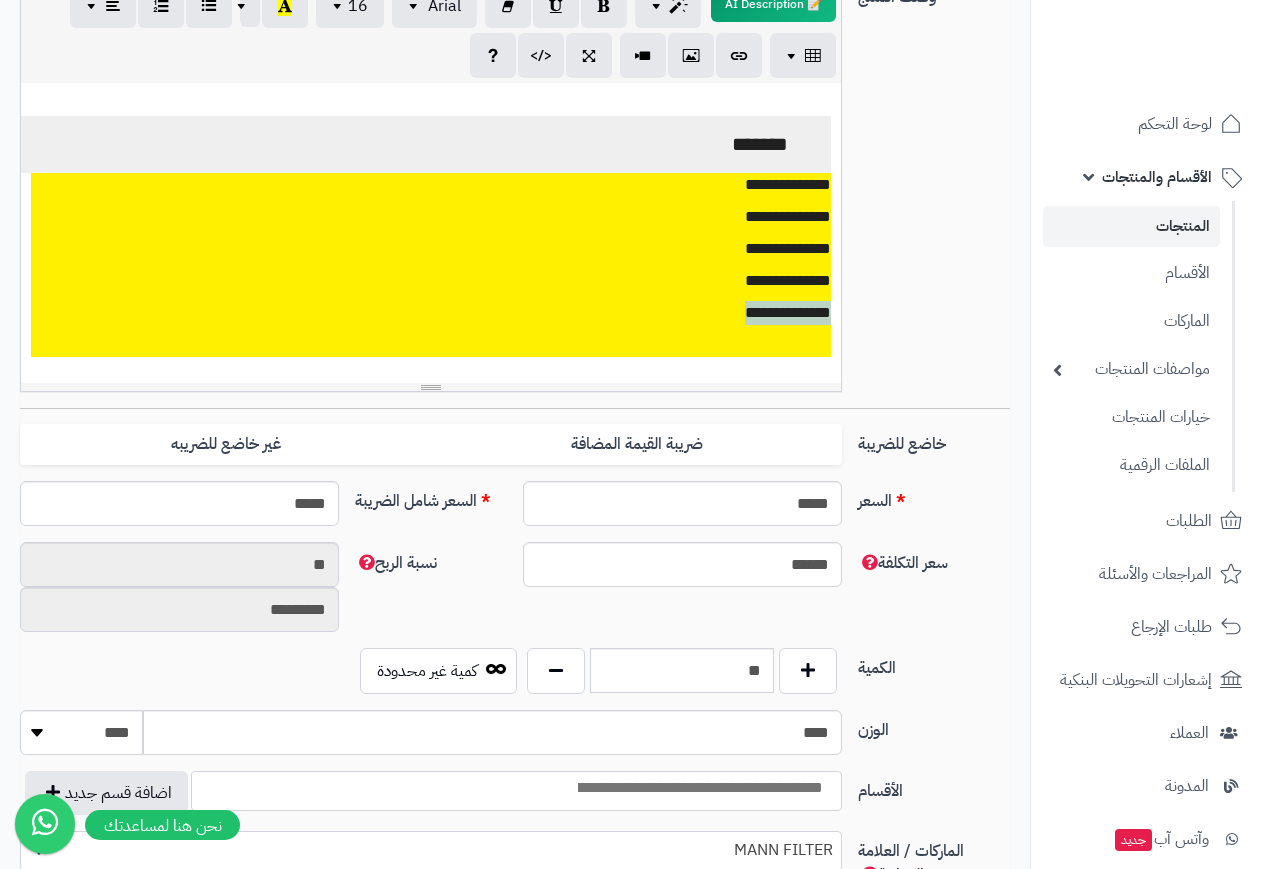 click on "**********" at bounding box center [431, 265] 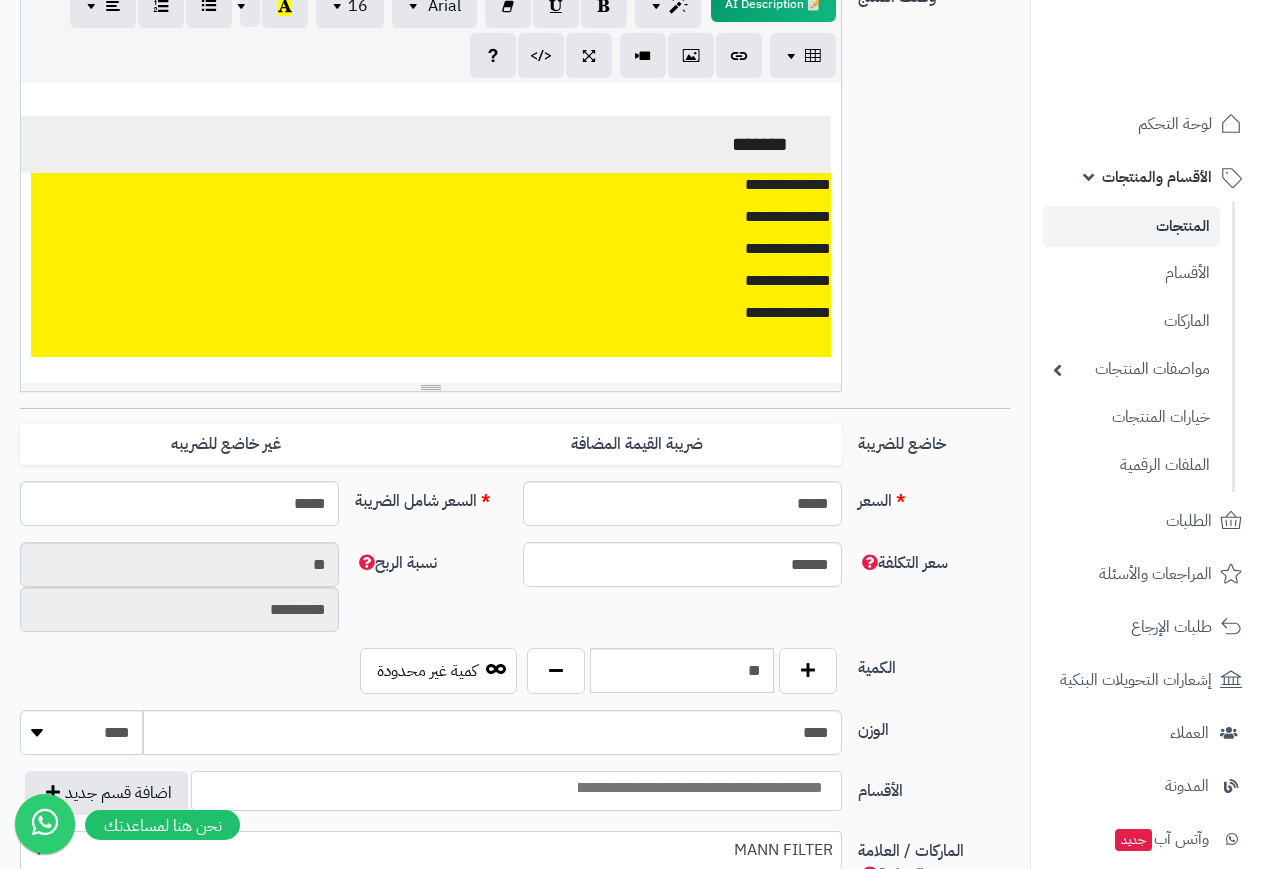 click on "**********" at bounding box center (431, 265) 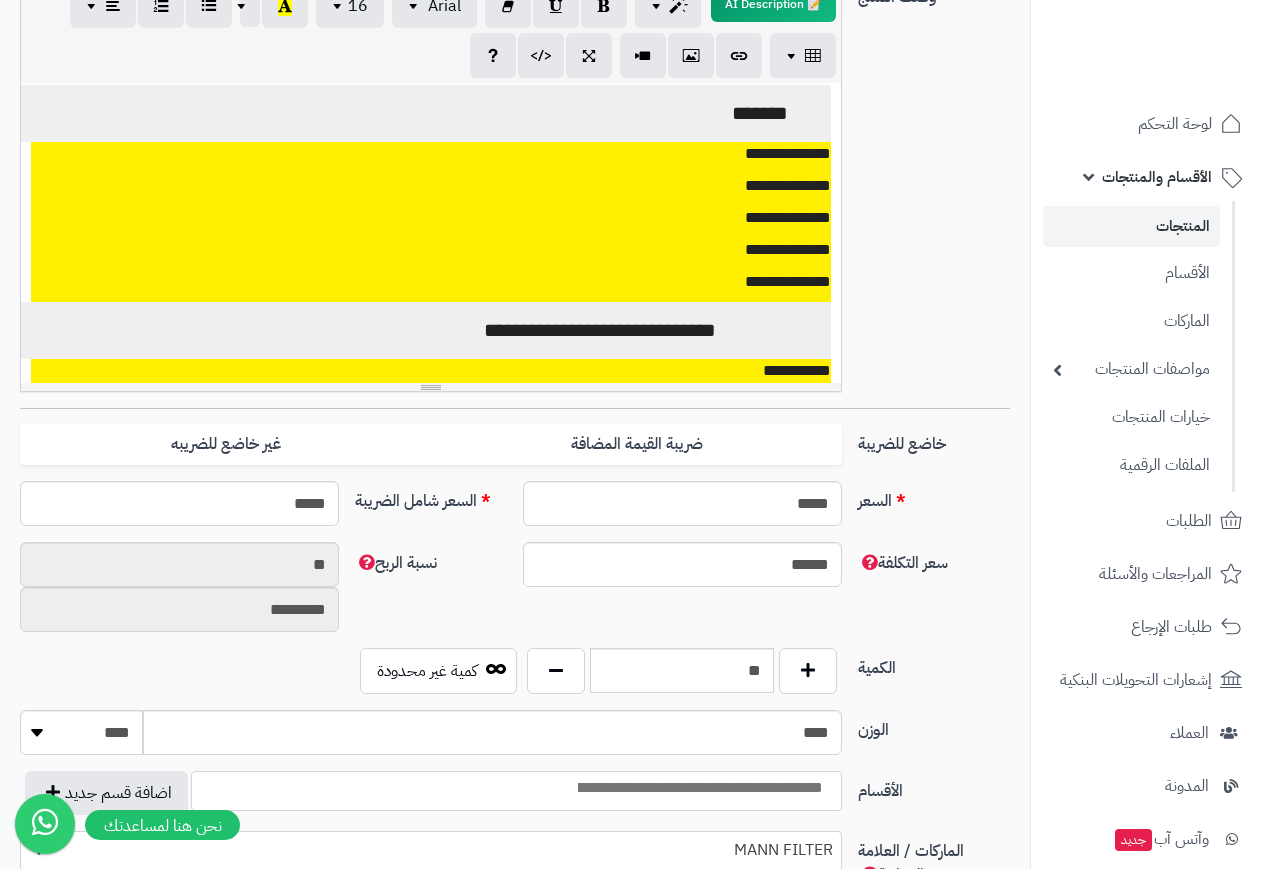 scroll, scrollTop: 22, scrollLeft: 0, axis: vertical 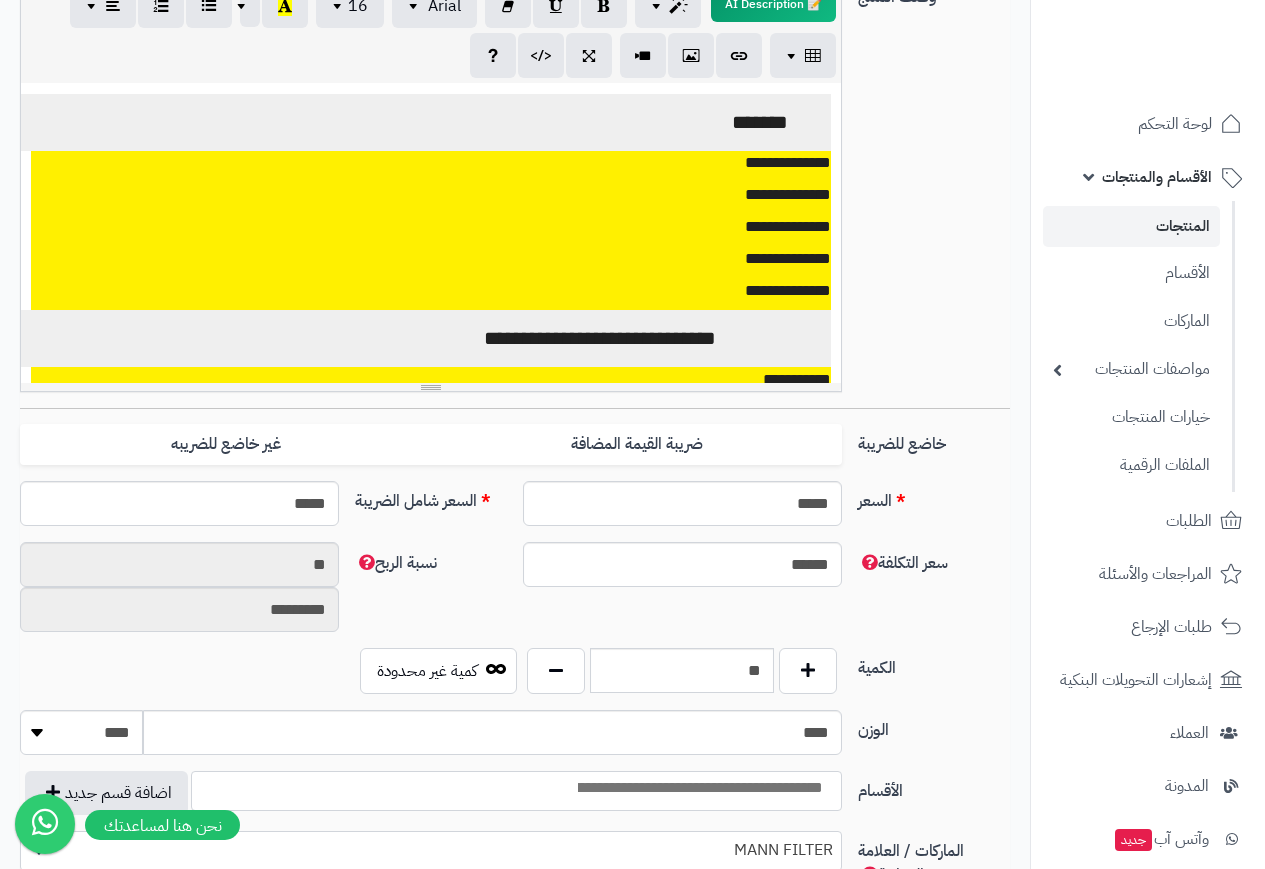 click on "**********" at bounding box center (268, 338) 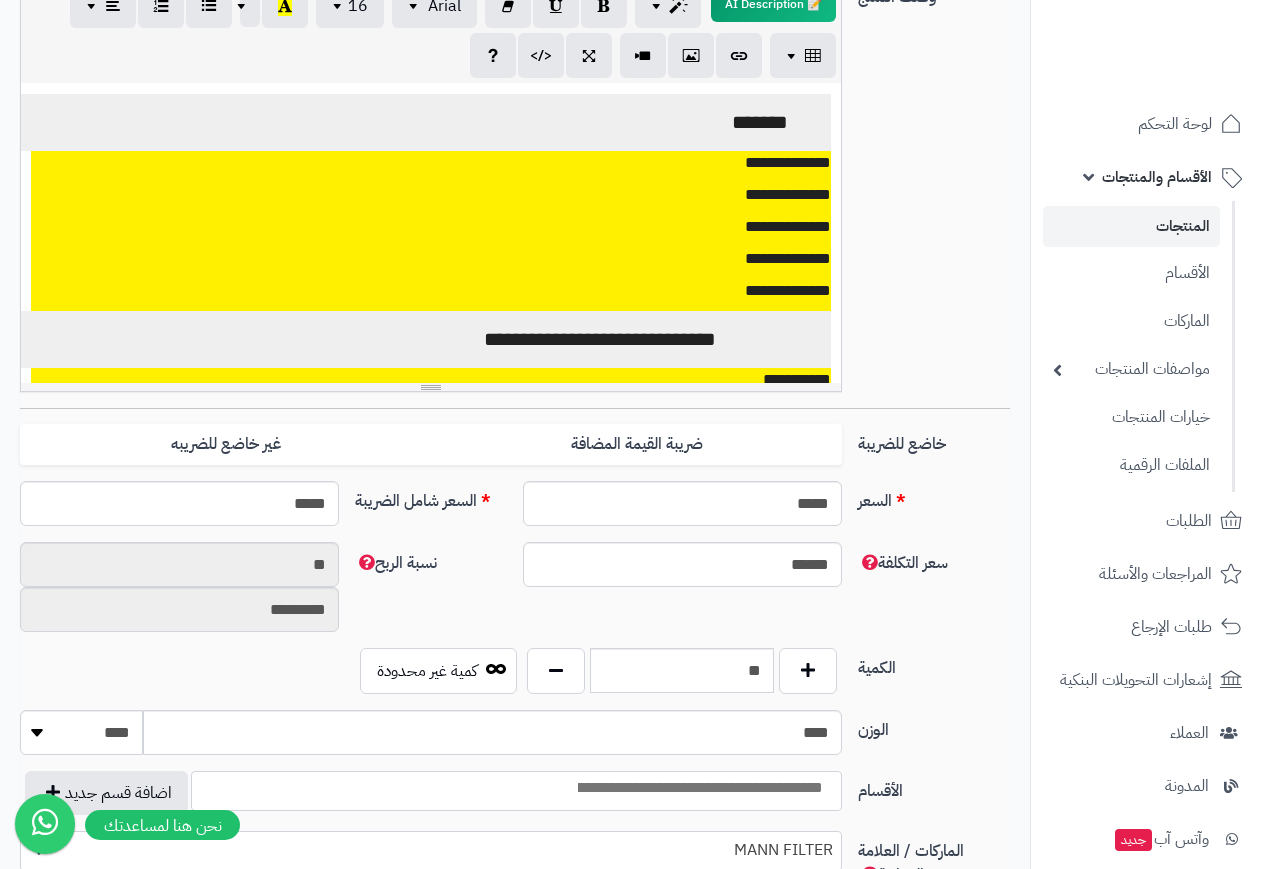 click on "**********" at bounding box center [446, 291] 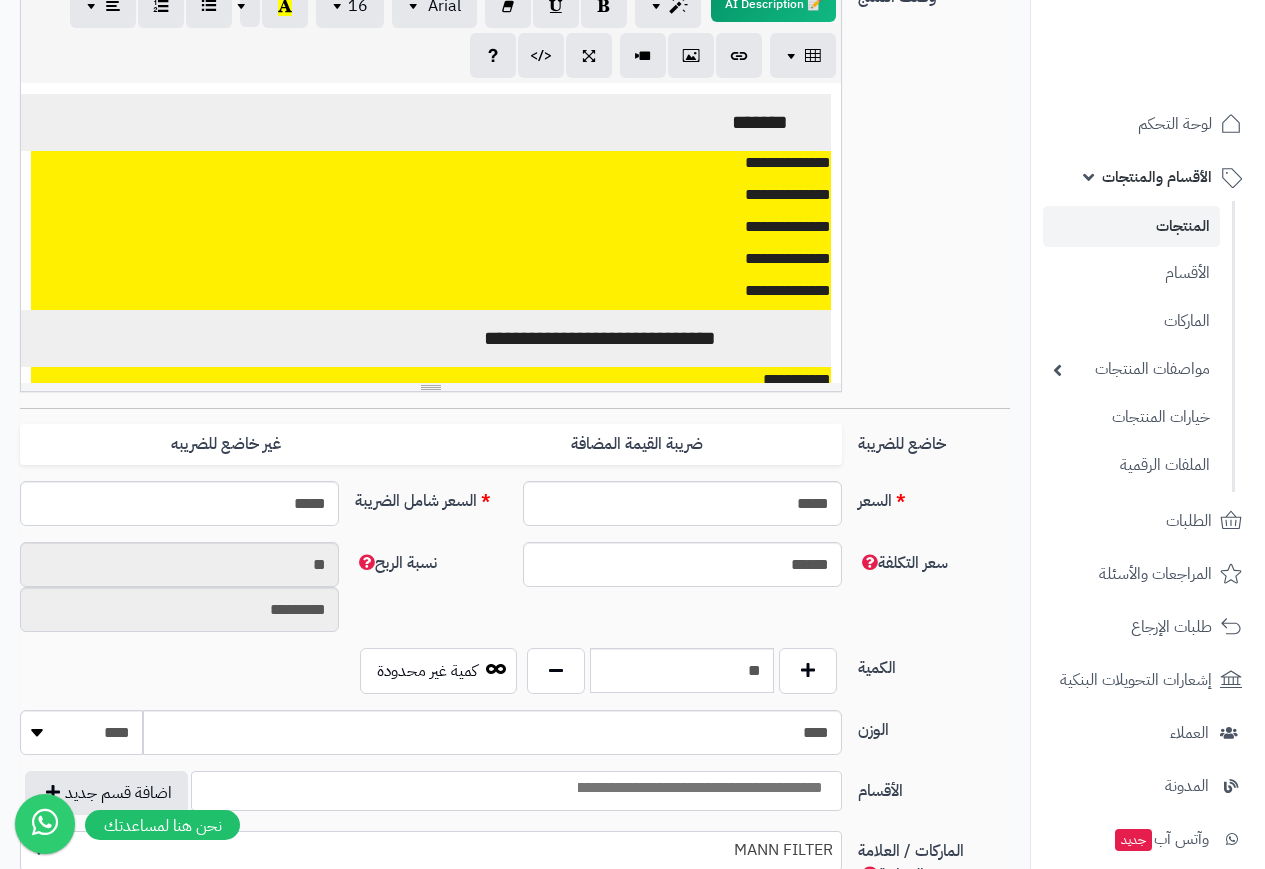 click on "**********" at bounding box center (268, 338) 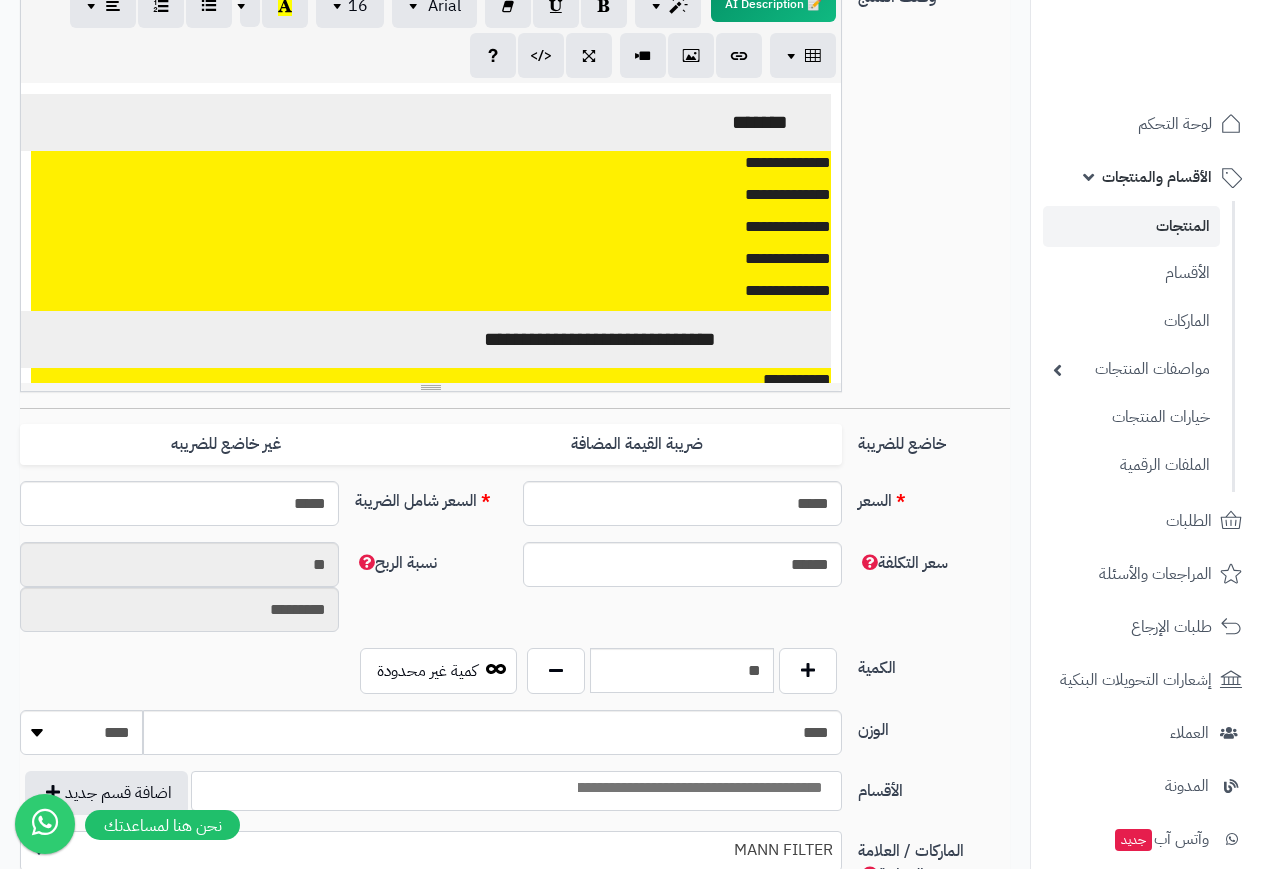 drag, startPoint x: 403, startPoint y: 340, endPoint x: 249, endPoint y: 305, distance: 157.9272 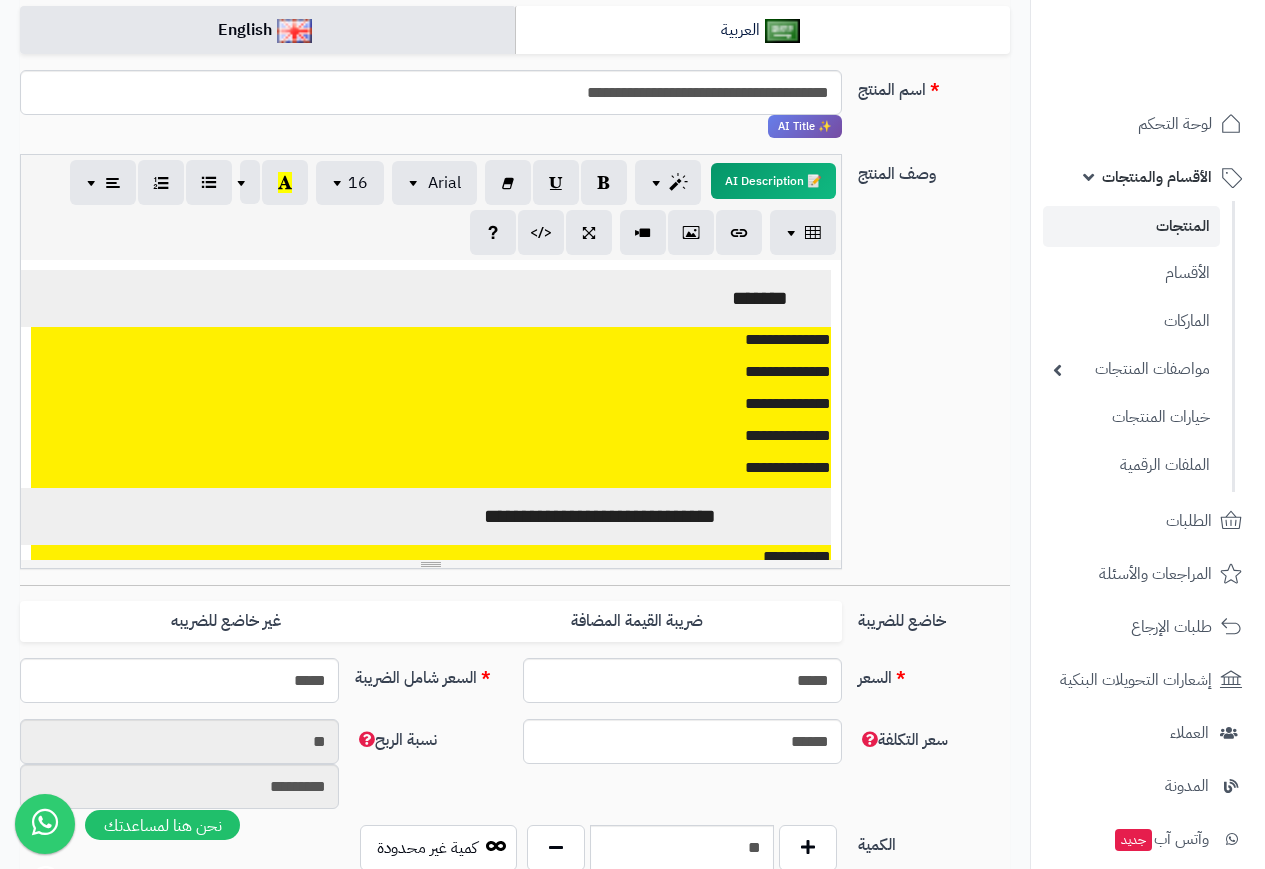scroll, scrollTop: 300, scrollLeft: 0, axis: vertical 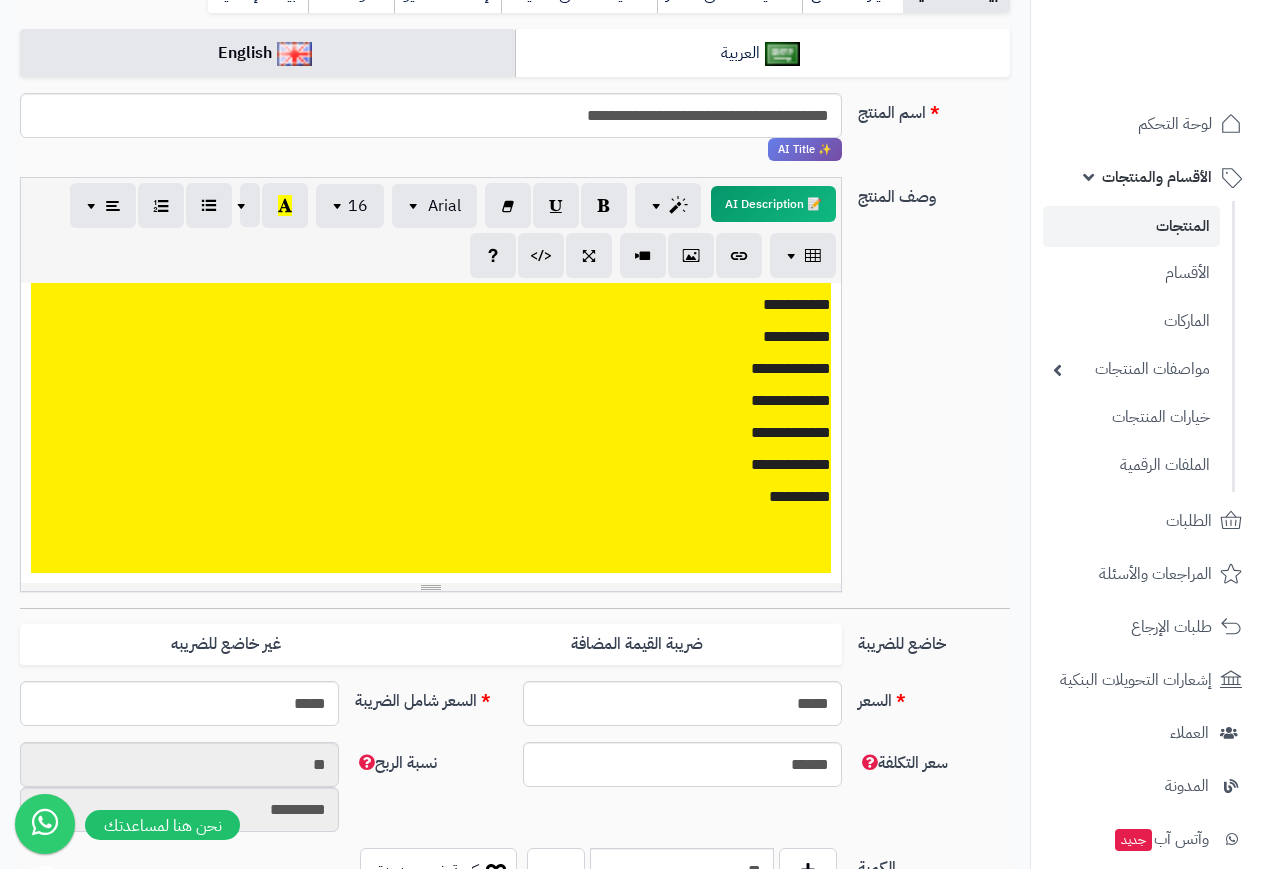 click on "[FIRST] [LAST] [LAST] [LAST] [LAST] [LAST] [LAST] [LAST] [LAST] [LAST] [LAST] [LAST] [LAST] [LAST] [LAST] [LAST] [LAST] [LAST] [LAST] [LAST] [LAST] [LAST] [LAST]" at bounding box center (431, 180) 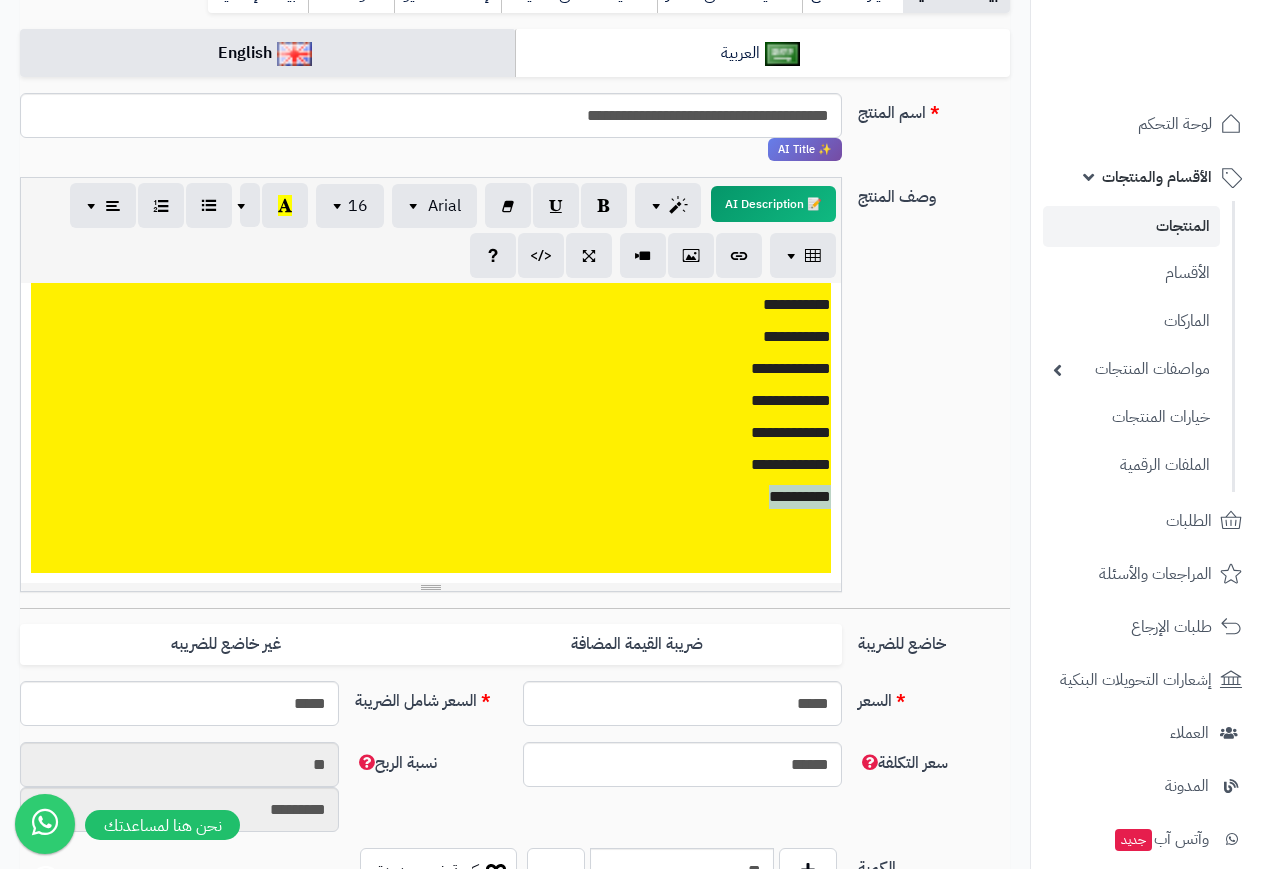 click on "[FIRST] [LAST] [LAST] [LAST] [LAST] [LAST] [LAST] [LAST] [LAST] [LAST] [LAST] [LAST] [LAST] [LAST] [LAST] [LAST] [LAST] [LAST] [LAST] [LAST] [LAST] [LAST] [LAST]" at bounding box center (431, 180) 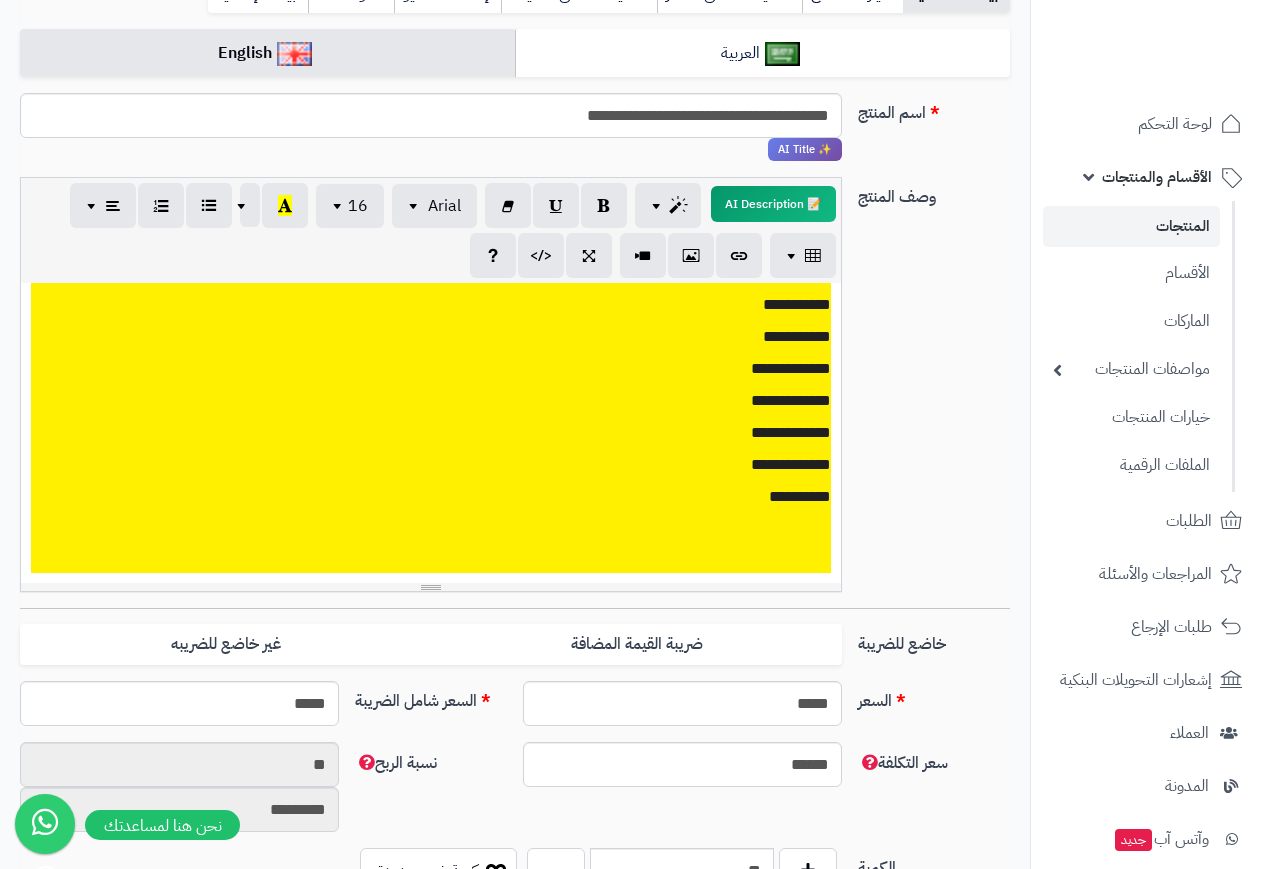 click on "[FIRST] [LAST] [LAST] [LAST] [LAST] [LAST] [LAST] [LAST] [LAST] [LAST] [LAST] [LAST] [LAST] [LAST] [LAST] [LAST] [LAST] [LAST] [LAST] [LAST] [LAST] [LAST] [LAST]" at bounding box center (431, 180) 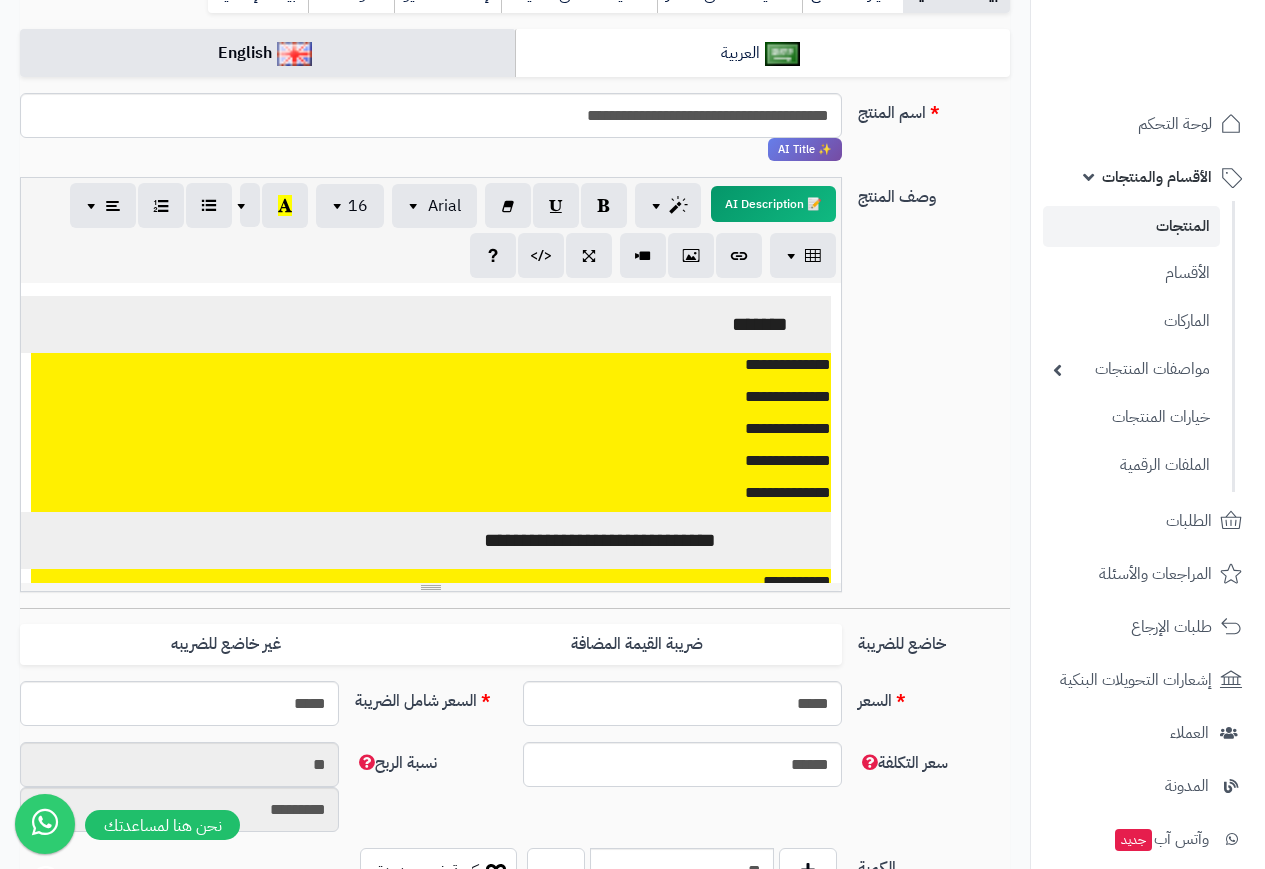 scroll, scrollTop: 0, scrollLeft: 0, axis: both 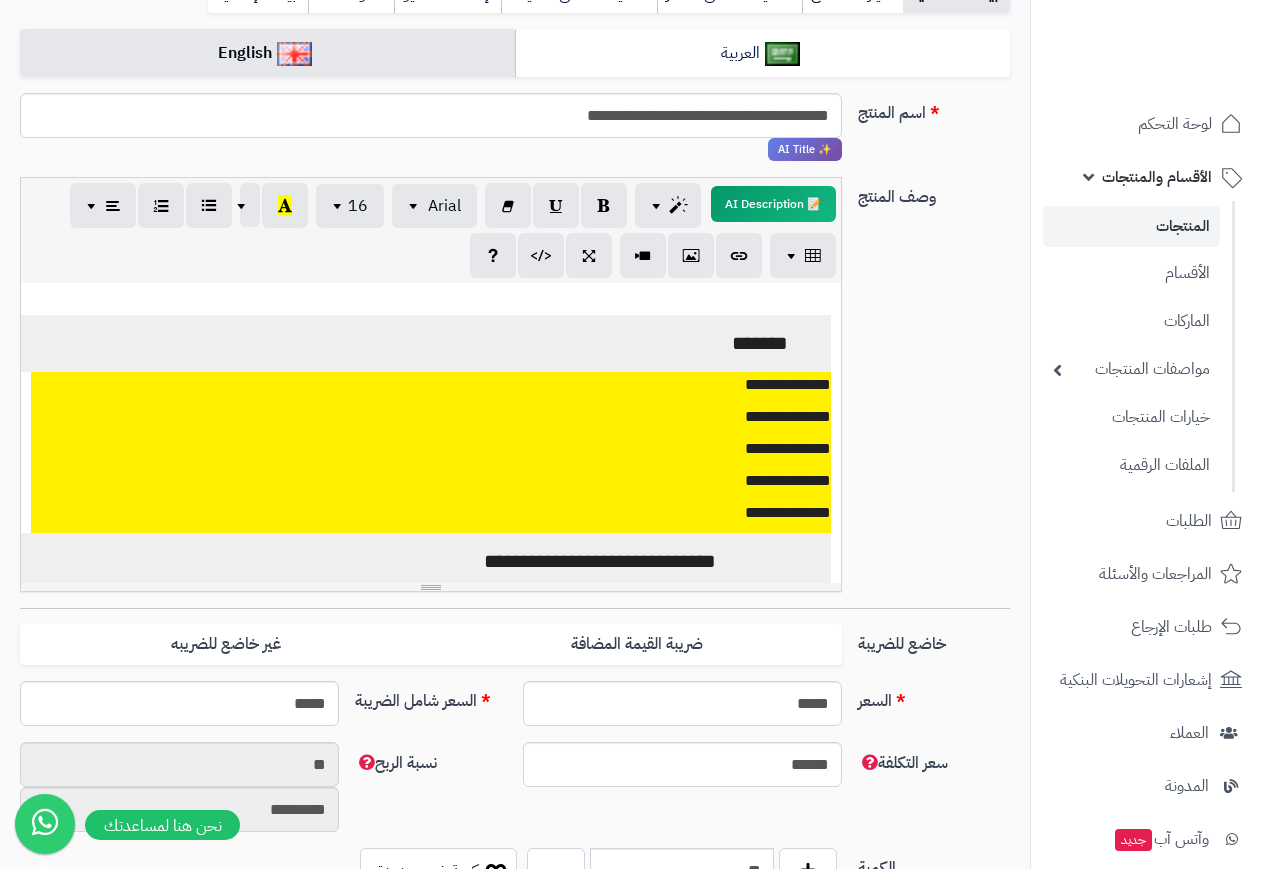 click on "*******" at bounding box center [781, 343] 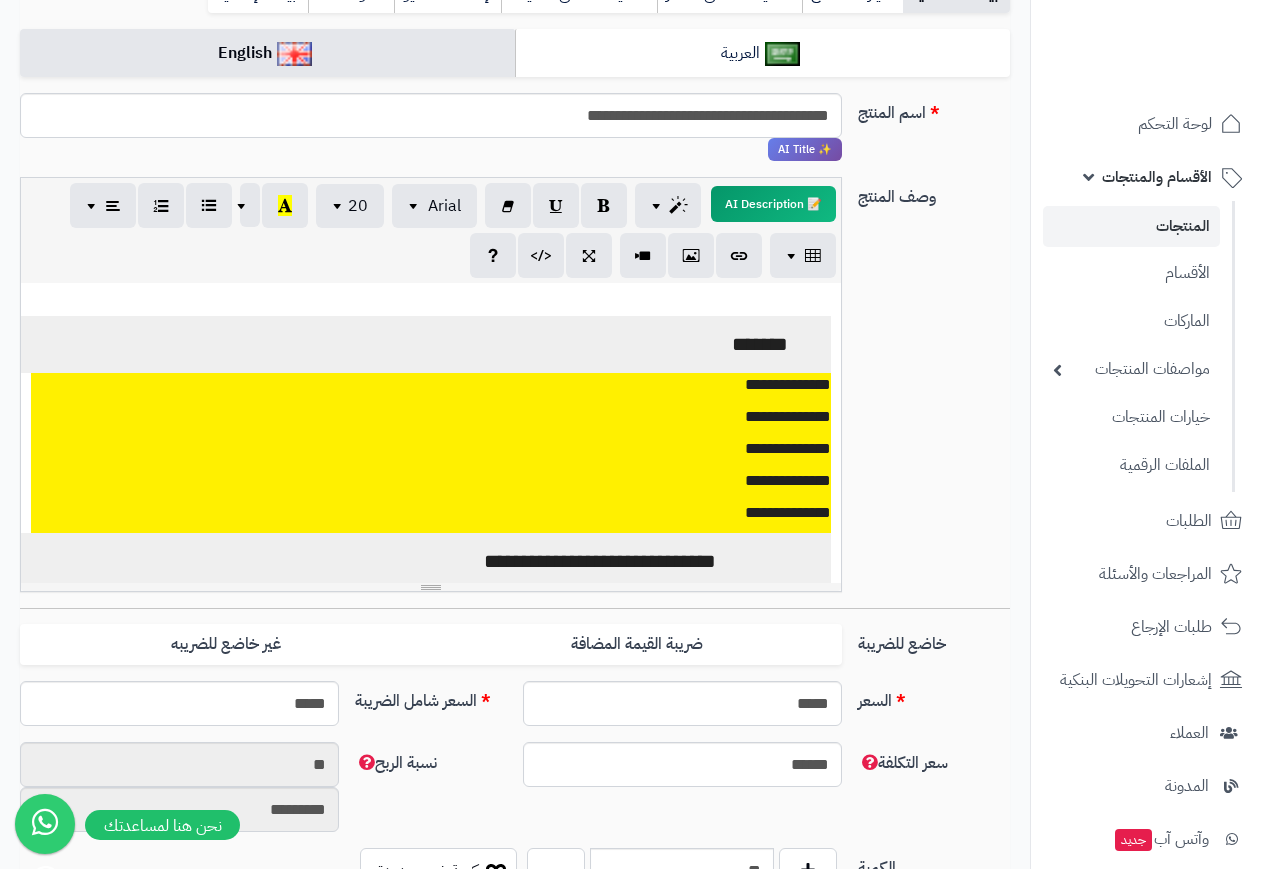 click on "**********" at bounding box center (446, 481) 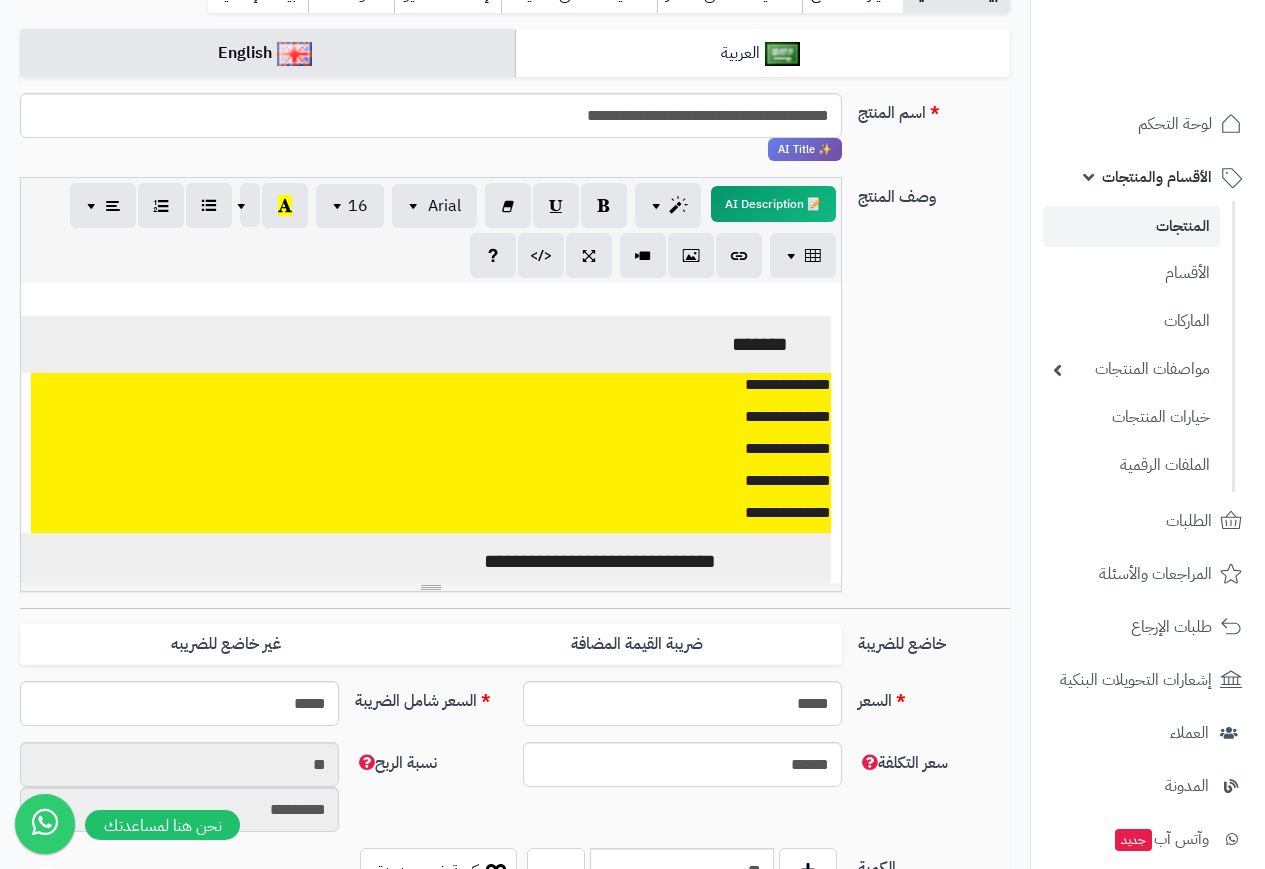 click on "**********" at bounding box center (446, 385) 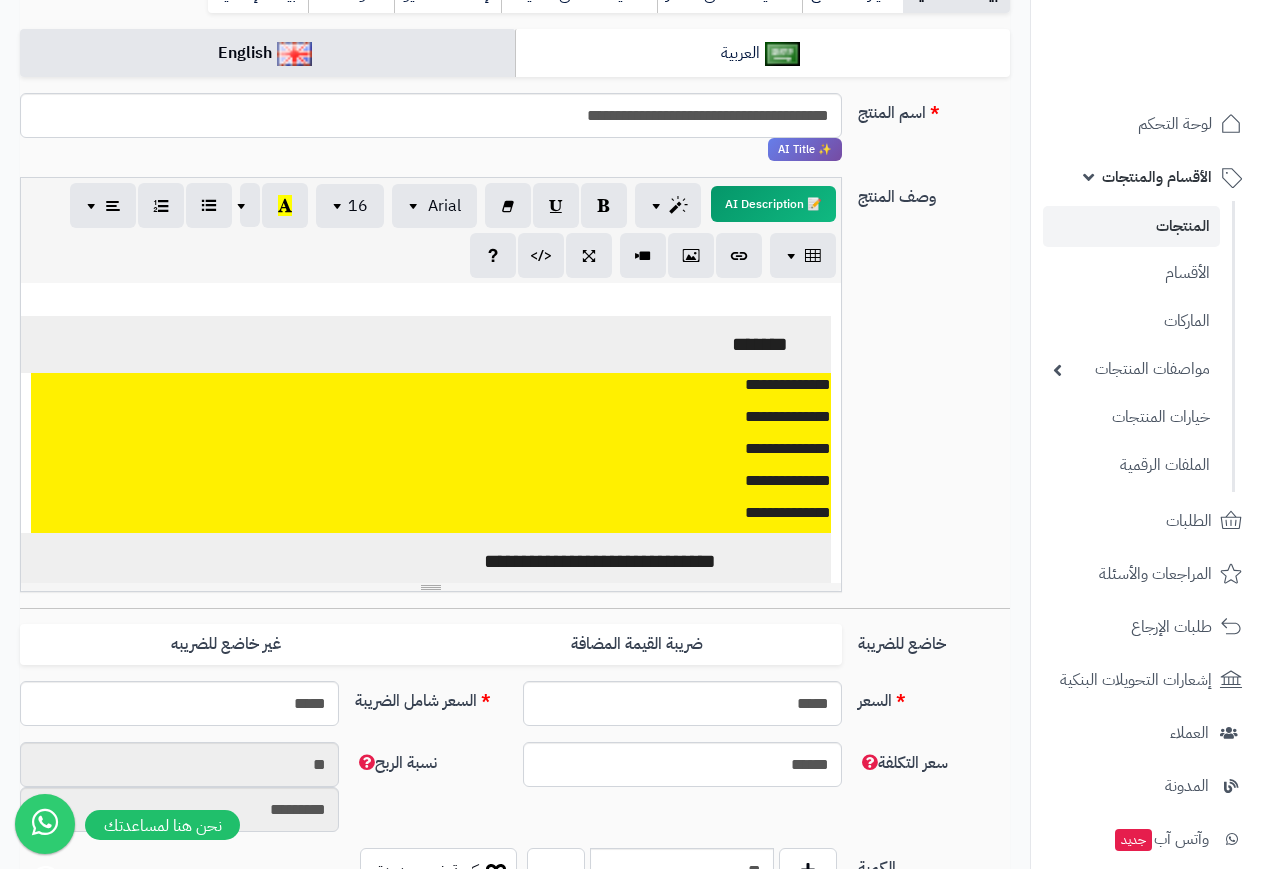 scroll, scrollTop: 0, scrollLeft: 1, axis: horizontal 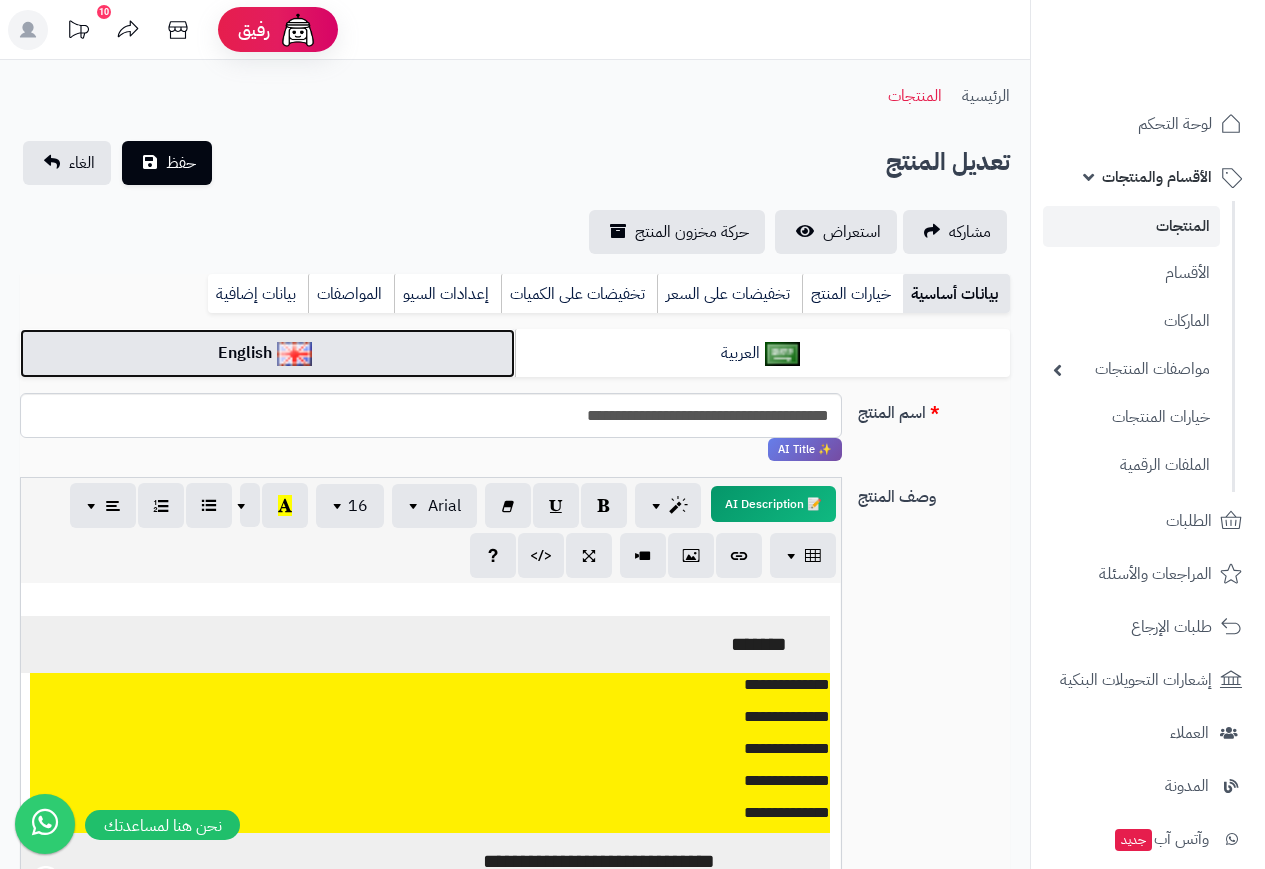 click on "English" at bounding box center [267, 353] 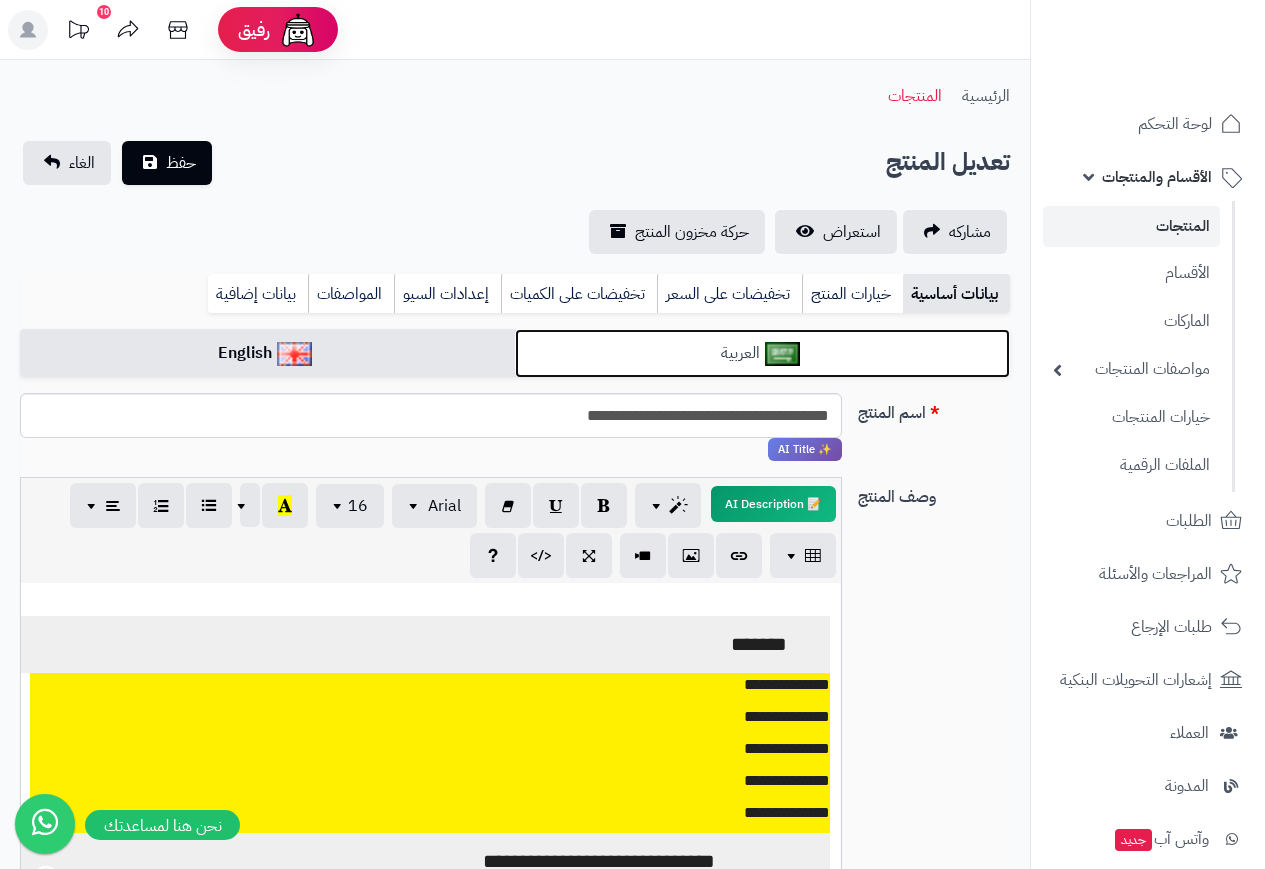 click on "العربية" at bounding box center (762, 353) 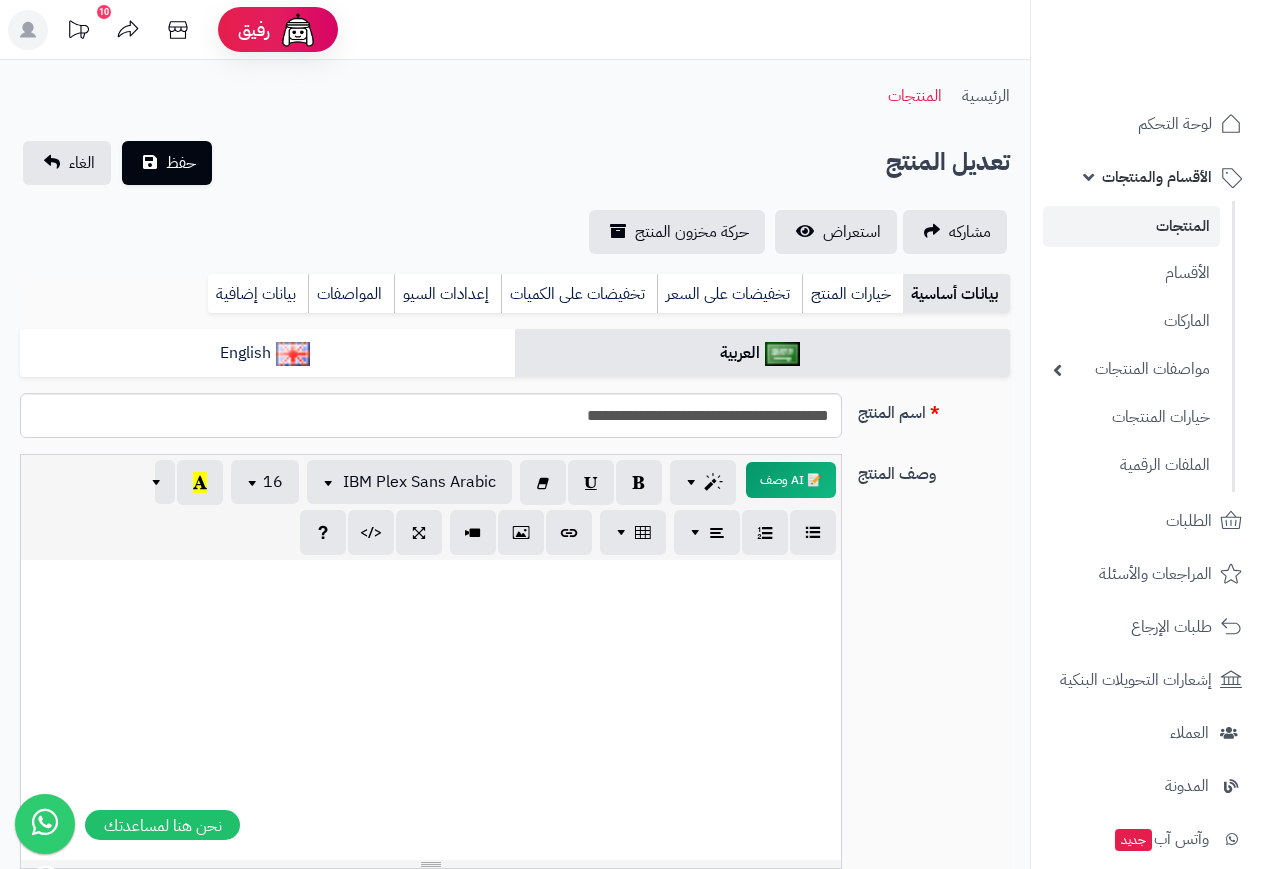 click at bounding box center [431, 710] 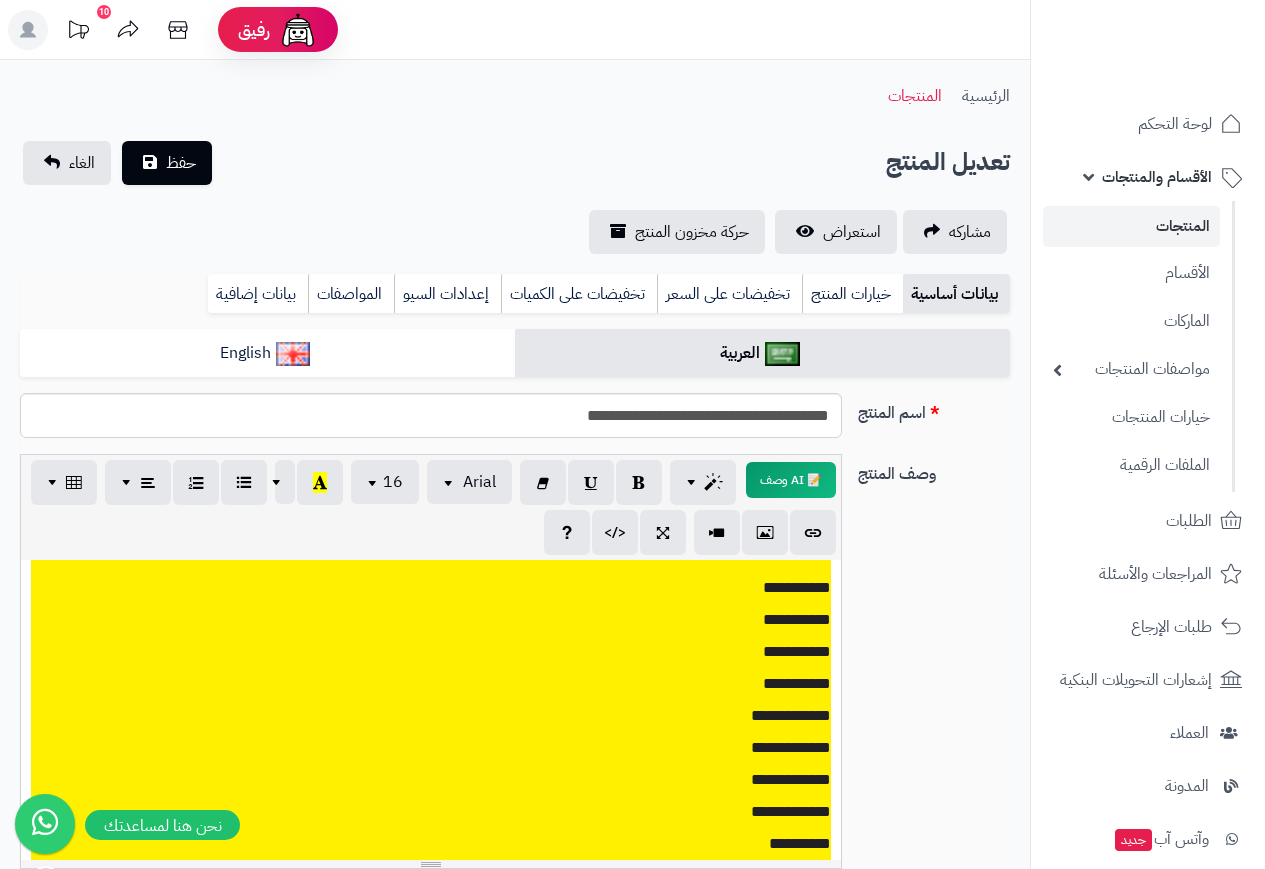 scroll, scrollTop: 328, scrollLeft: 0, axis: vertical 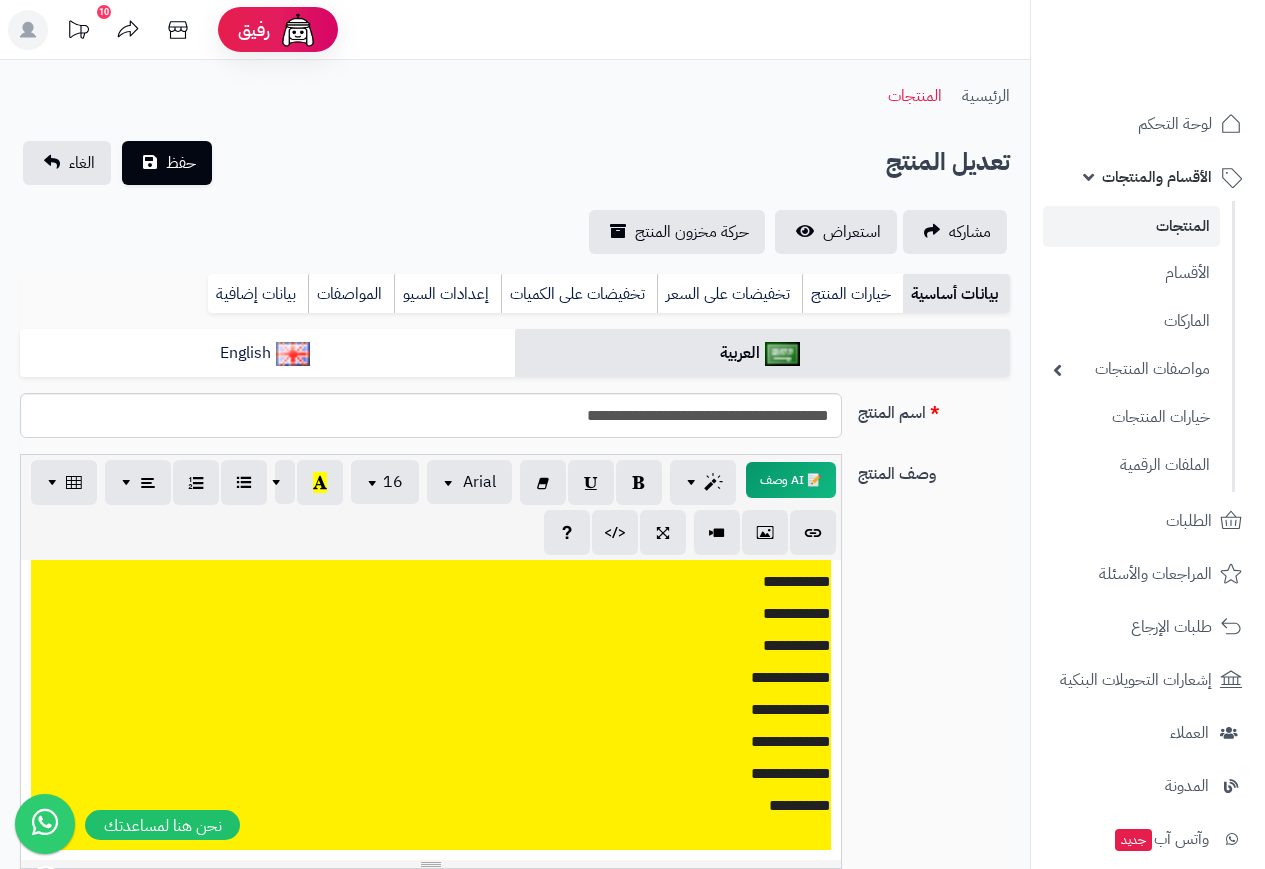 click on "[FIRST] [LAST] [LAST] [LAST] [LAST] [LAST] [LAST] [LAST] [LAST] [LAST] [LAST] [LAST] [LAST] [LAST] [LAST] [LAST] [LAST]" at bounding box center (431, 582) 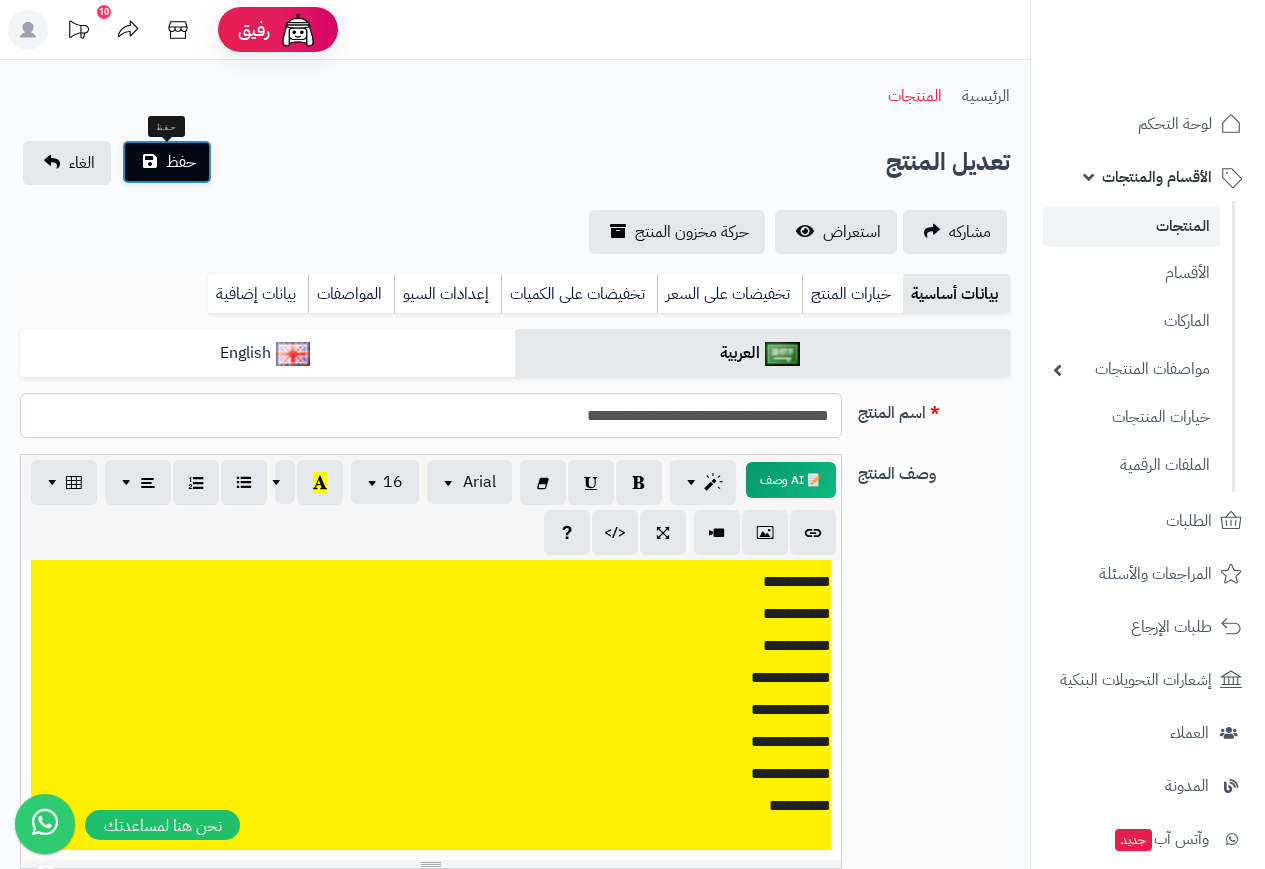 click on "حفظ" at bounding box center (167, 162) 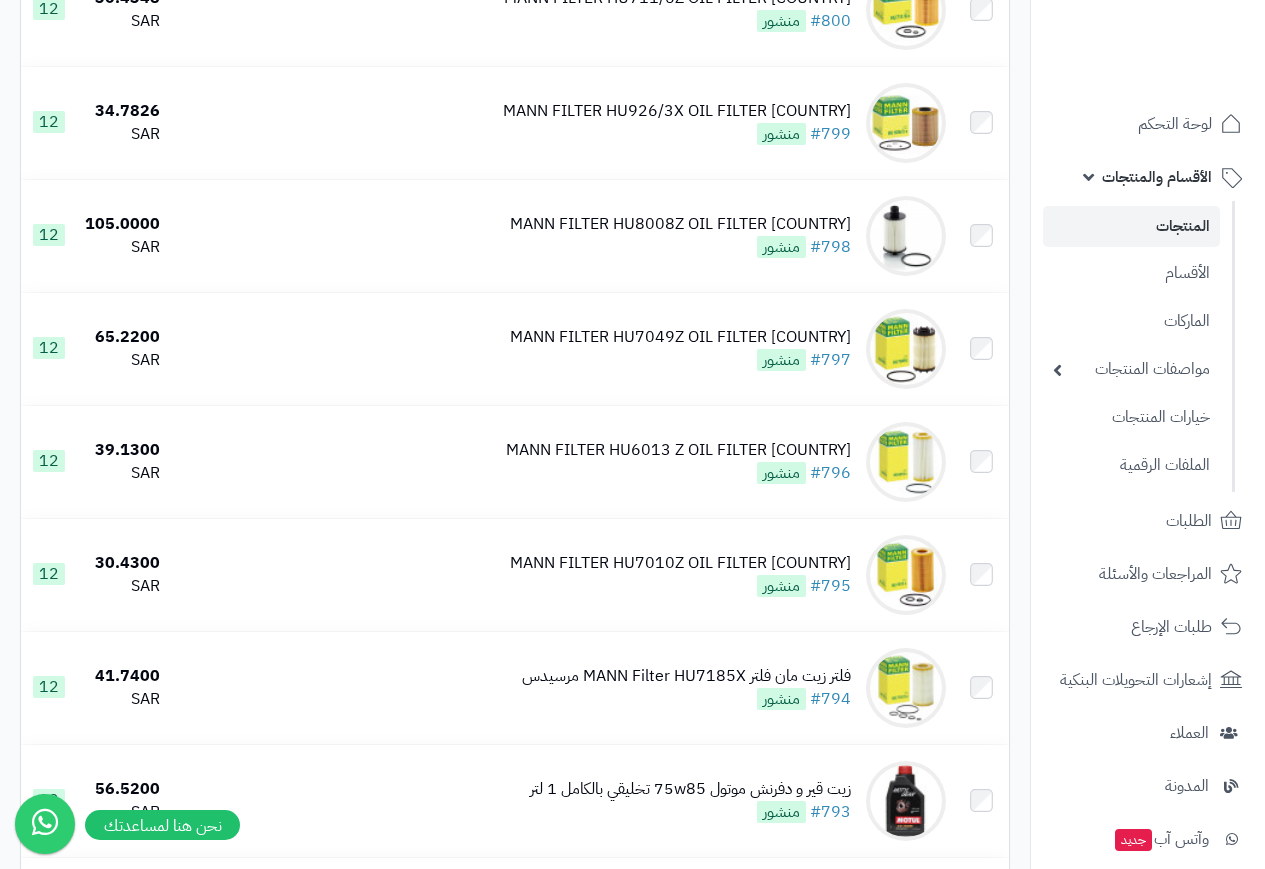 scroll, scrollTop: 1200, scrollLeft: 0, axis: vertical 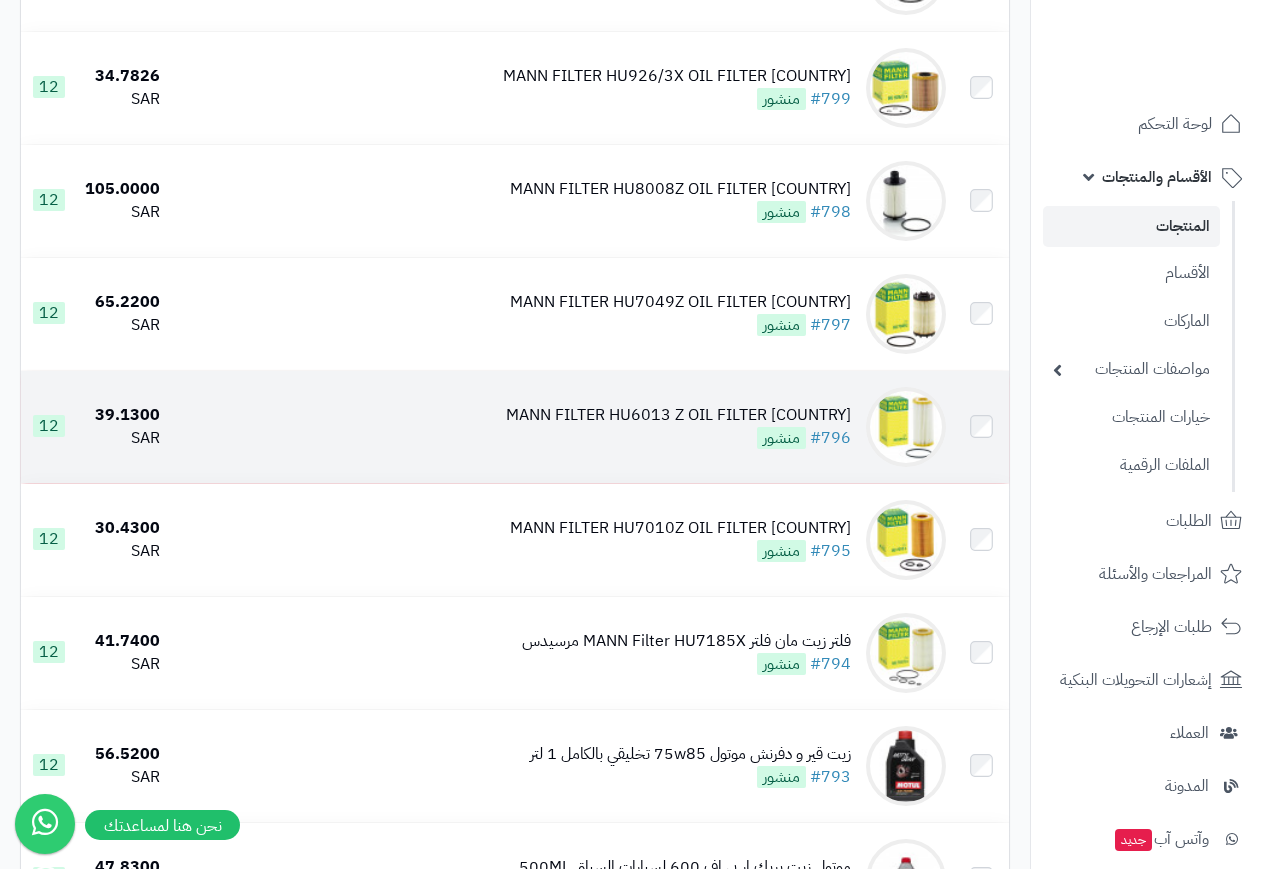 click on "MANN FILTER HU6013 Z OIL FILTER  GERMANY" at bounding box center [678, 415] 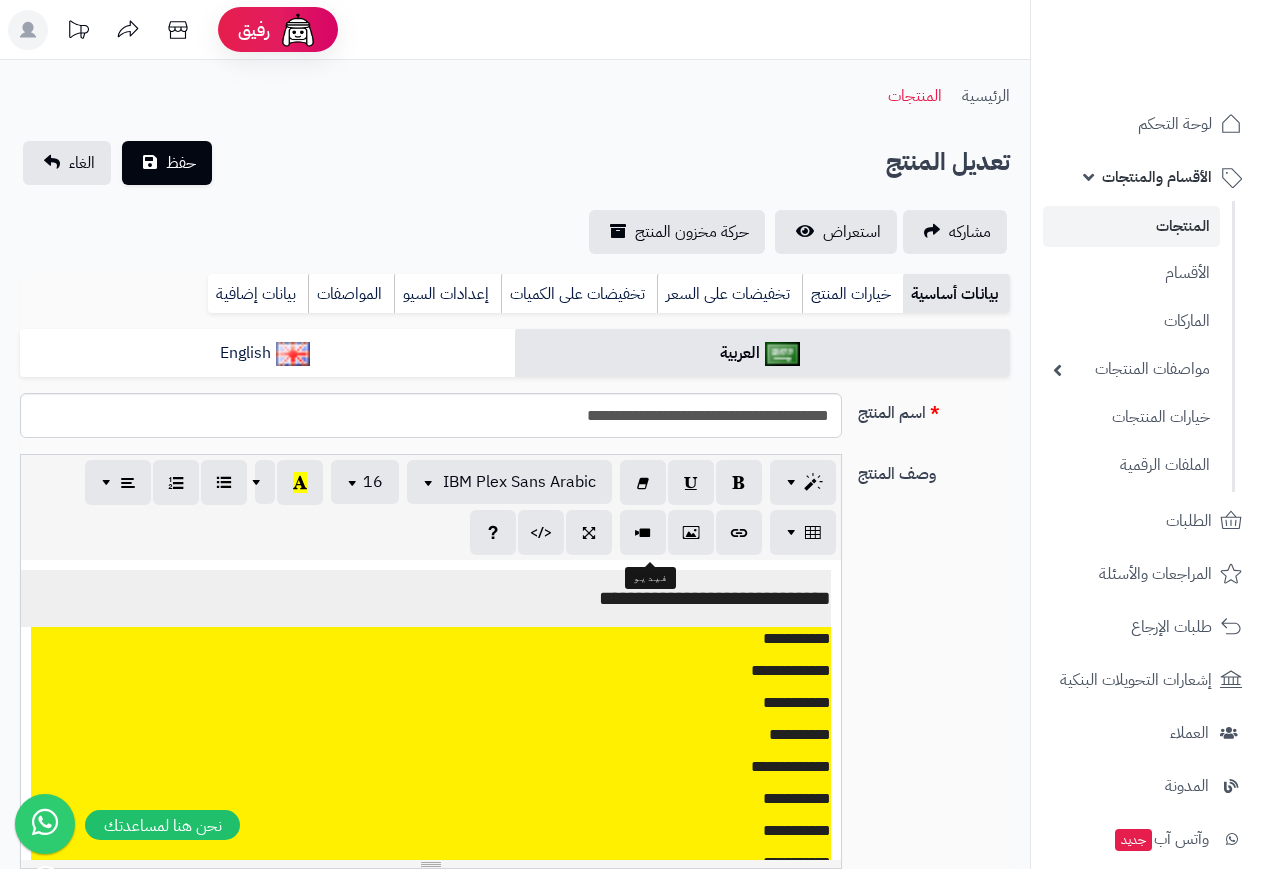select 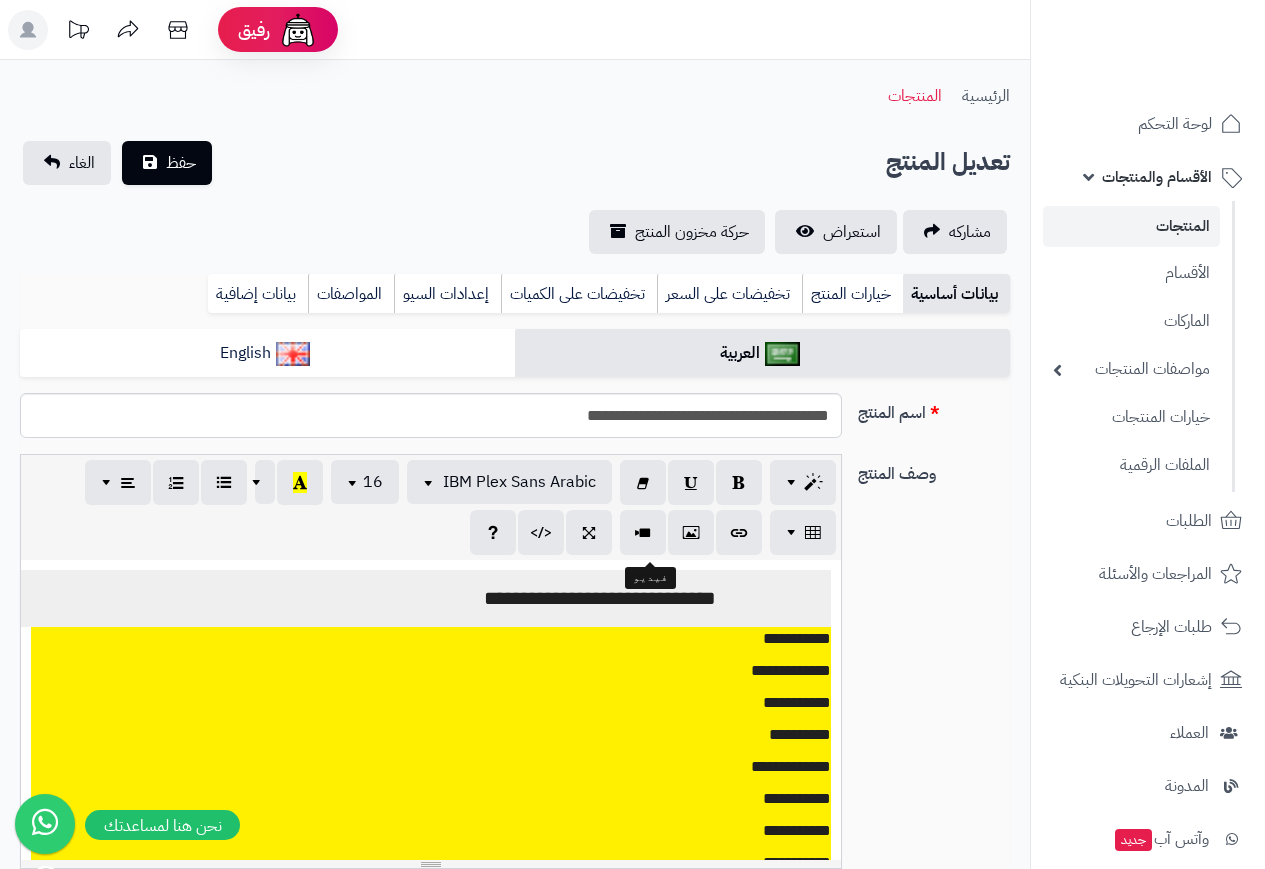 scroll, scrollTop: 0, scrollLeft: 15, axis: horizontal 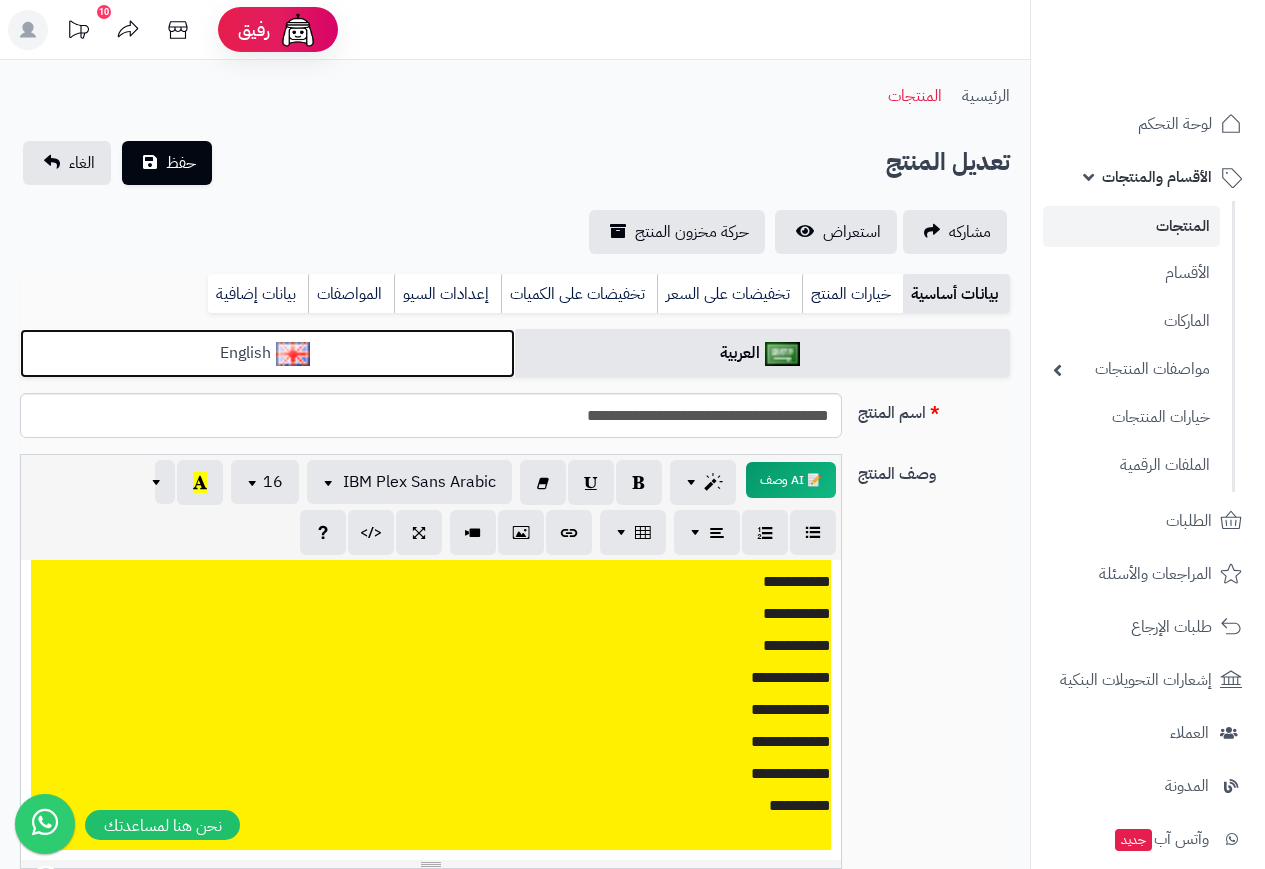 click on "English" at bounding box center (267, 353) 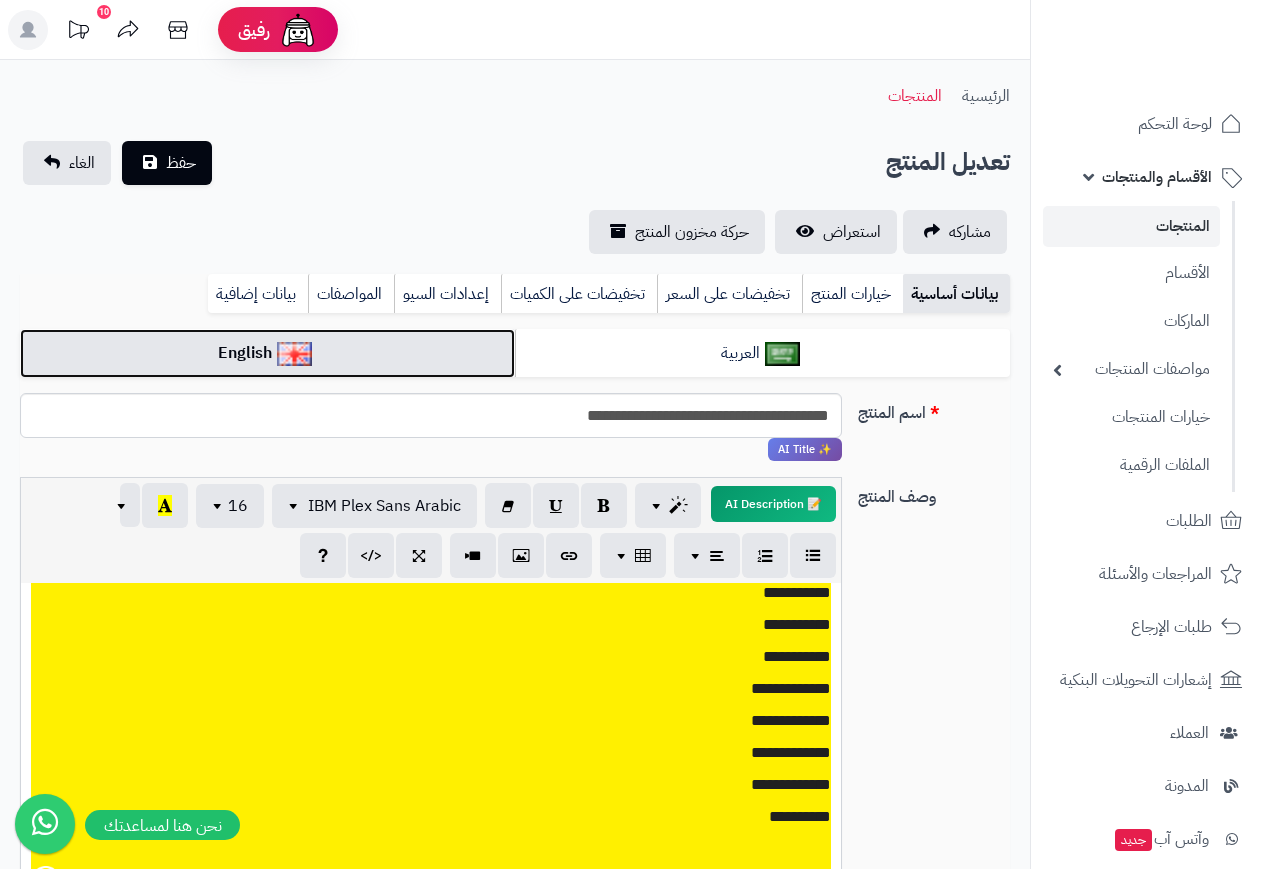 scroll, scrollTop: 600, scrollLeft: 0, axis: vertical 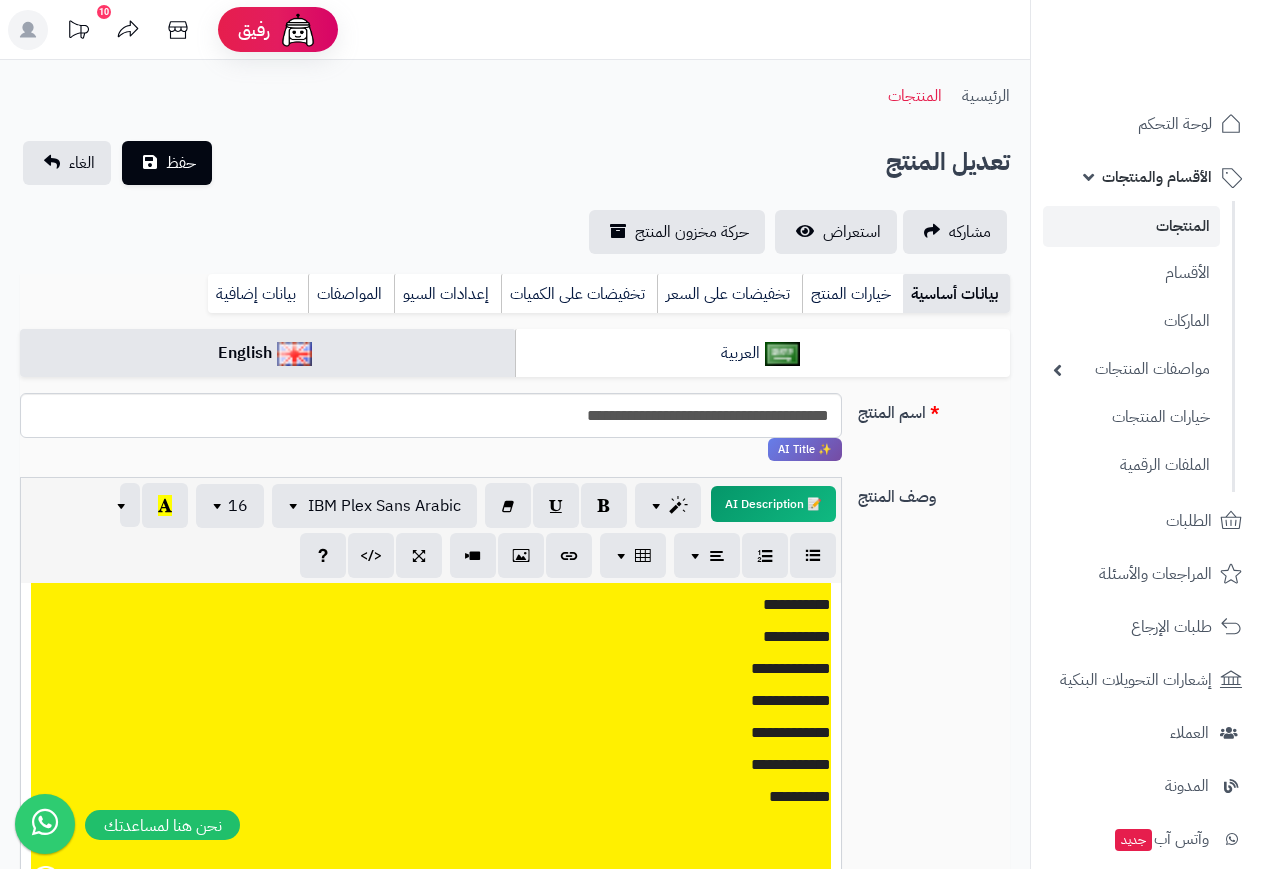 click on "[FIRST] [LAST] [LAST] [LAST] [LAST] [LAST] [LAST] [LAST] [LAST] [LAST] [LAST] [LAST] [LAST] [LAST] [LAST] [LAST] [LAST]" at bounding box center [439, 573] 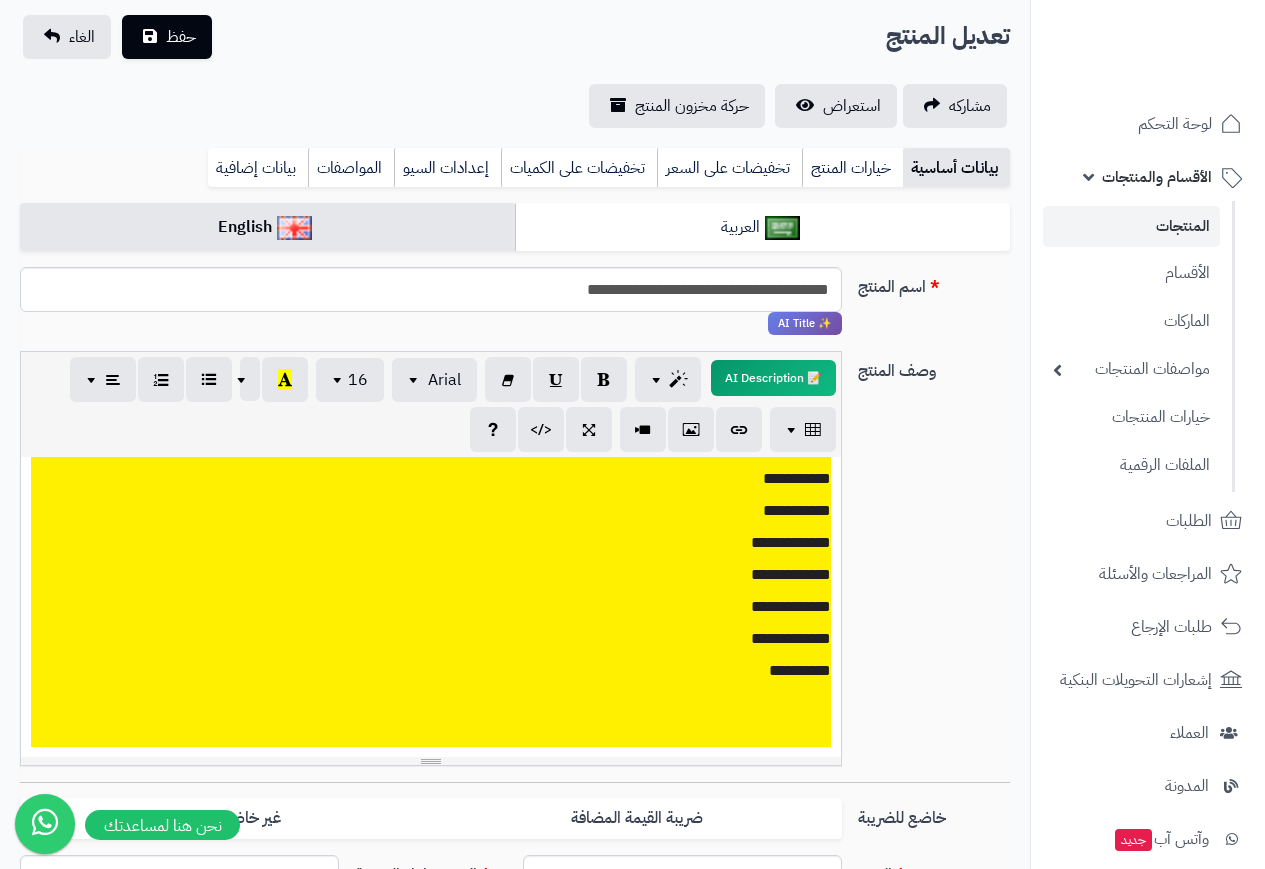 scroll, scrollTop: 400, scrollLeft: 0, axis: vertical 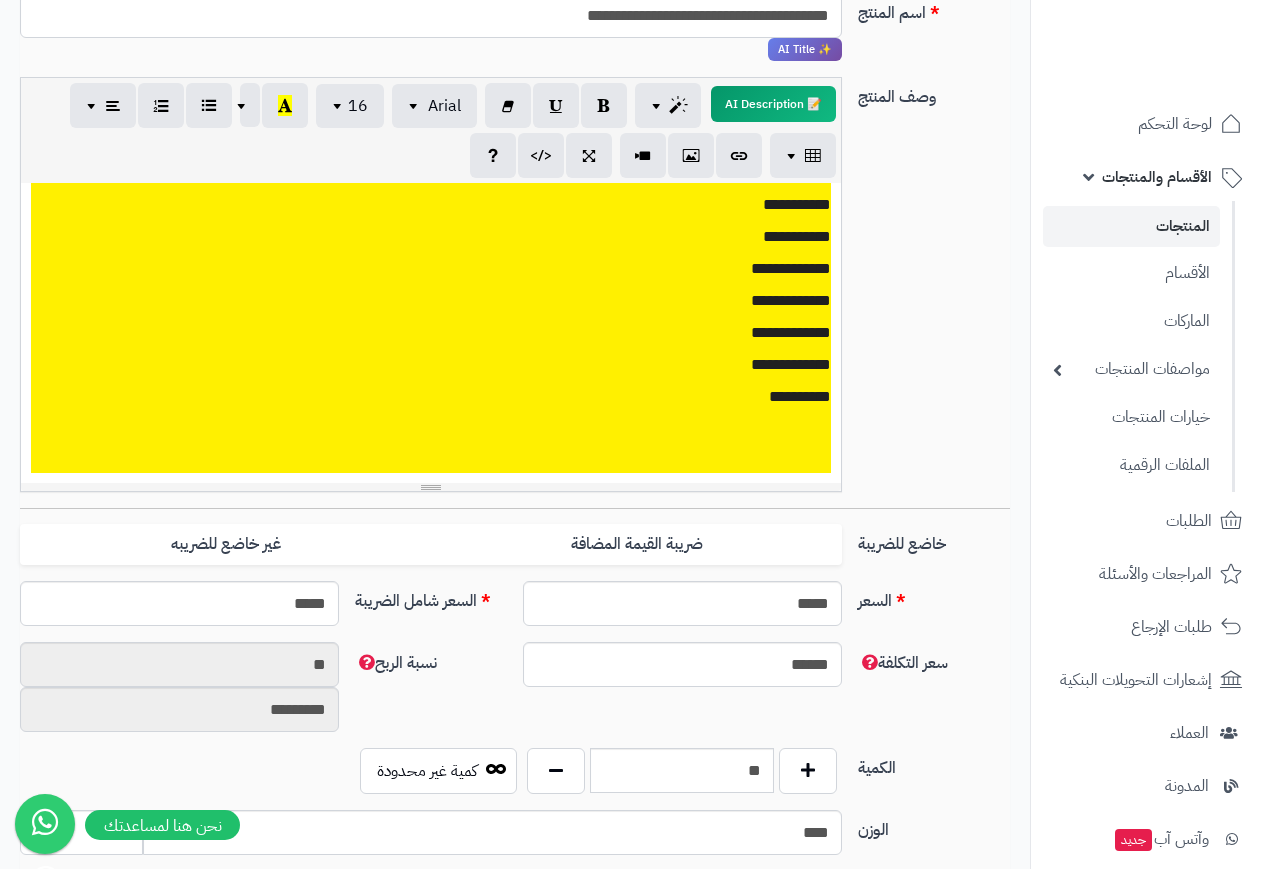 click on "[FIRST] [LAST] [LAST] [LAST] [LAST] [LAST] [LAST] [LAST] [LAST] [LAST] [LAST] [LAST] [LAST] [LAST] [LAST] [LAST] [LAST]" at bounding box center (439, 173) 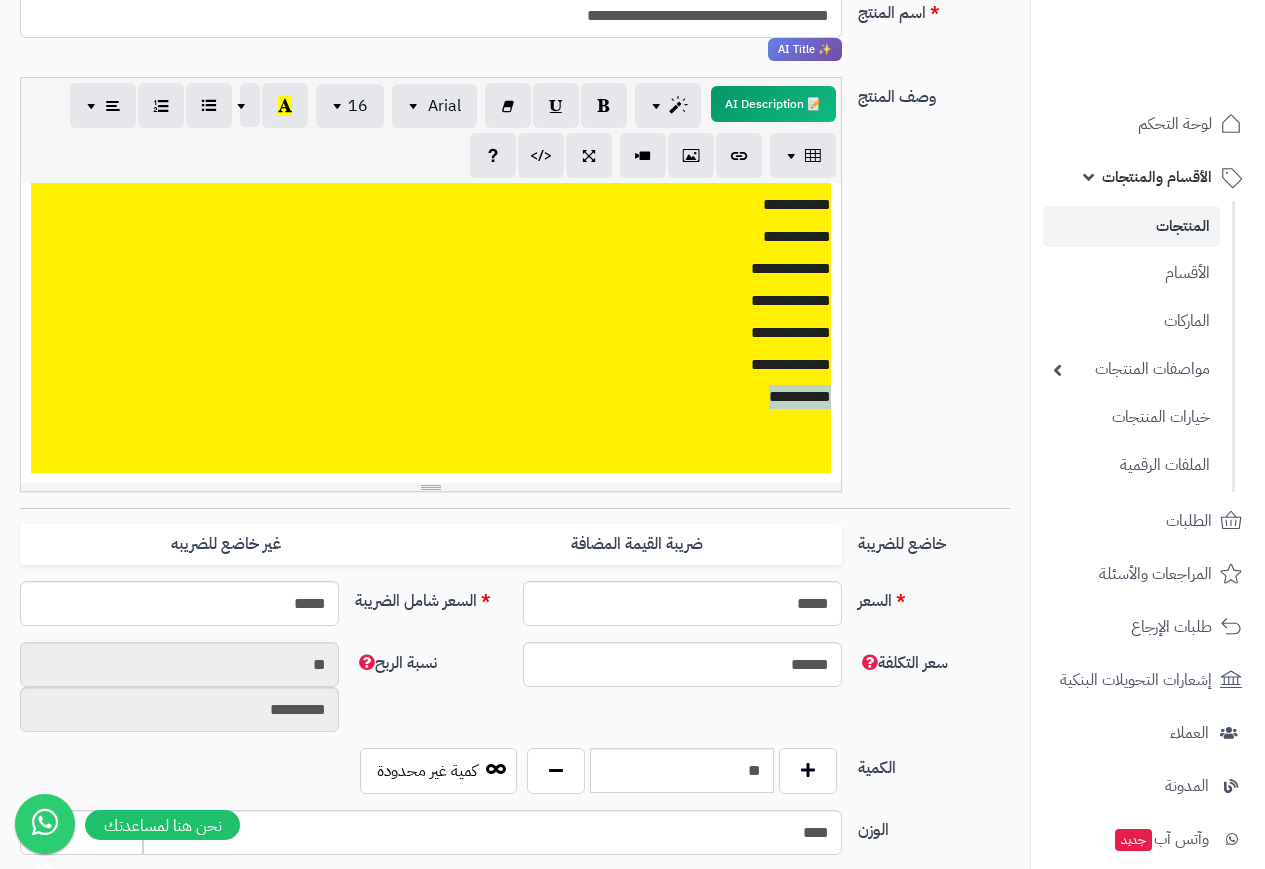 click on "[FIRST] [LAST] [LAST] [LAST] [LAST] [LAST] [LAST] [LAST] [LAST] [LAST] [LAST] [LAST] [LAST] [LAST] [LAST] [LAST] [LAST] [LAST] [LAST] [LAST] [LAST] [LAST] [LAST]" at bounding box center (431, 80) 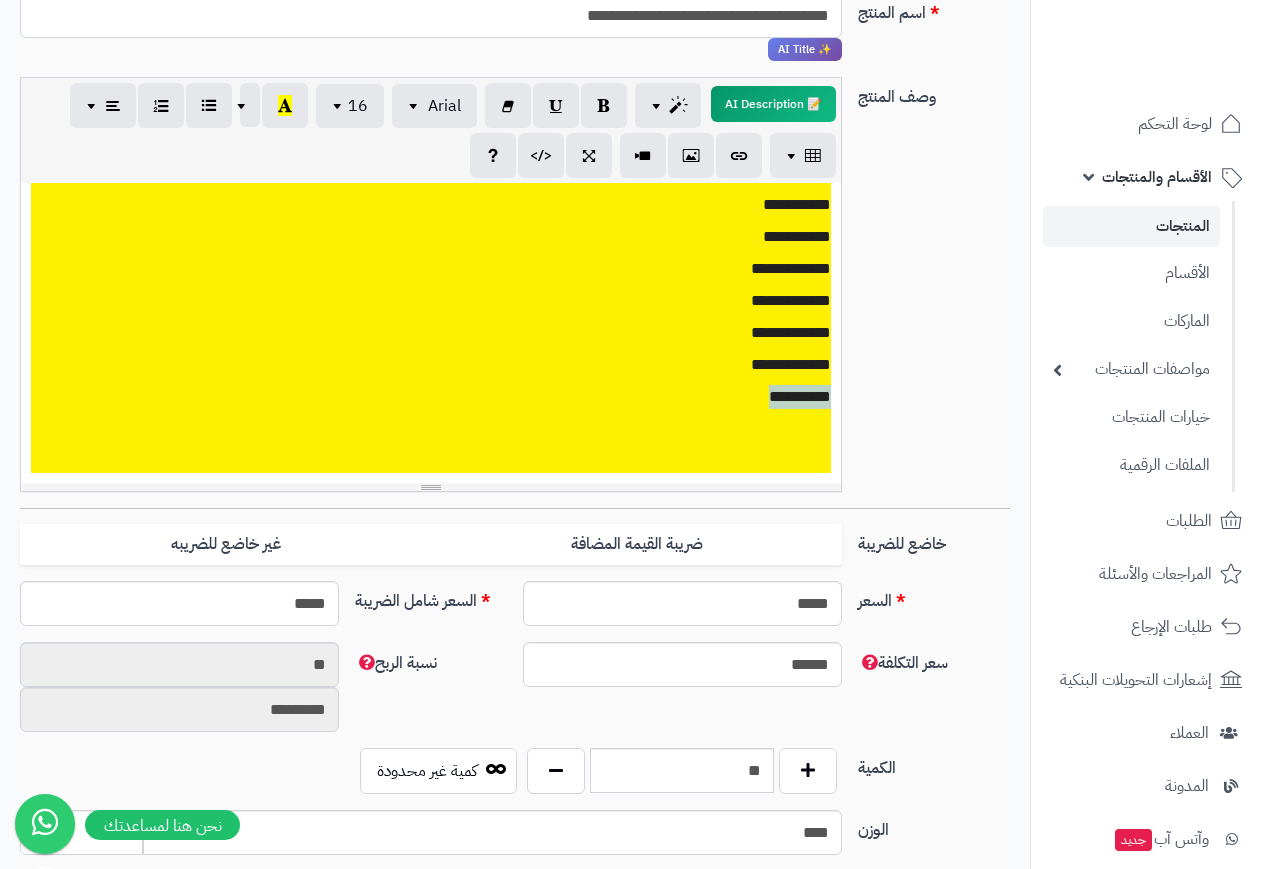 click on "[FIRST] [LAST] [LAST] [LAST] [LAST] [LAST] [LAST] [LAST] [LAST] [LAST] [LAST] [LAST] [LAST] [LAST] [LAST] [LAST] [LAST]" at bounding box center [439, 173] 